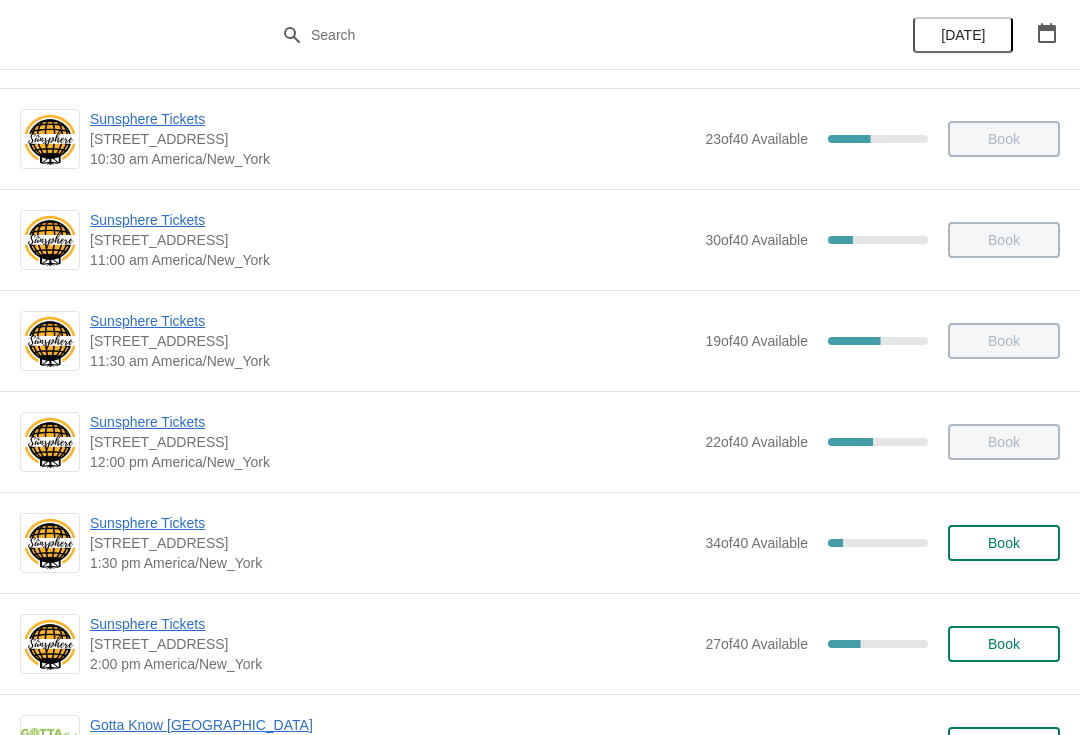 scroll, scrollTop: 373, scrollLeft: 0, axis: vertical 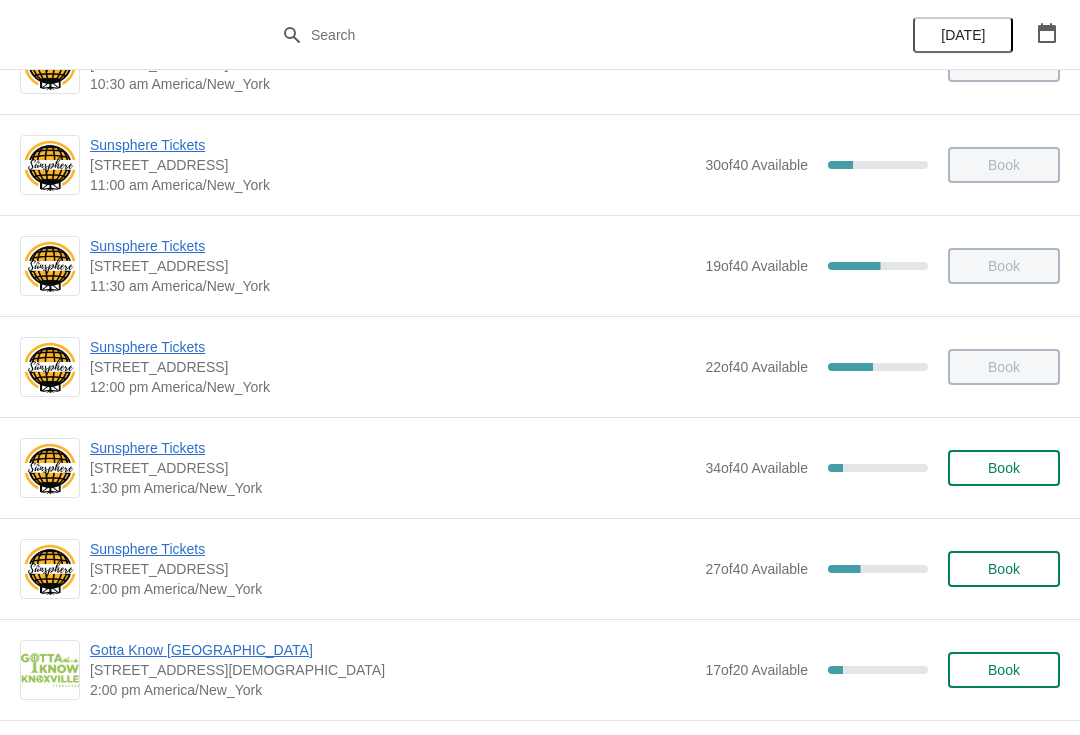 click on "Sunsphere Tickets" at bounding box center [392, 448] 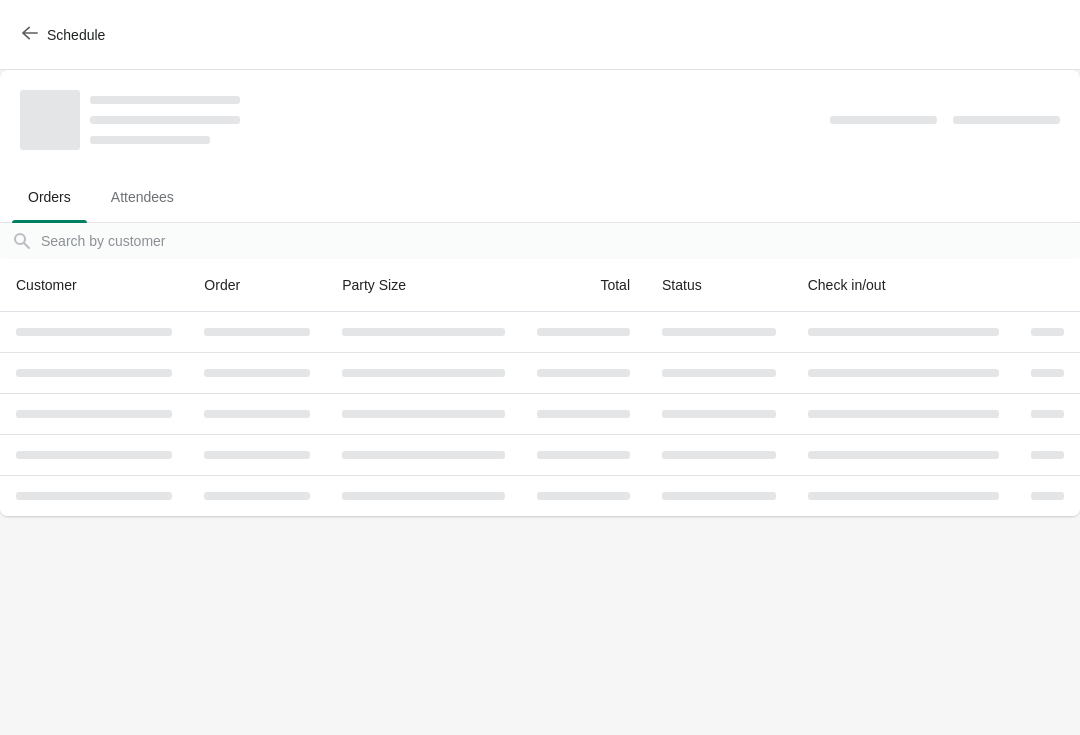 scroll, scrollTop: 0, scrollLeft: 0, axis: both 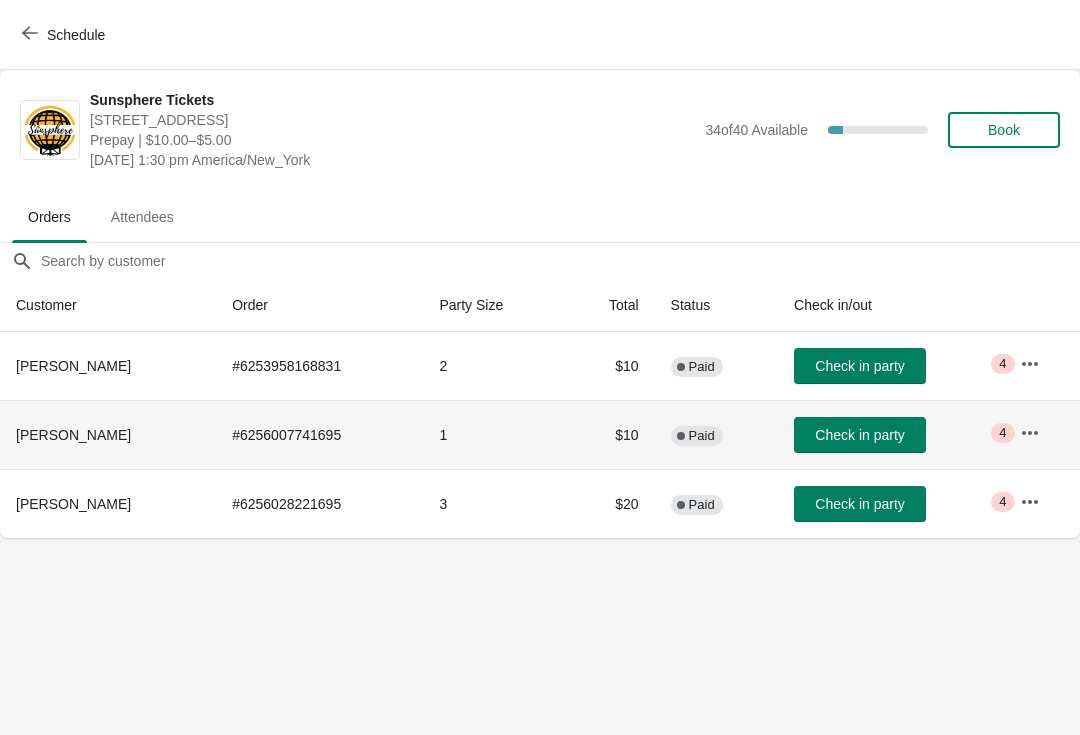 click on "Check in party" at bounding box center [891, 434] 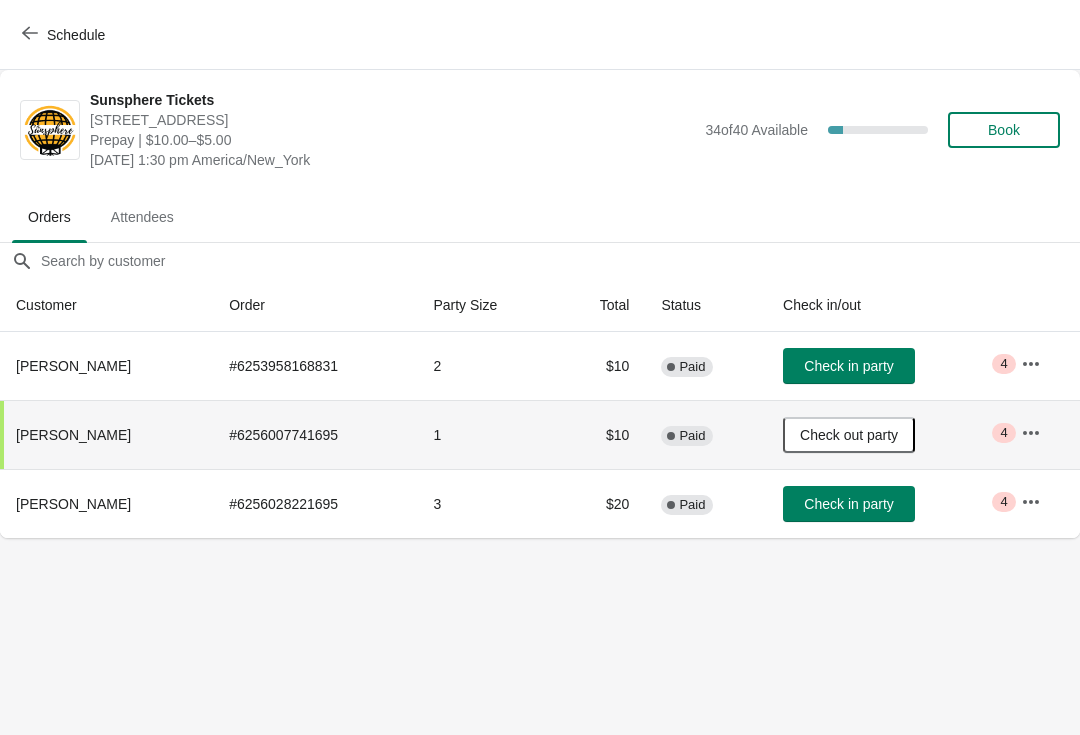 click on "Check in party" at bounding box center [848, 504] 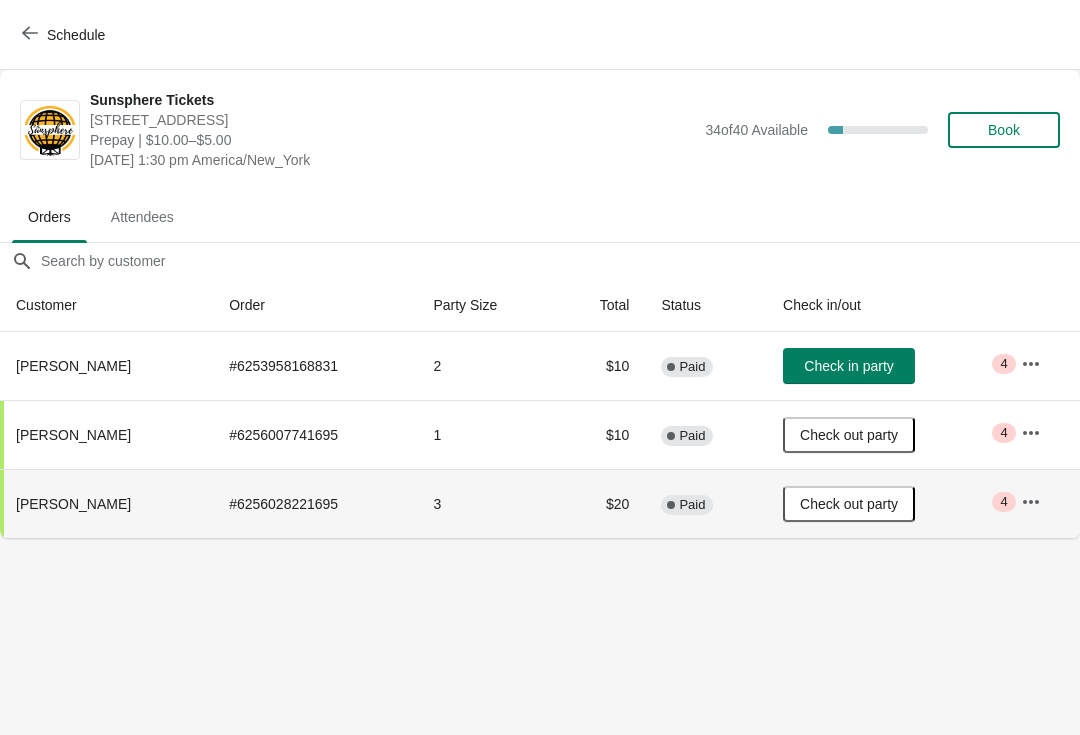 click on "Book" at bounding box center [1004, 130] 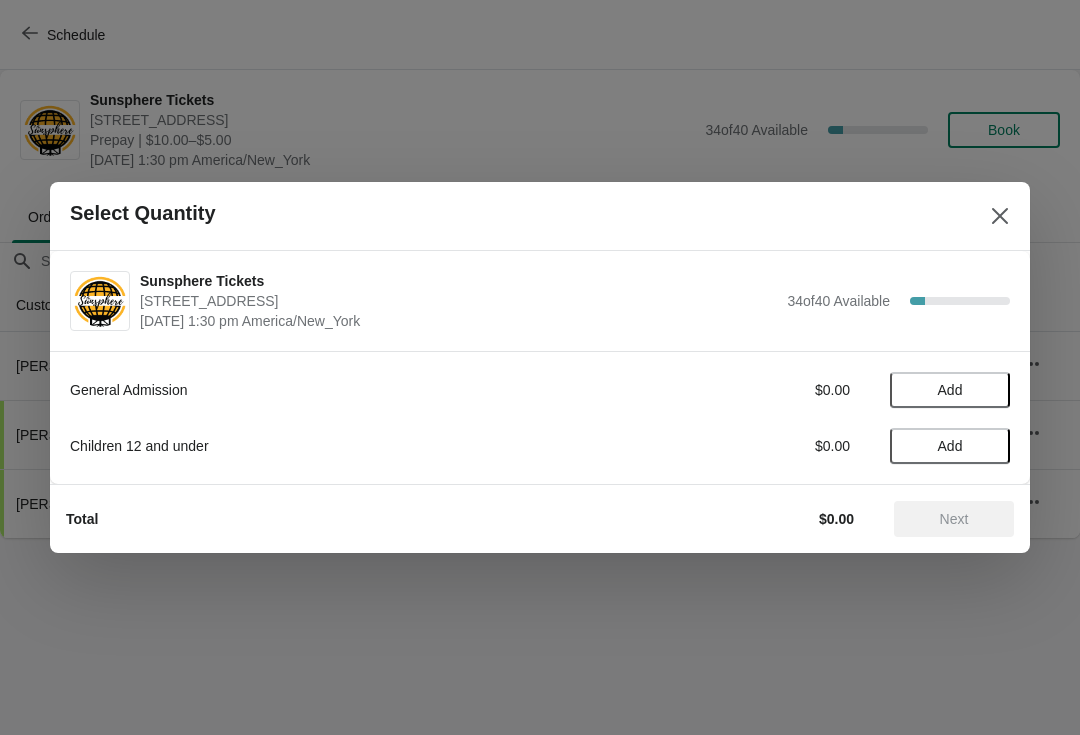 click on "Add" at bounding box center (950, 390) 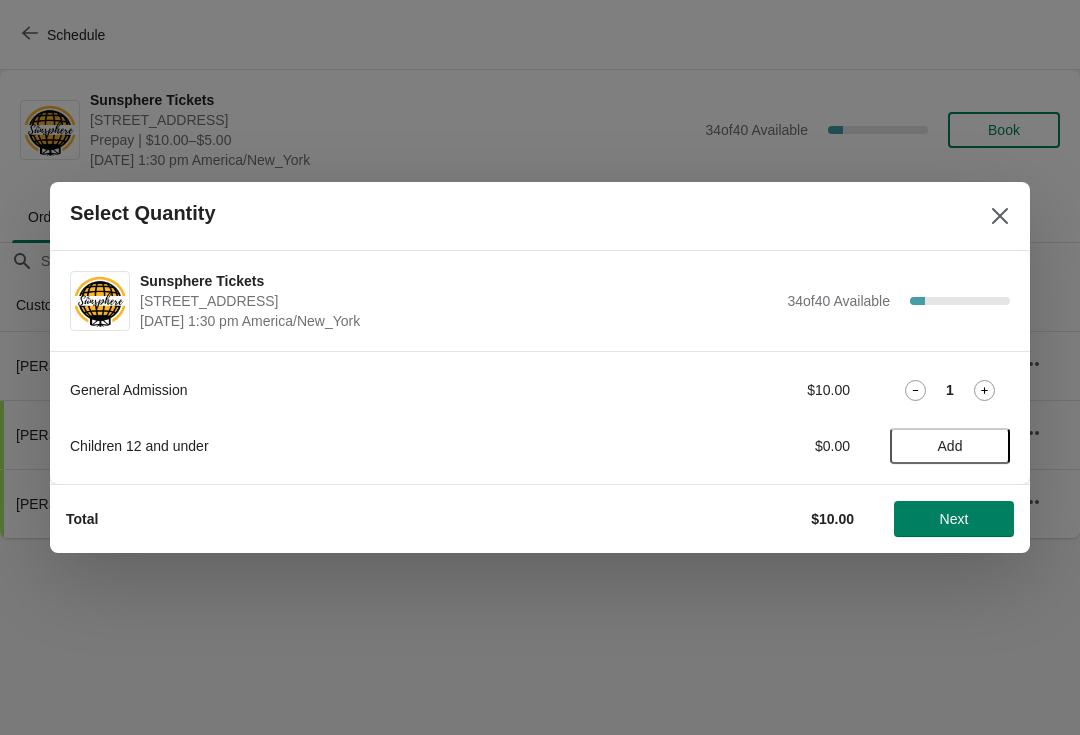 click 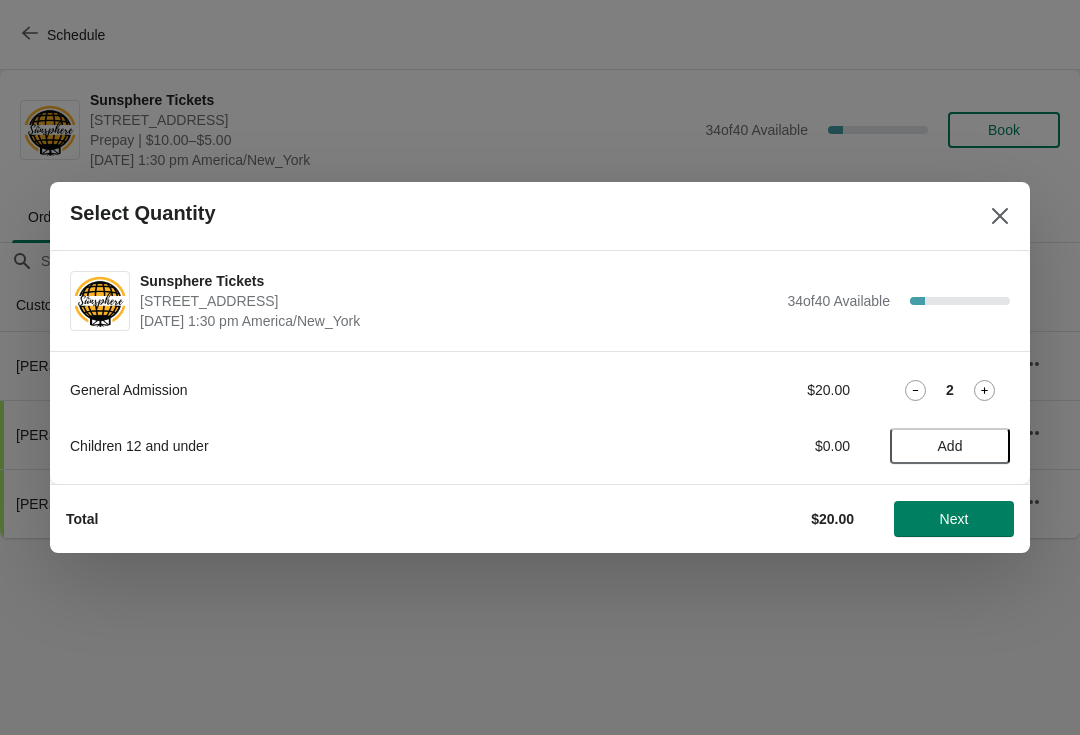 click 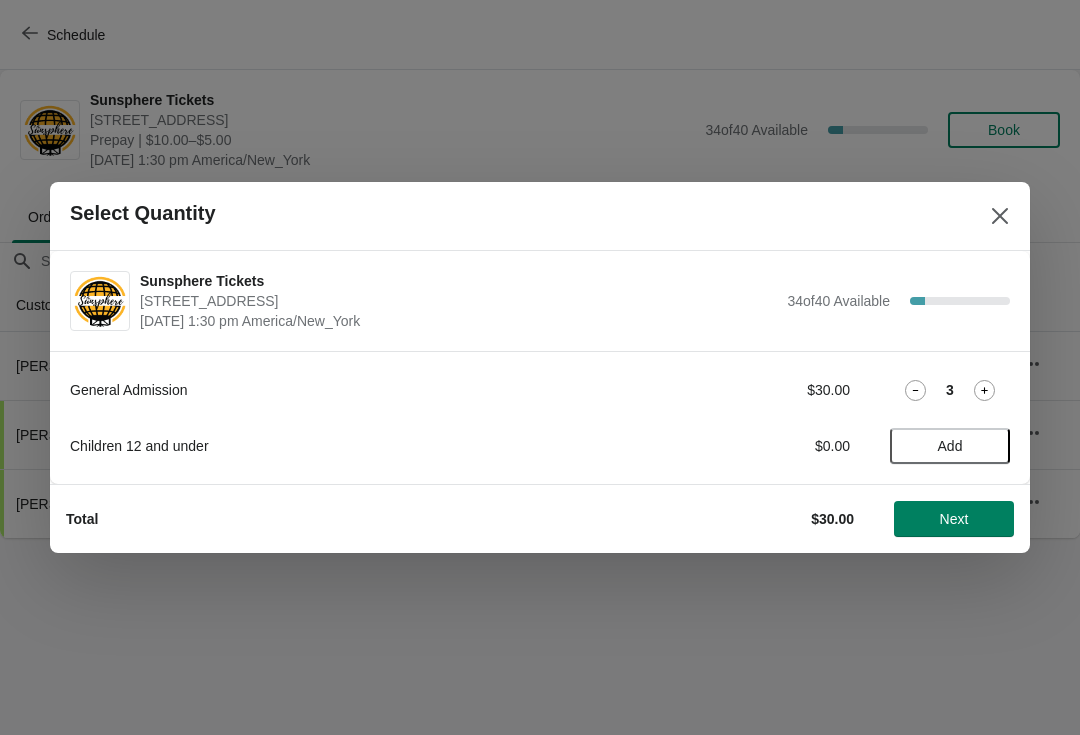 click on "Next" at bounding box center (954, 519) 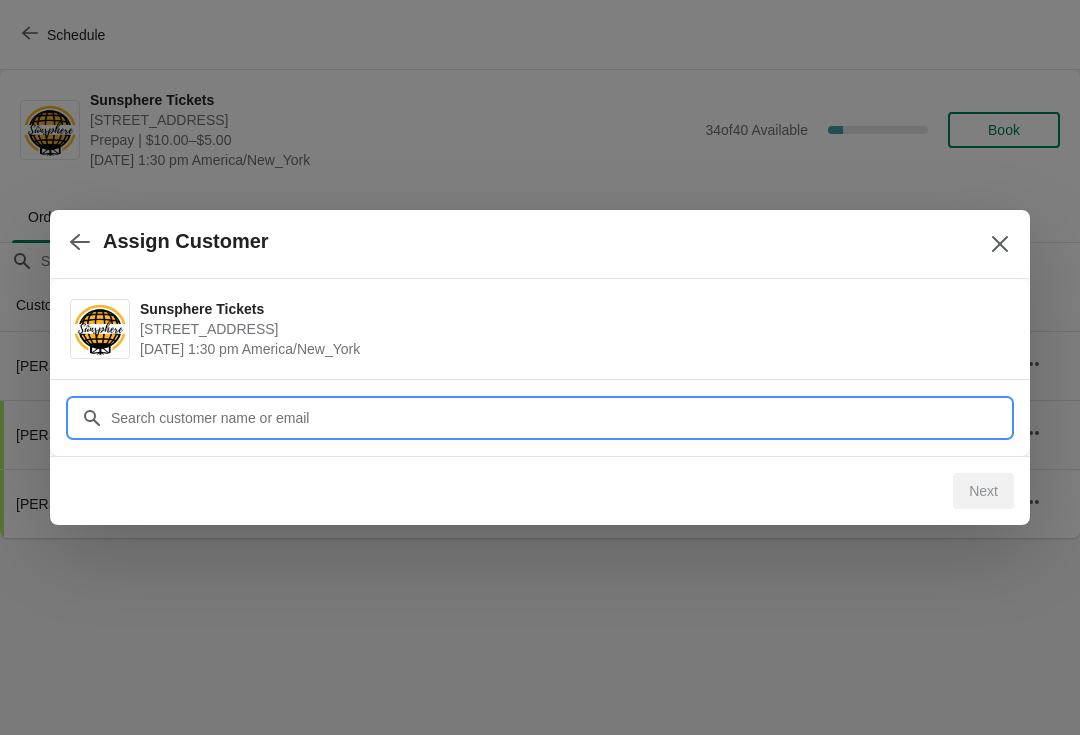 click on "Customer" at bounding box center [560, 418] 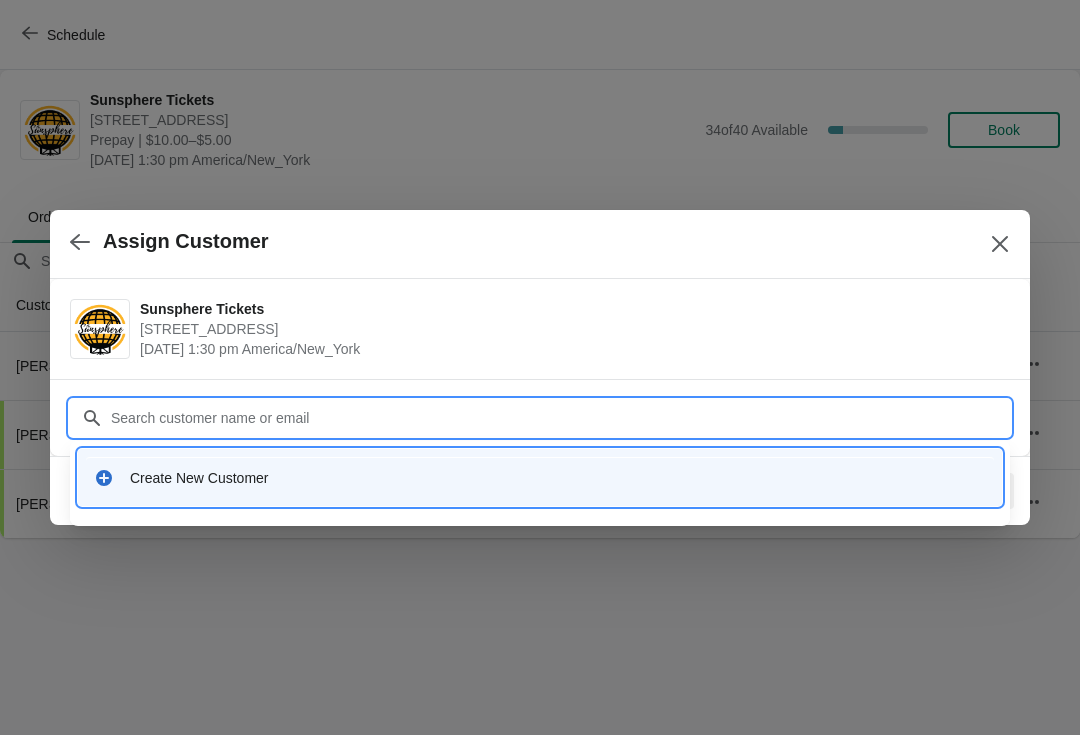click on "Create New Customer" at bounding box center (540, 477) 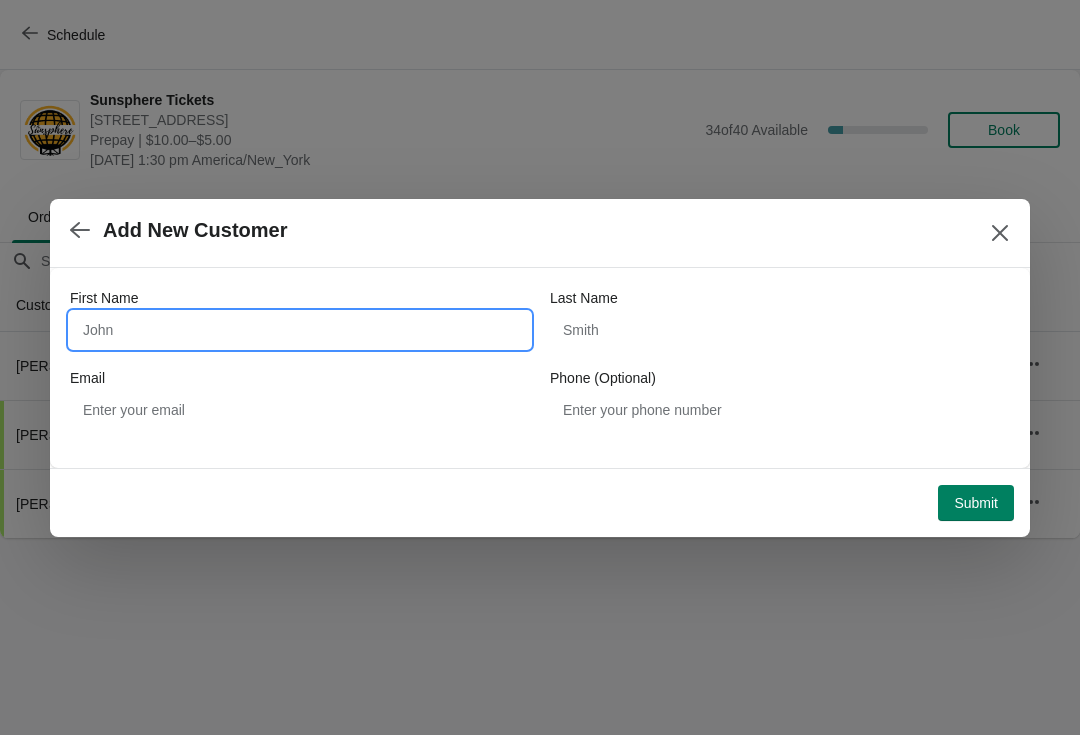 click on "First Name" at bounding box center [300, 330] 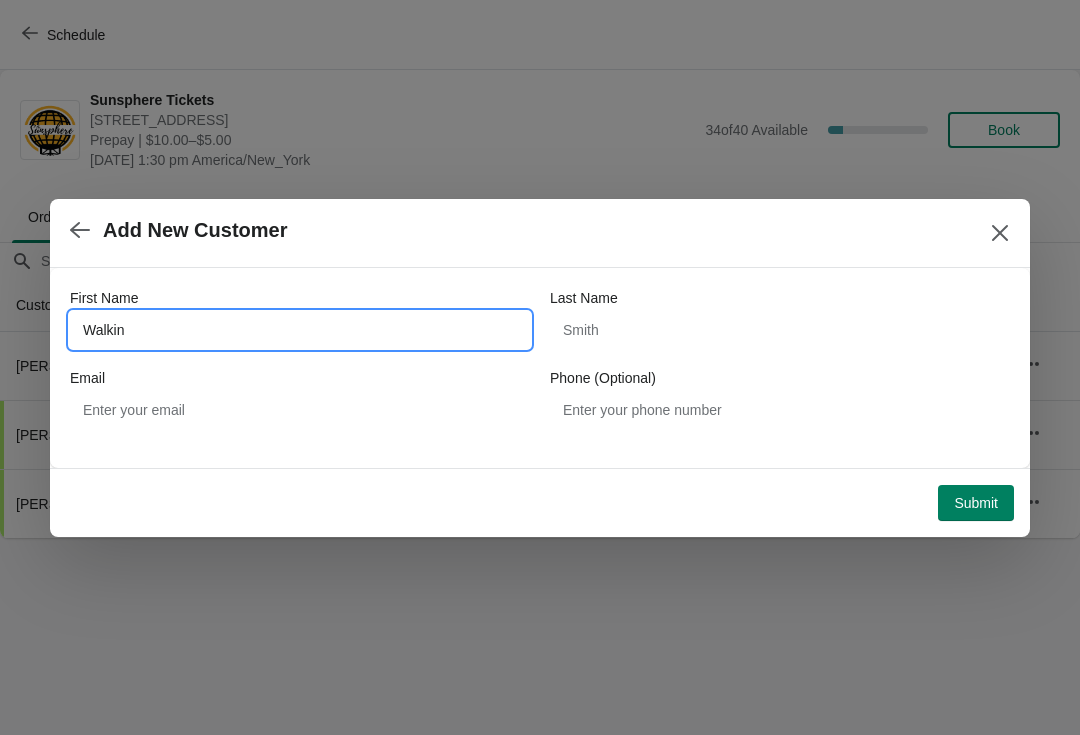 type on "Walkin" 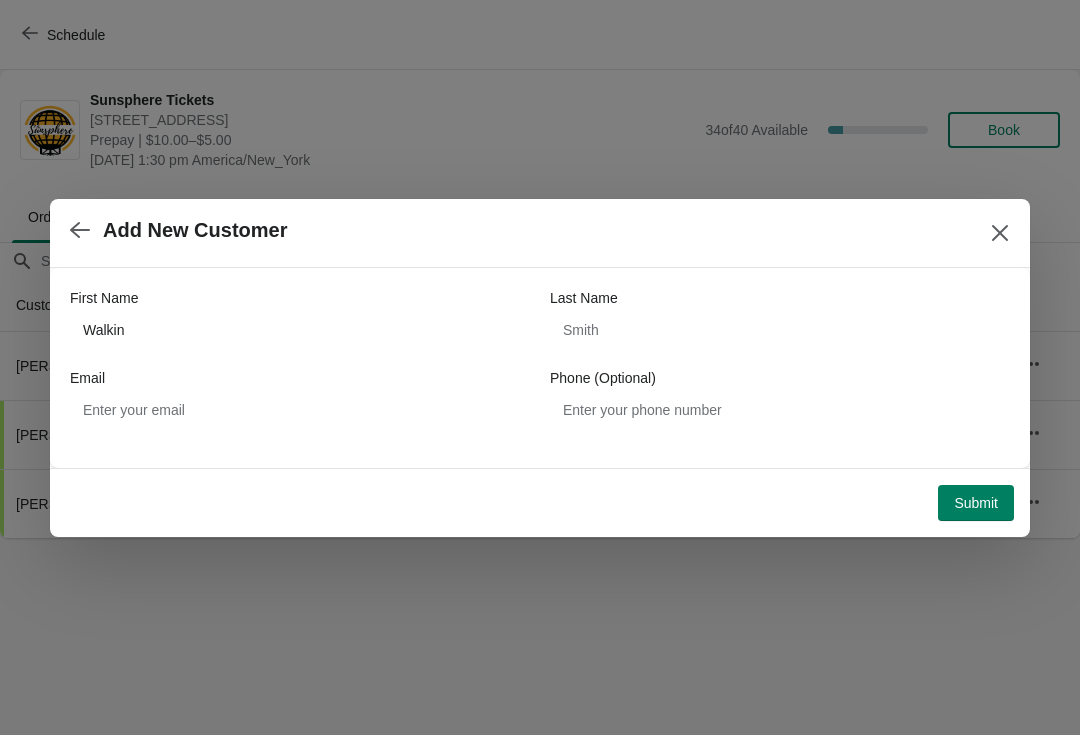click on "Submit" at bounding box center [976, 503] 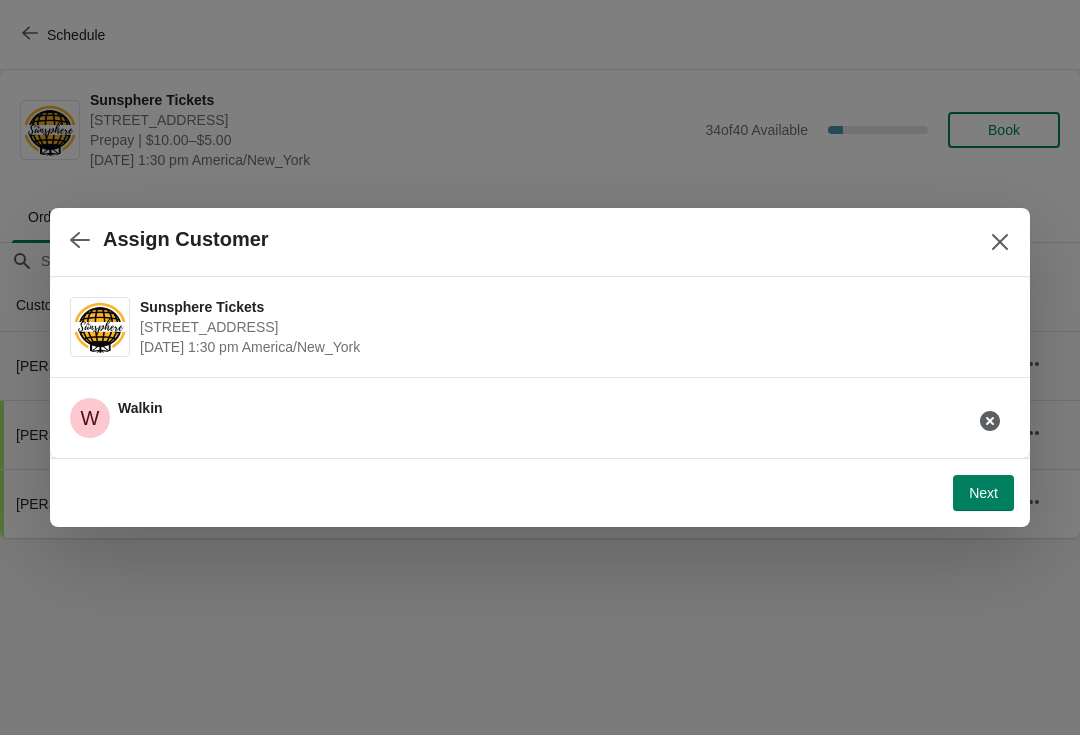 click on "Next" at bounding box center (983, 493) 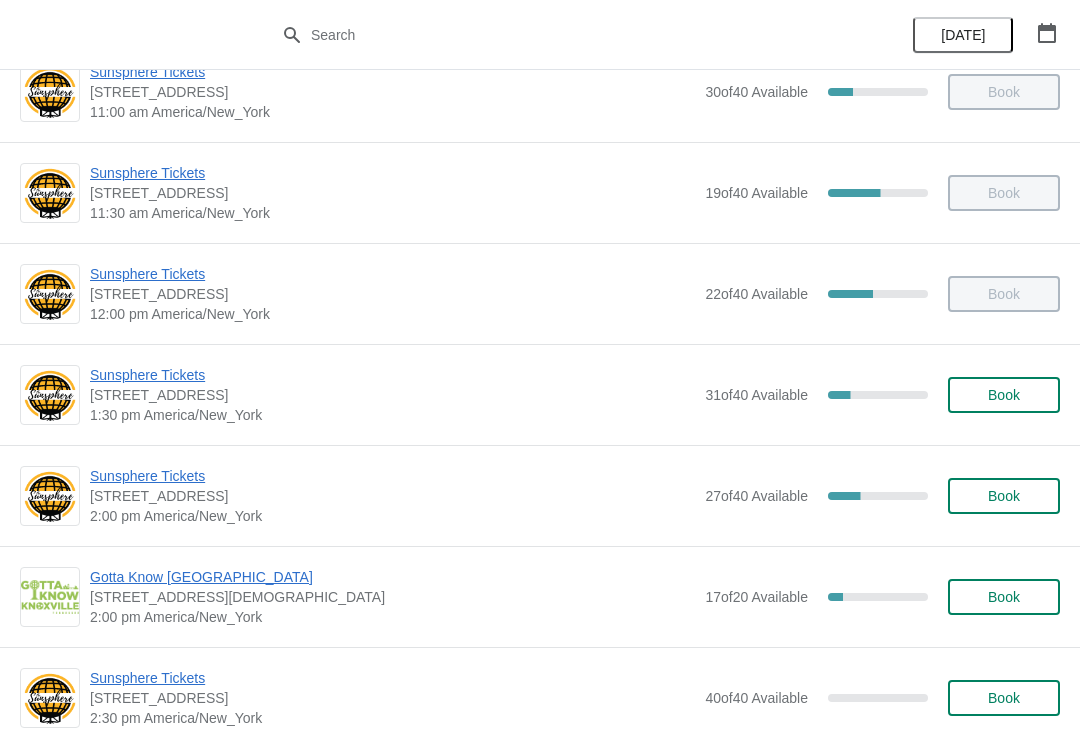 scroll, scrollTop: 482, scrollLeft: 0, axis: vertical 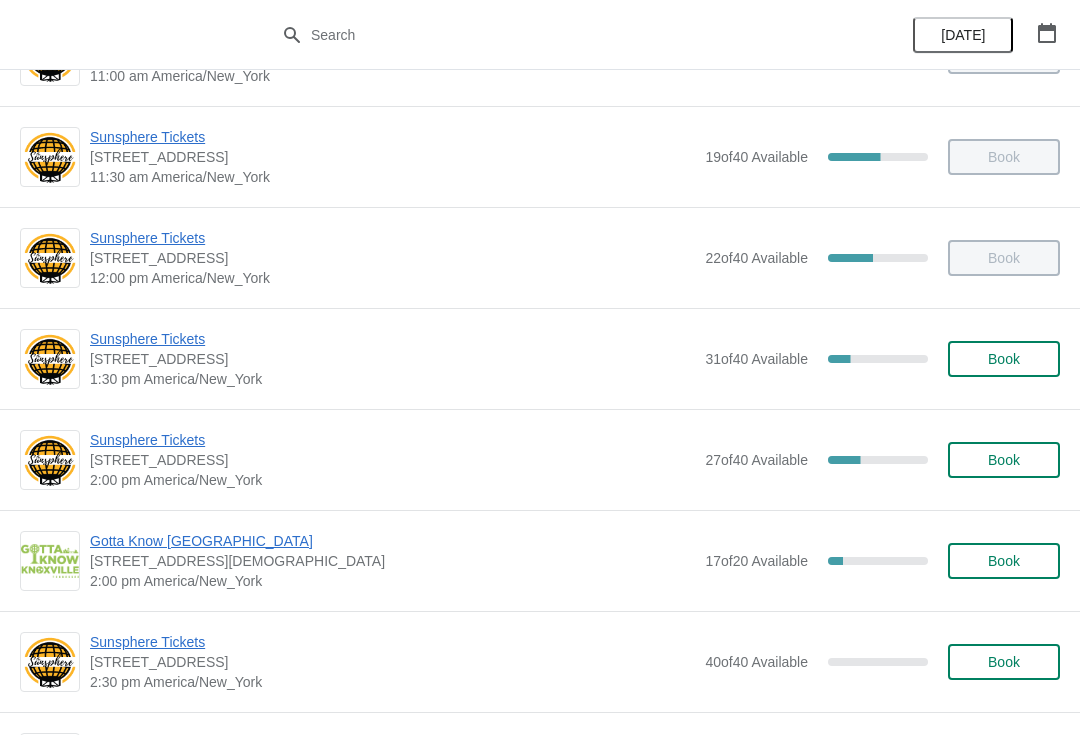 click on "Book" at bounding box center [1004, 359] 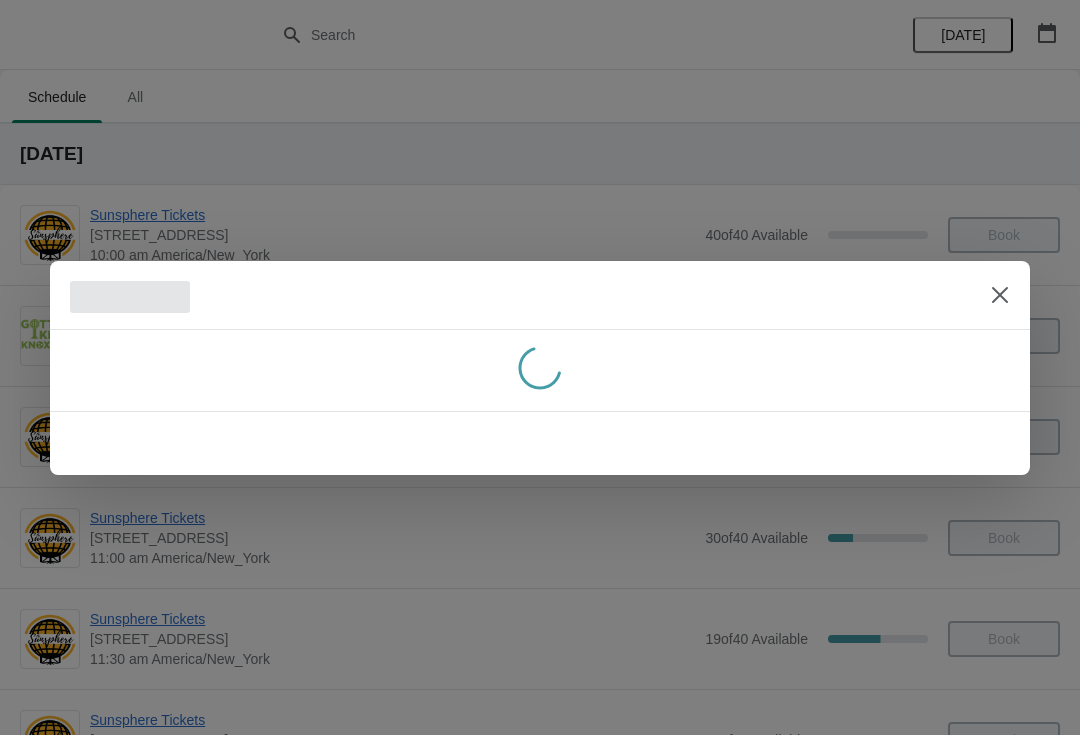 scroll, scrollTop: 0, scrollLeft: 0, axis: both 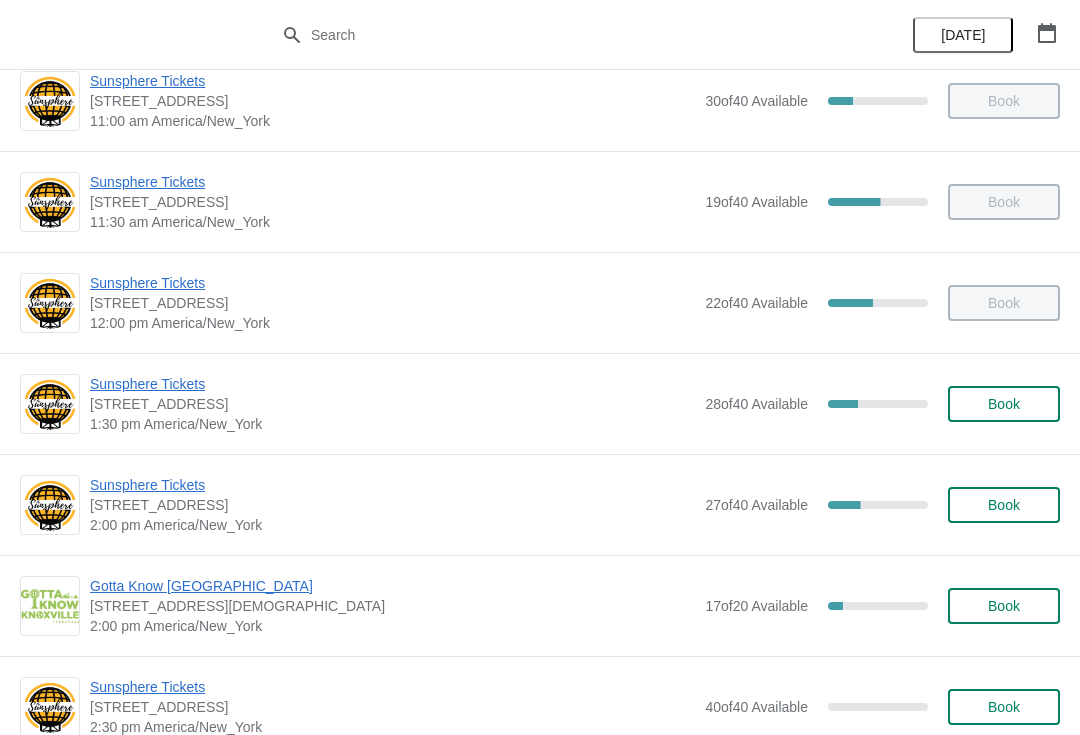 click on "Sunsphere Tickets 810 Clinch Avenue, Knoxville, TN, USA 1:30 pm America/New_York 28  of  40   Available 30 % Book" at bounding box center [575, 404] 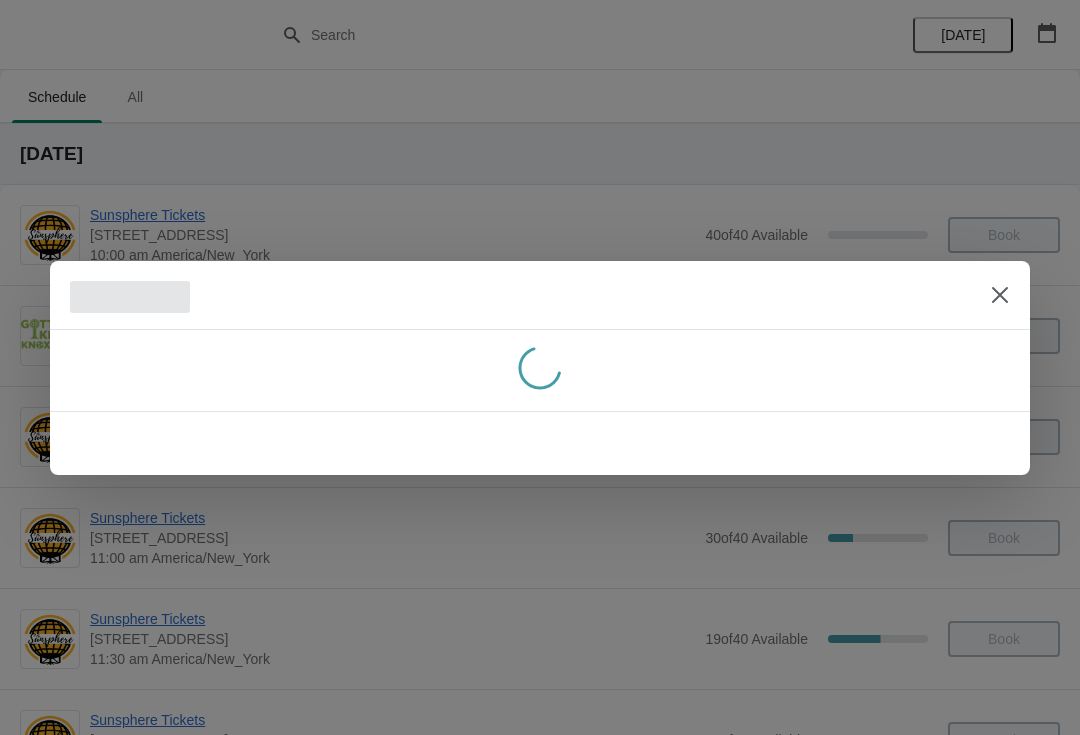 scroll, scrollTop: 437, scrollLeft: 0, axis: vertical 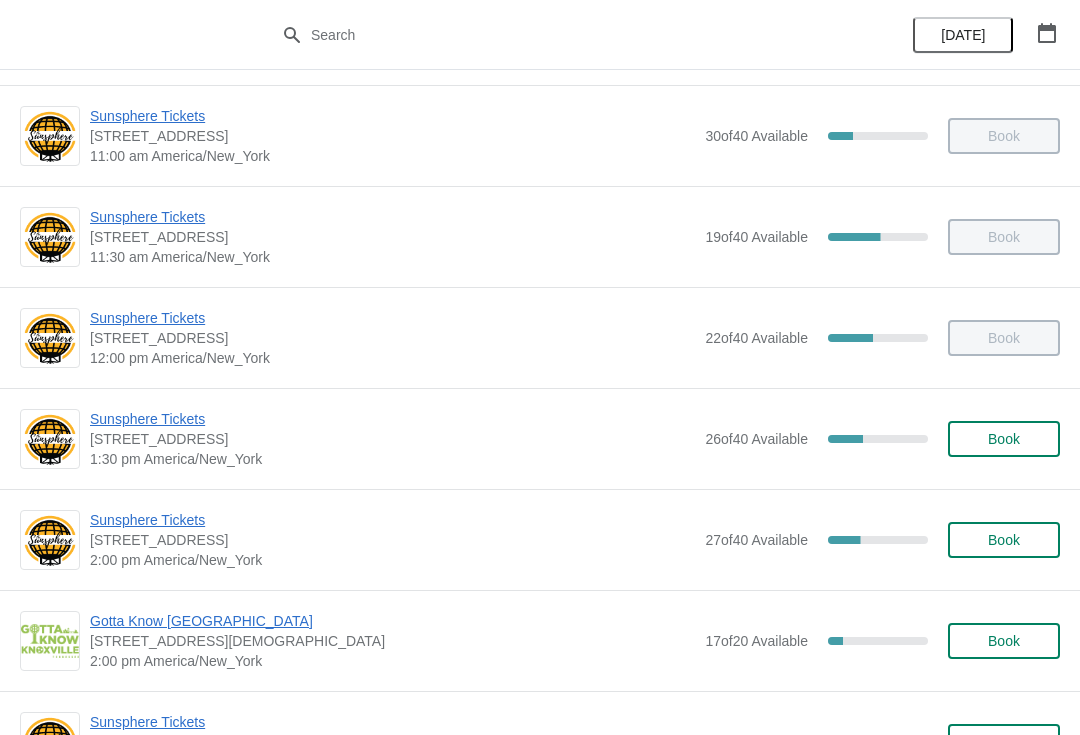 click on "Book" at bounding box center [1004, 439] 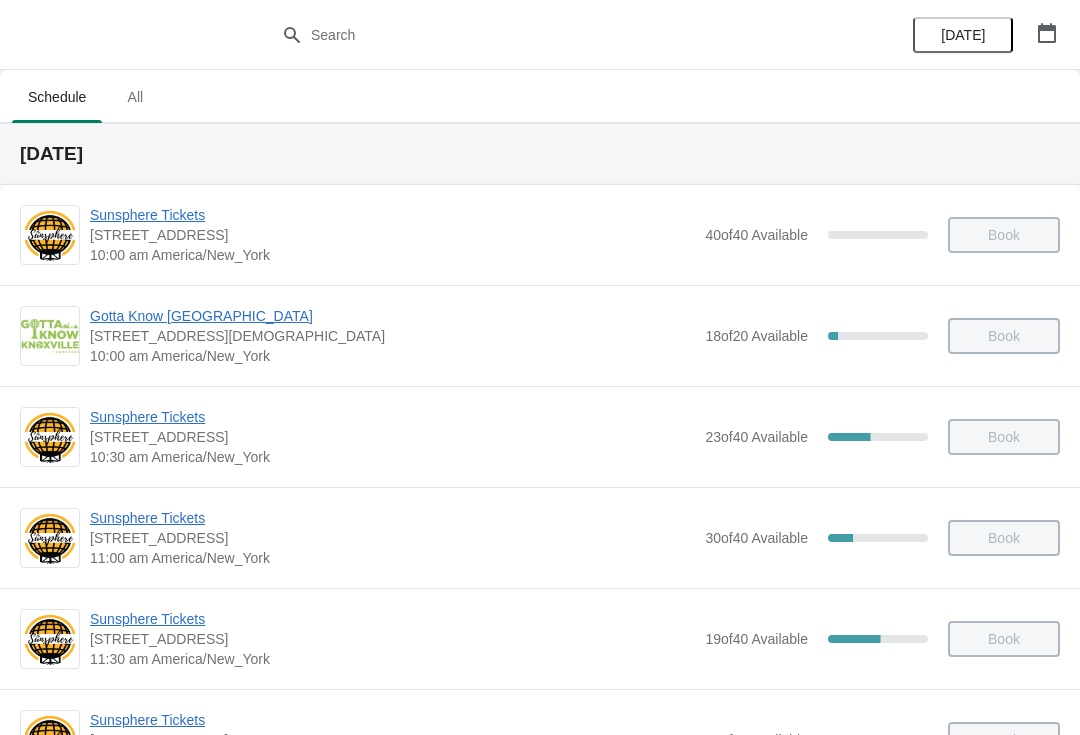 scroll, scrollTop: 402, scrollLeft: 0, axis: vertical 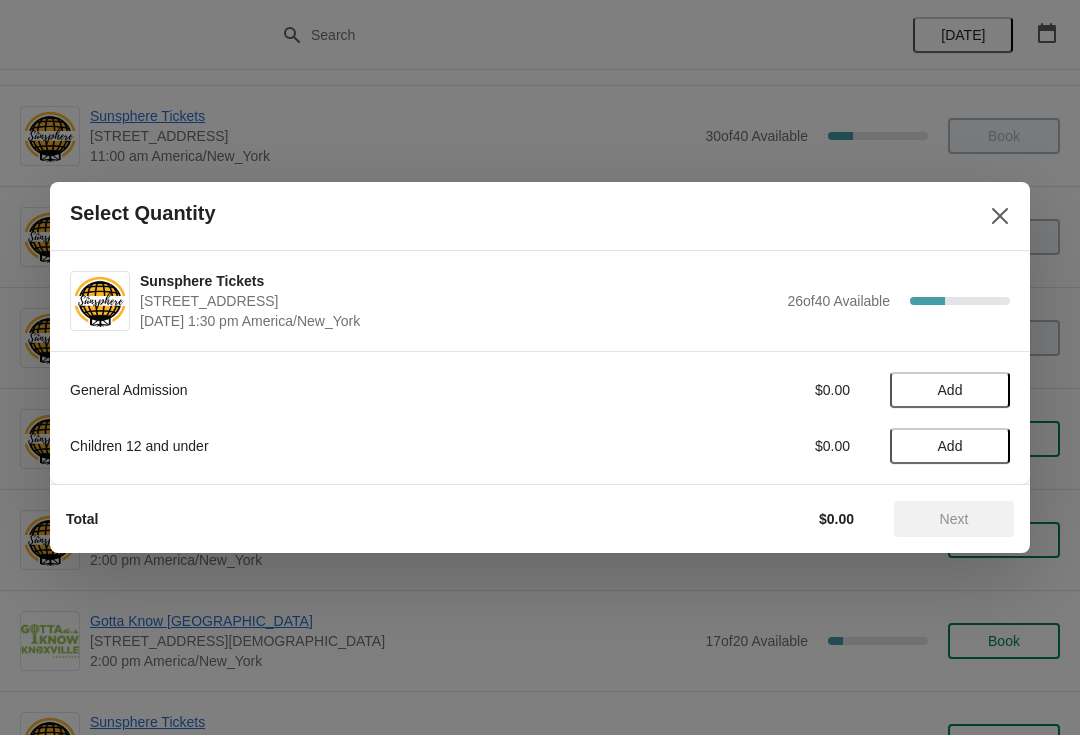 click on "Add" at bounding box center [950, 390] 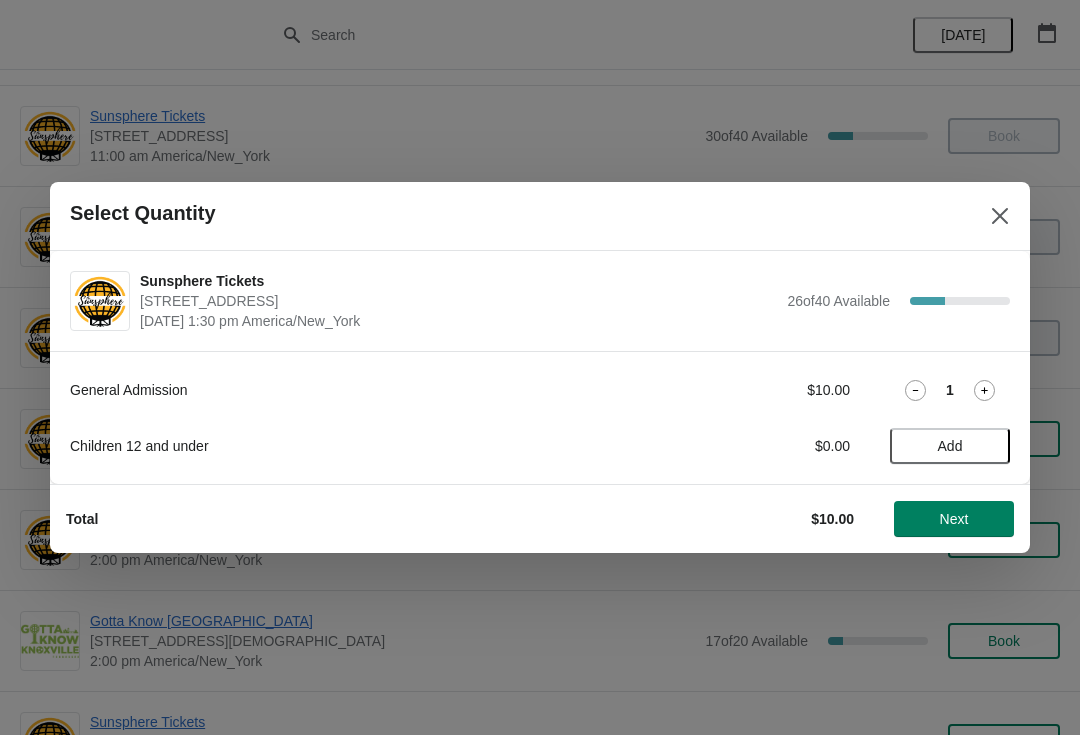 click 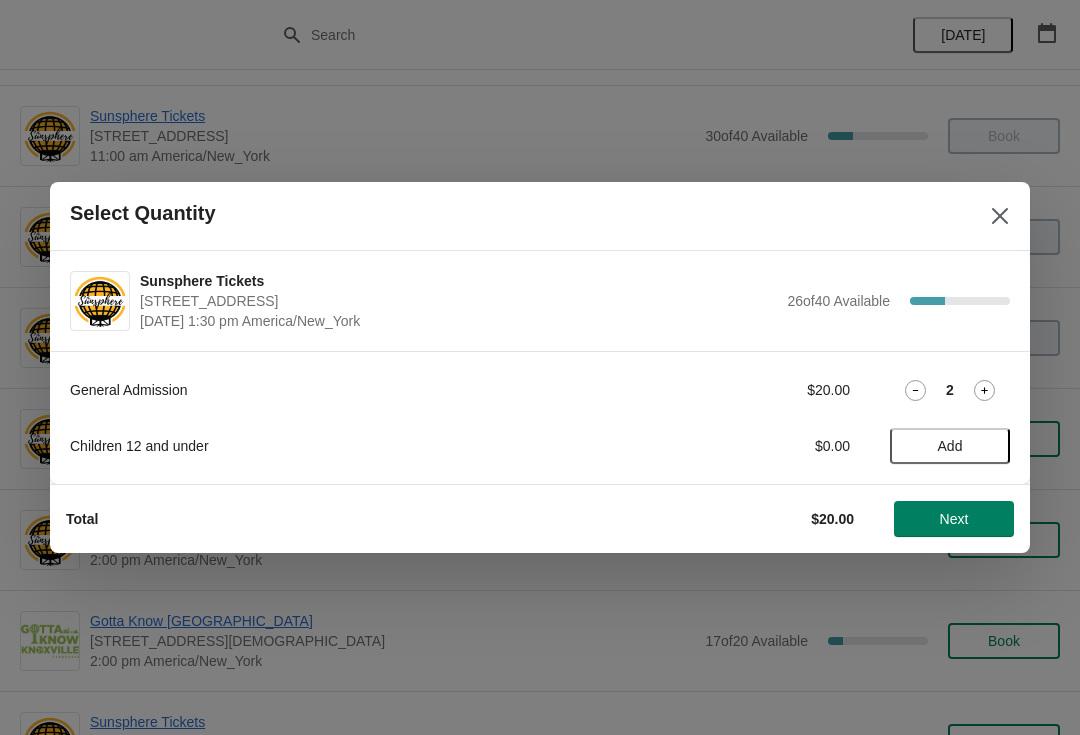 click 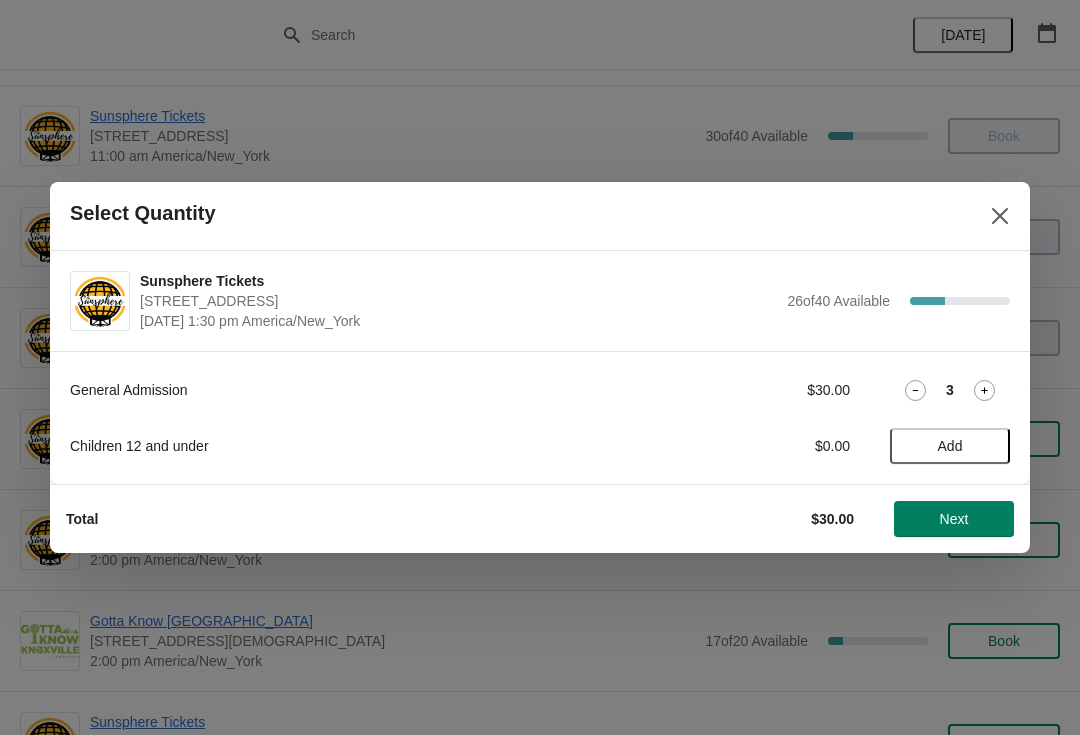 click 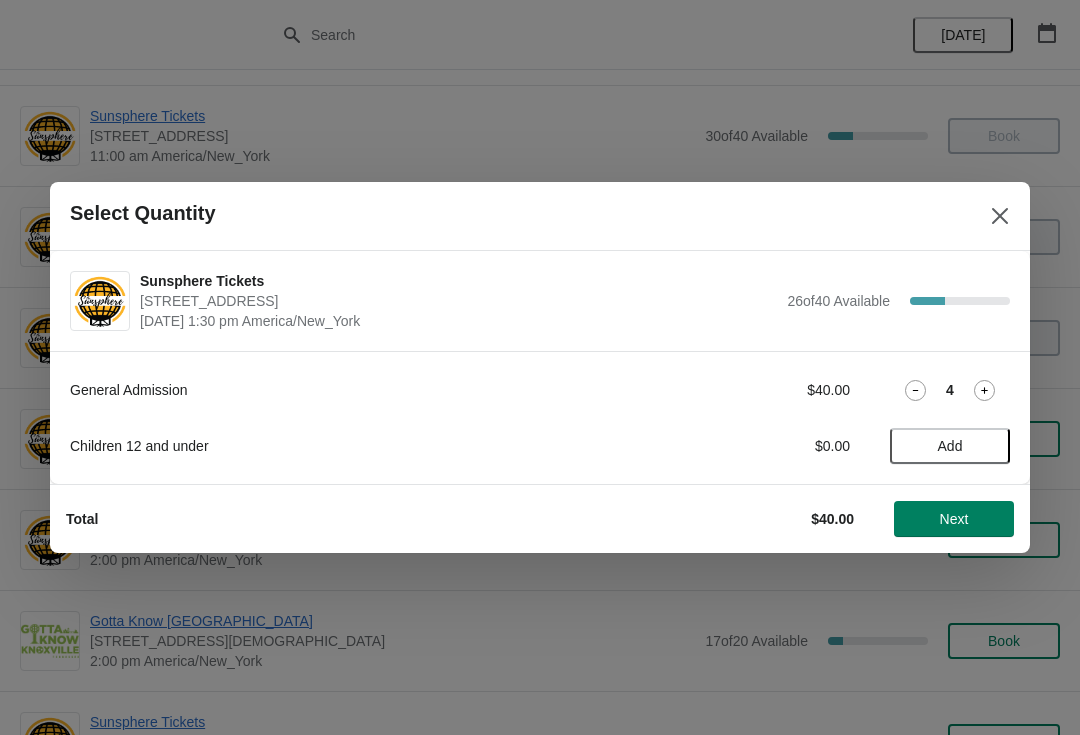 click on "Next" at bounding box center (954, 519) 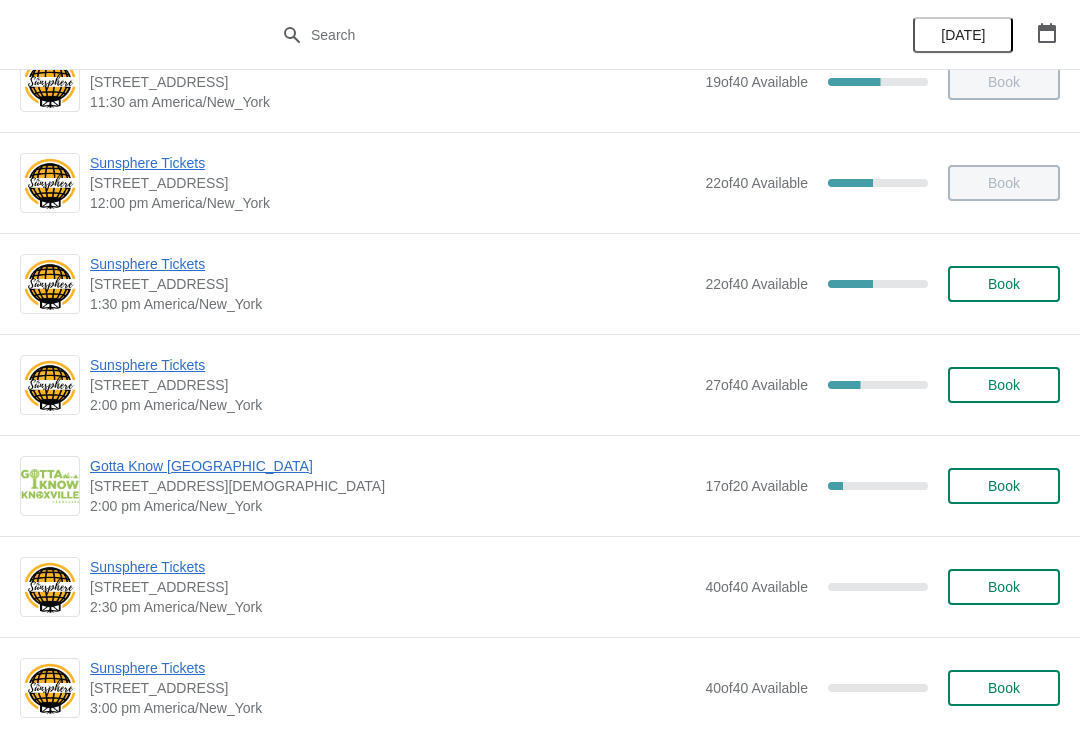 scroll, scrollTop: 555, scrollLeft: 0, axis: vertical 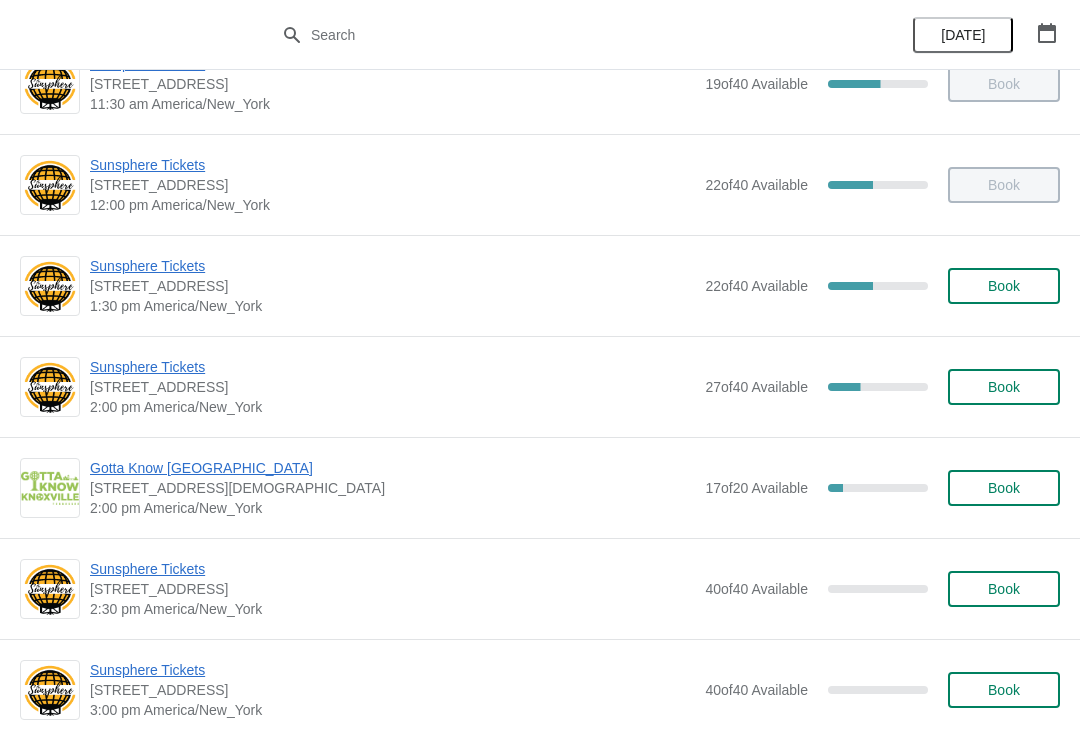 click on "Book" at bounding box center (1004, 286) 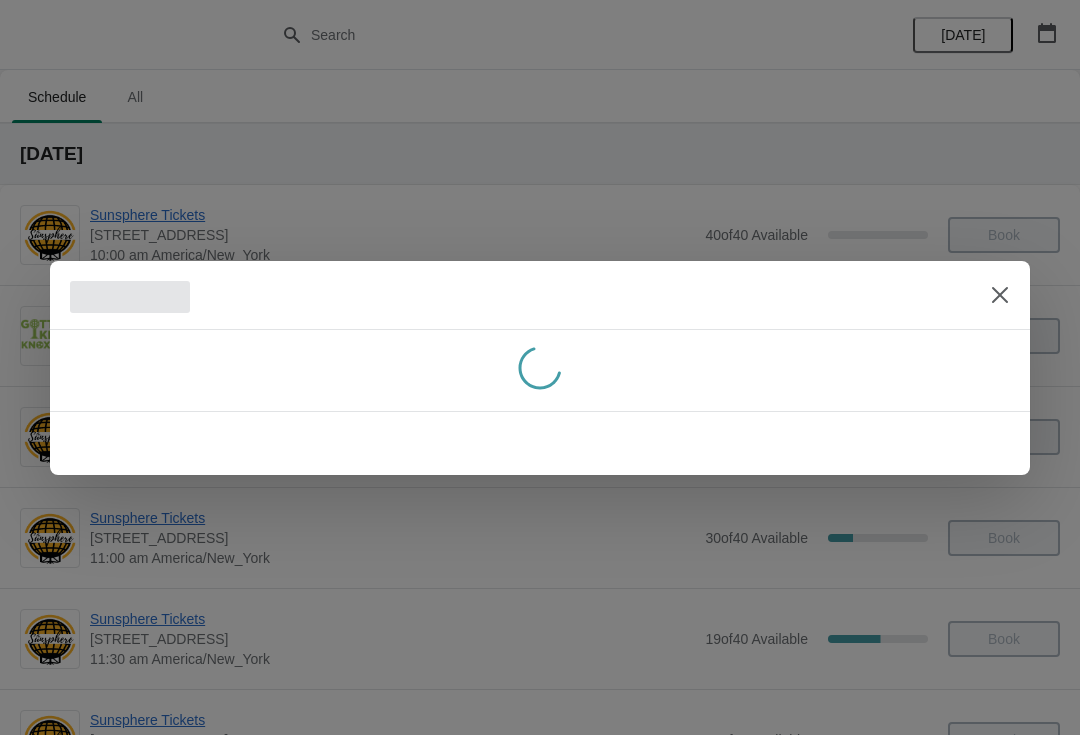 scroll, scrollTop: 0, scrollLeft: 0, axis: both 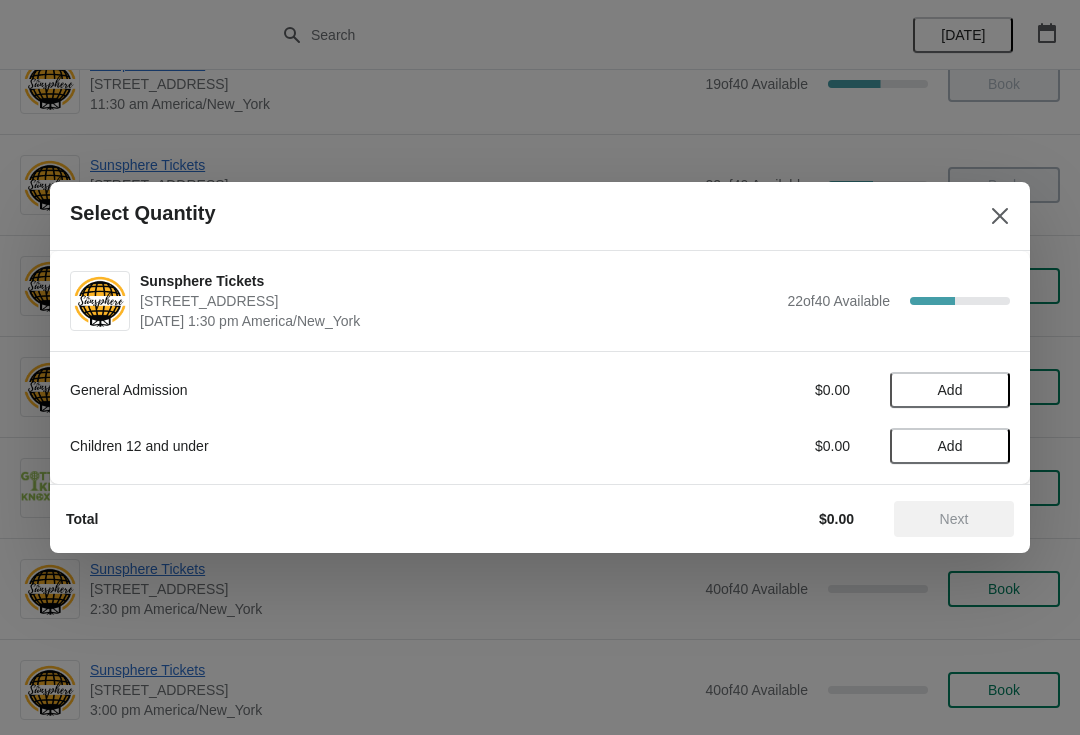 click on "Add" at bounding box center (950, 390) 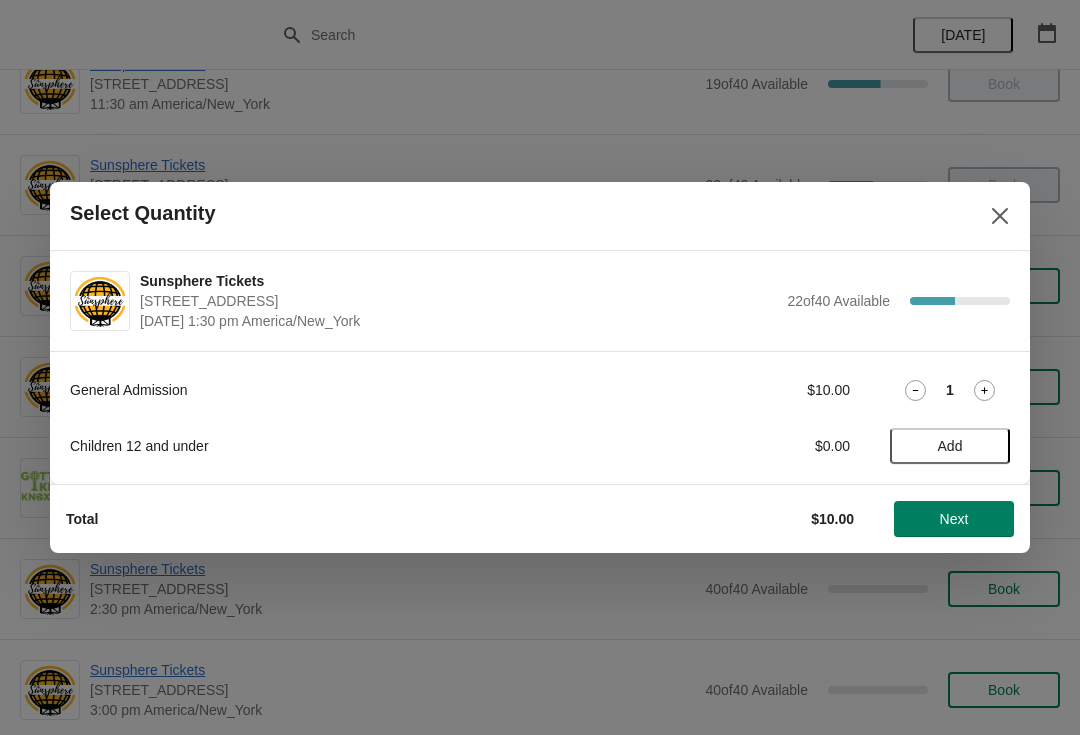 click 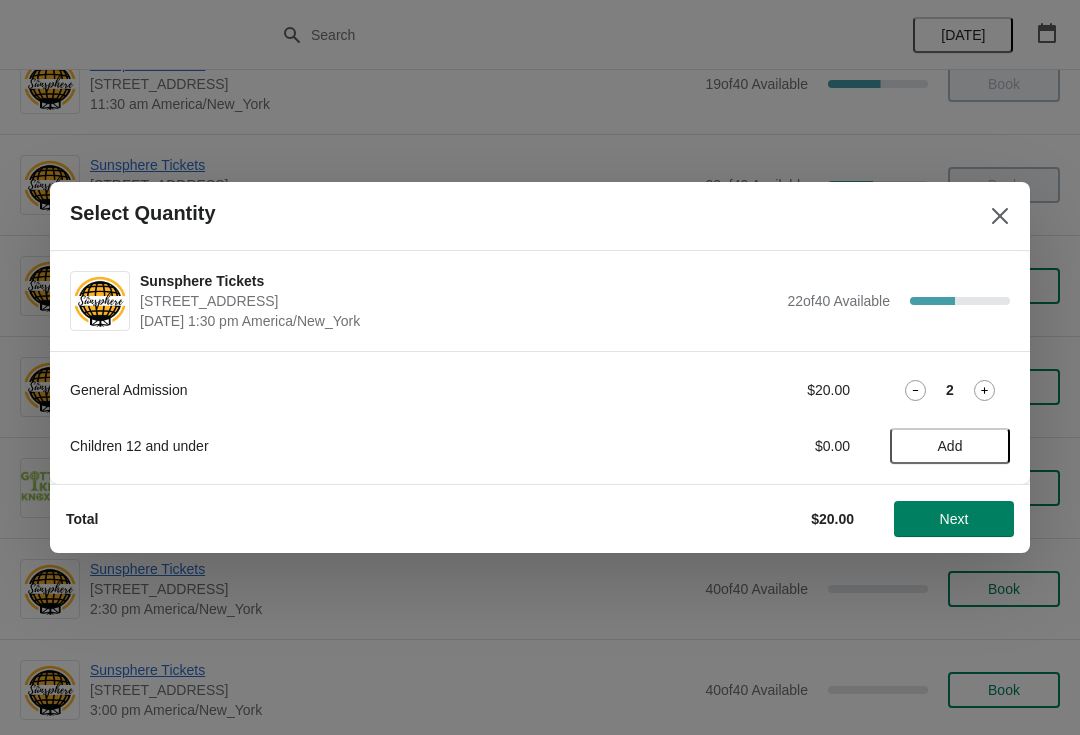 click at bounding box center [540, 367] 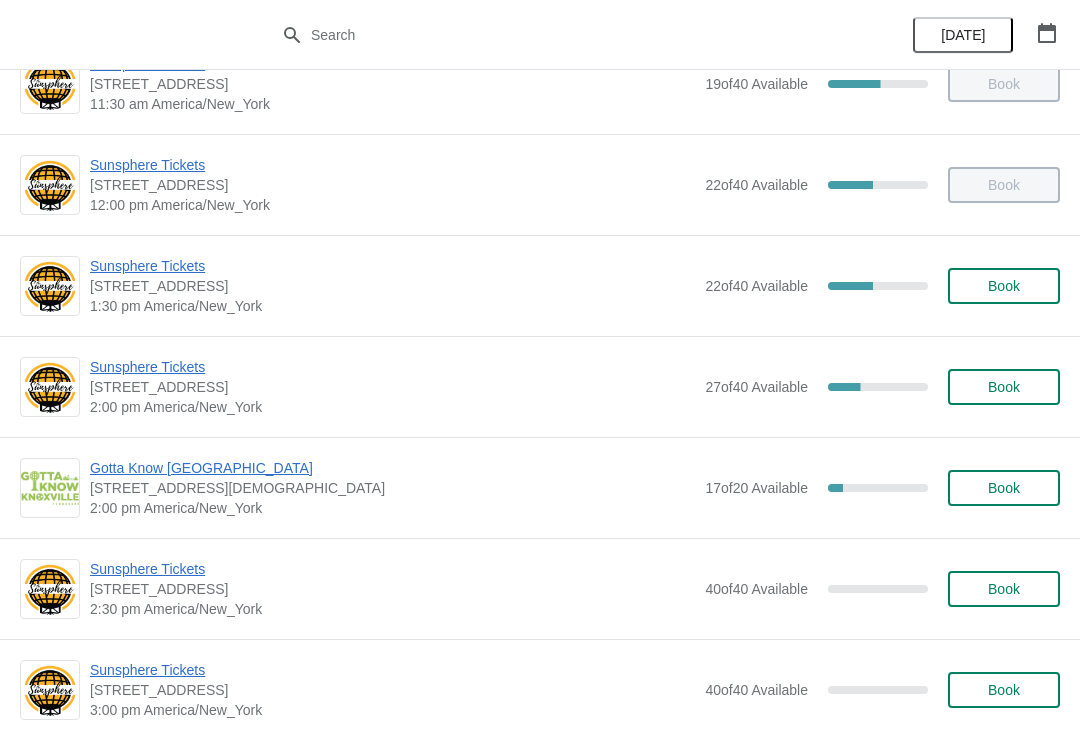 click on "Sunsphere Tickets" at bounding box center [392, 165] 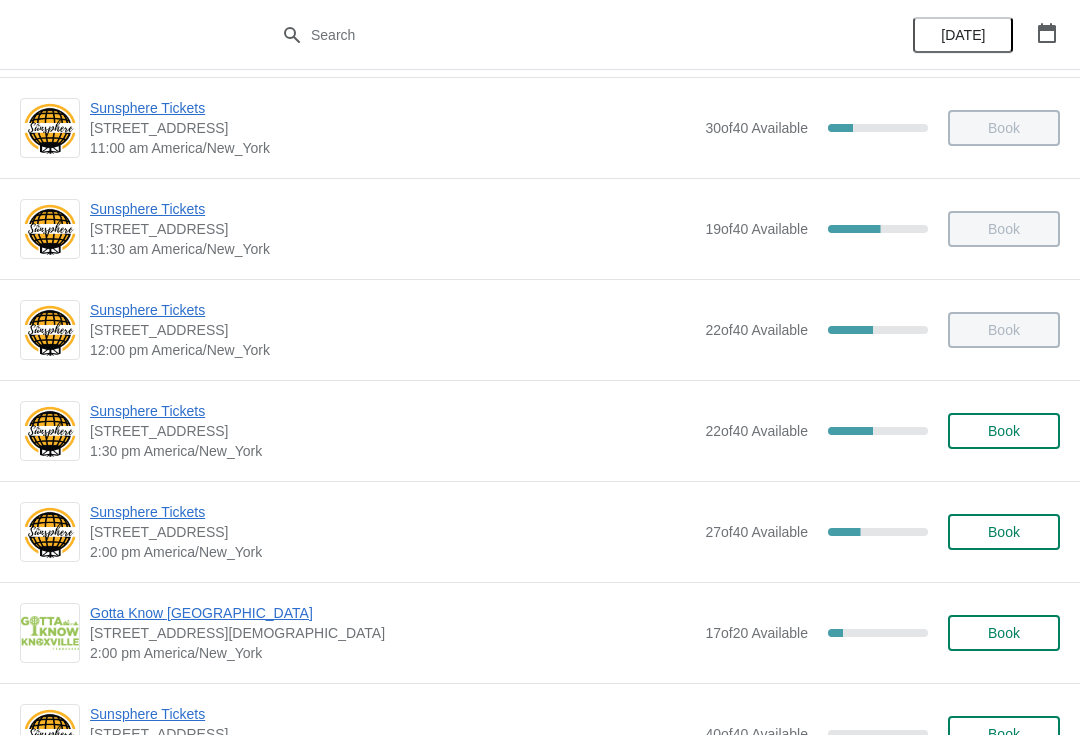 scroll, scrollTop: 409, scrollLeft: 0, axis: vertical 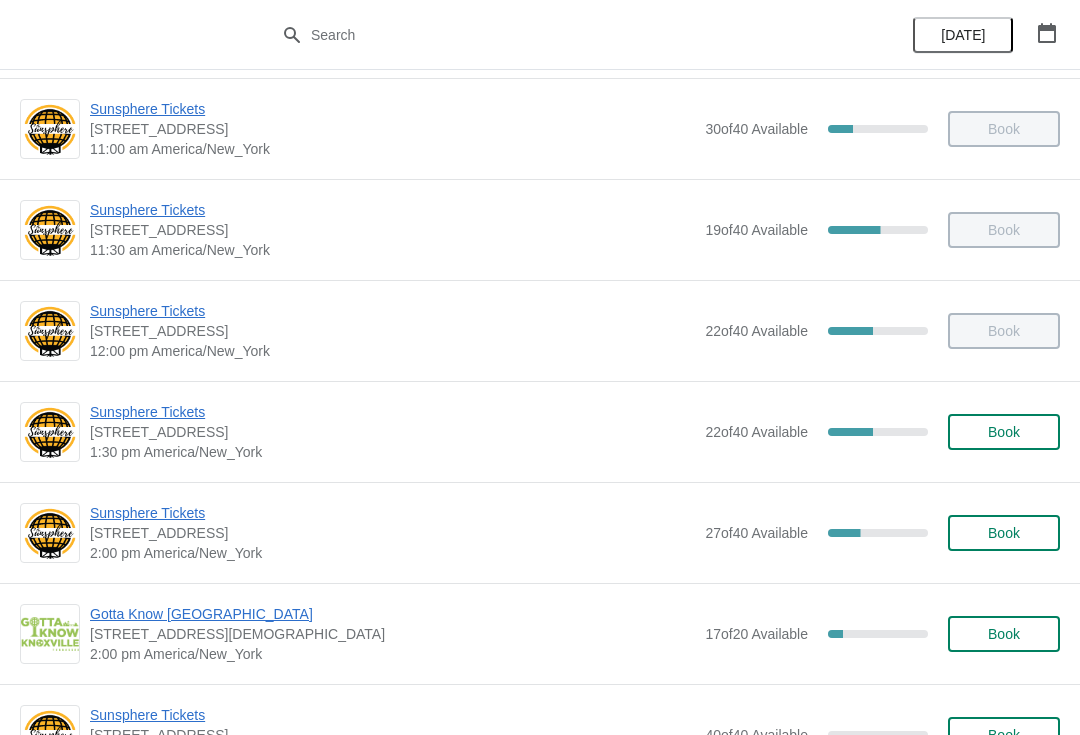click on "Book" at bounding box center (1004, 432) 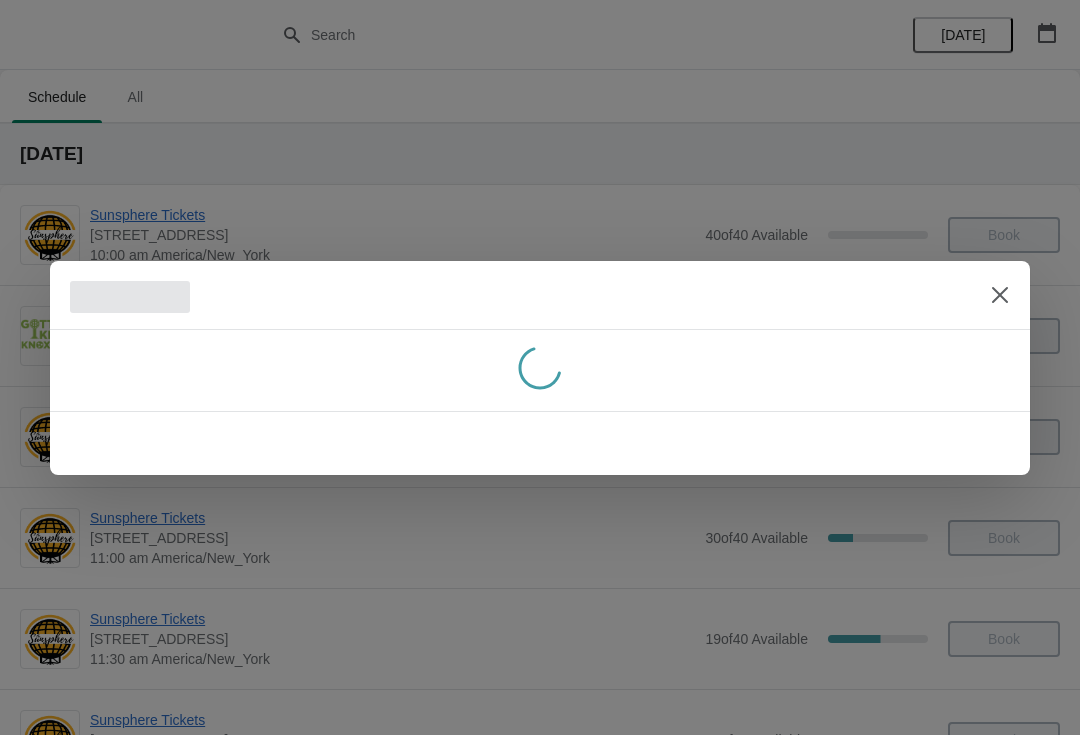 scroll, scrollTop: 0, scrollLeft: 0, axis: both 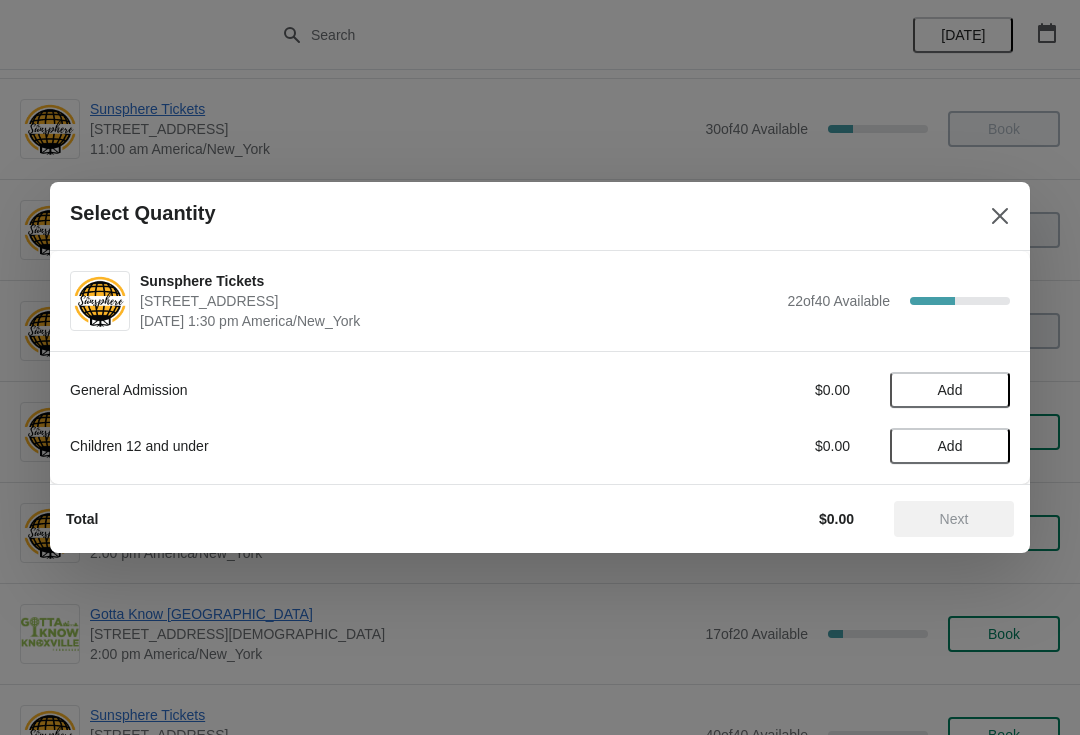 click on "Add" at bounding box center (950, 390) 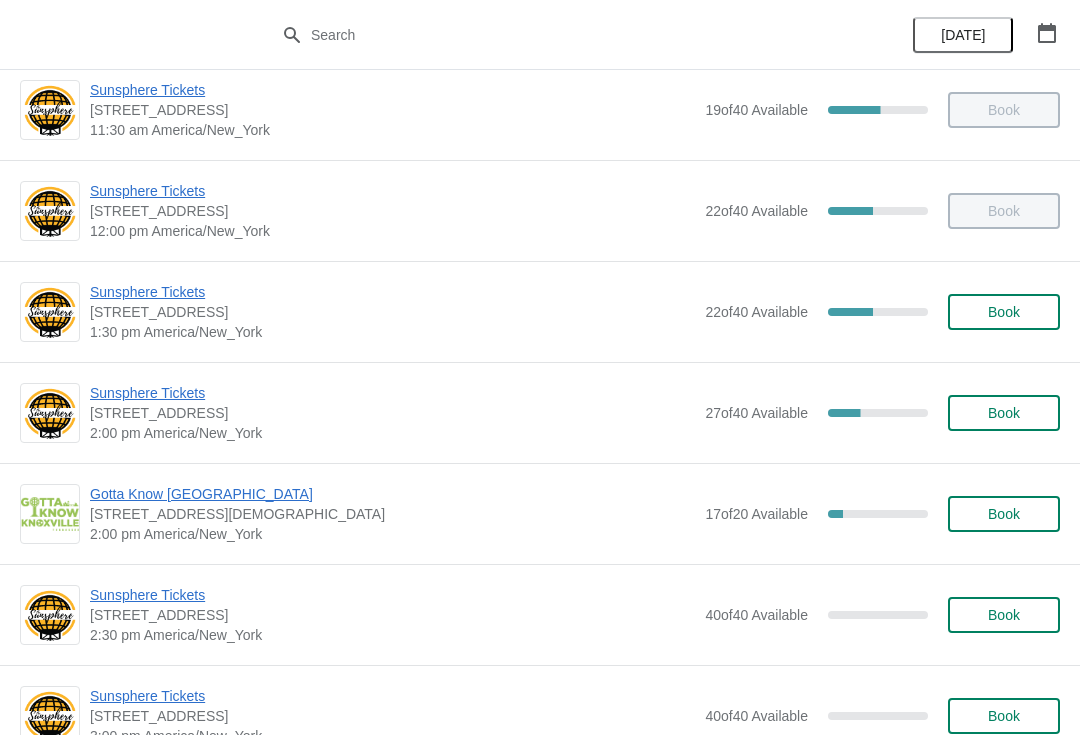 scroll, scrollTop: 643, scrollLeft: 0, axis: vertical 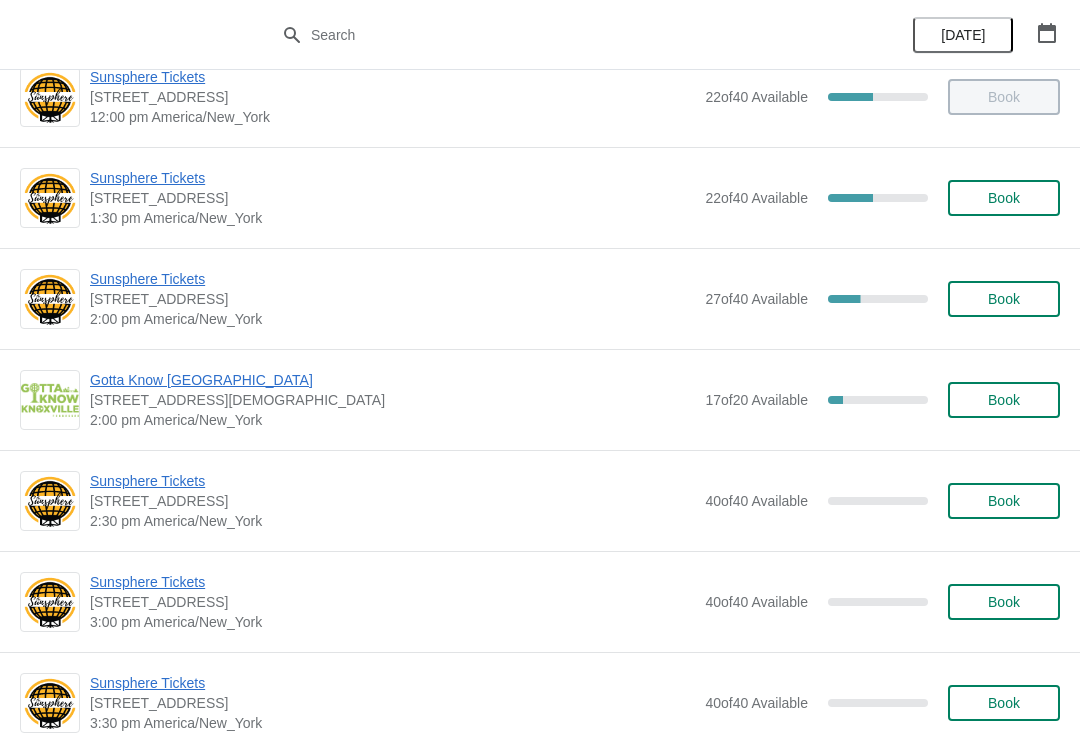 click on "Sunsphere Tickets" at bounding box center (392, 279) 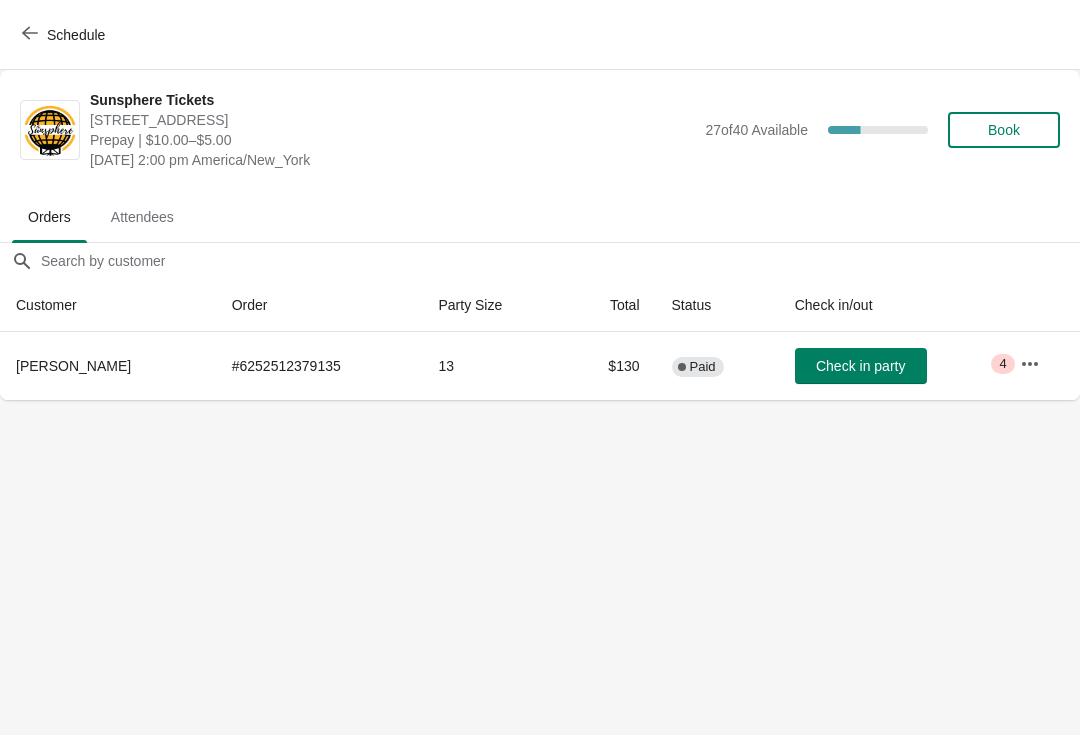 click at bounding box center [1030, 364] 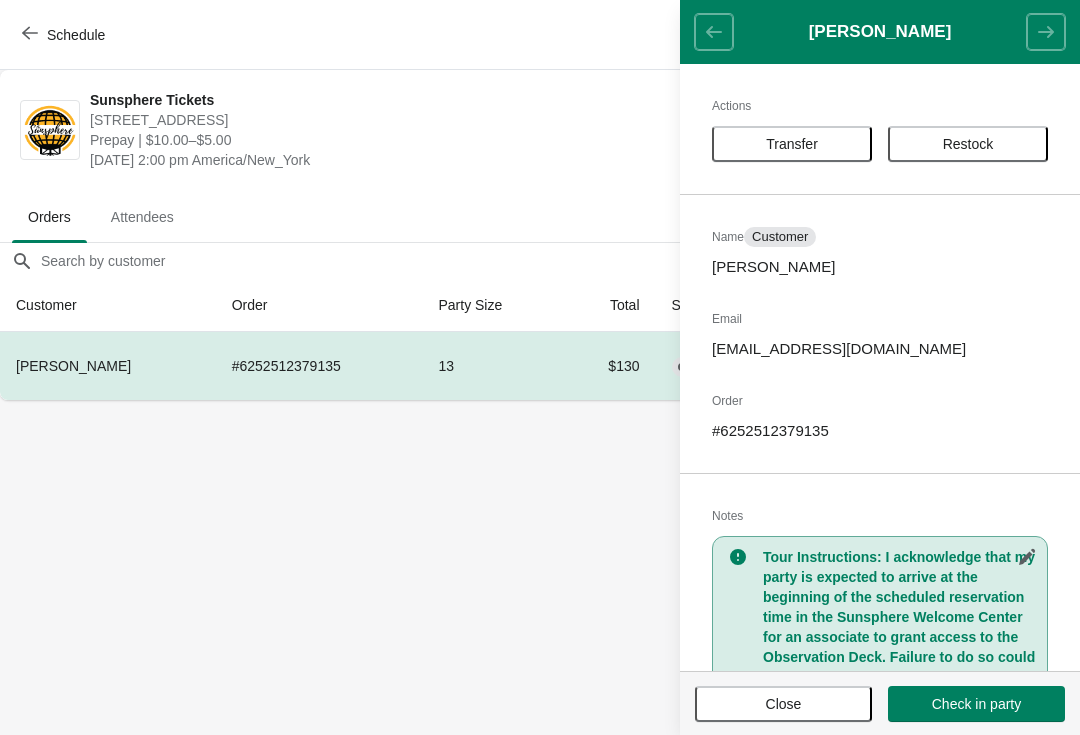 click on "Close" at bounding box center [783, 704] 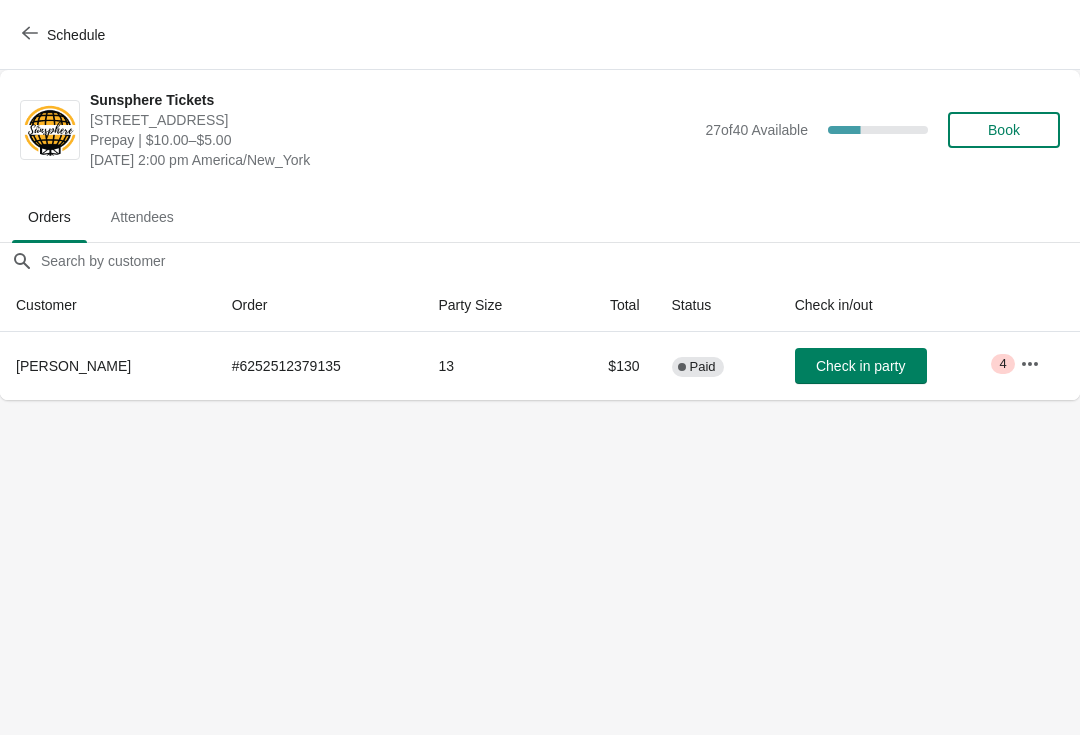 click on "Check in party" at bounding box center (860, 366) 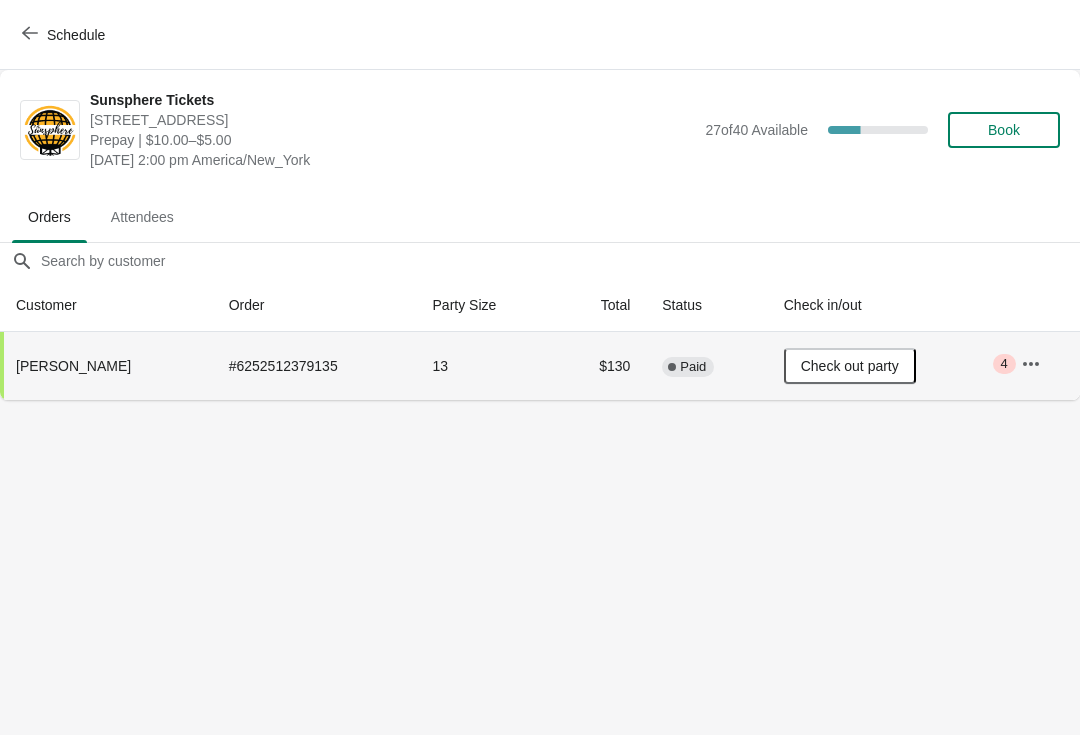click on "Schedule" at bounding box center (65, 35) 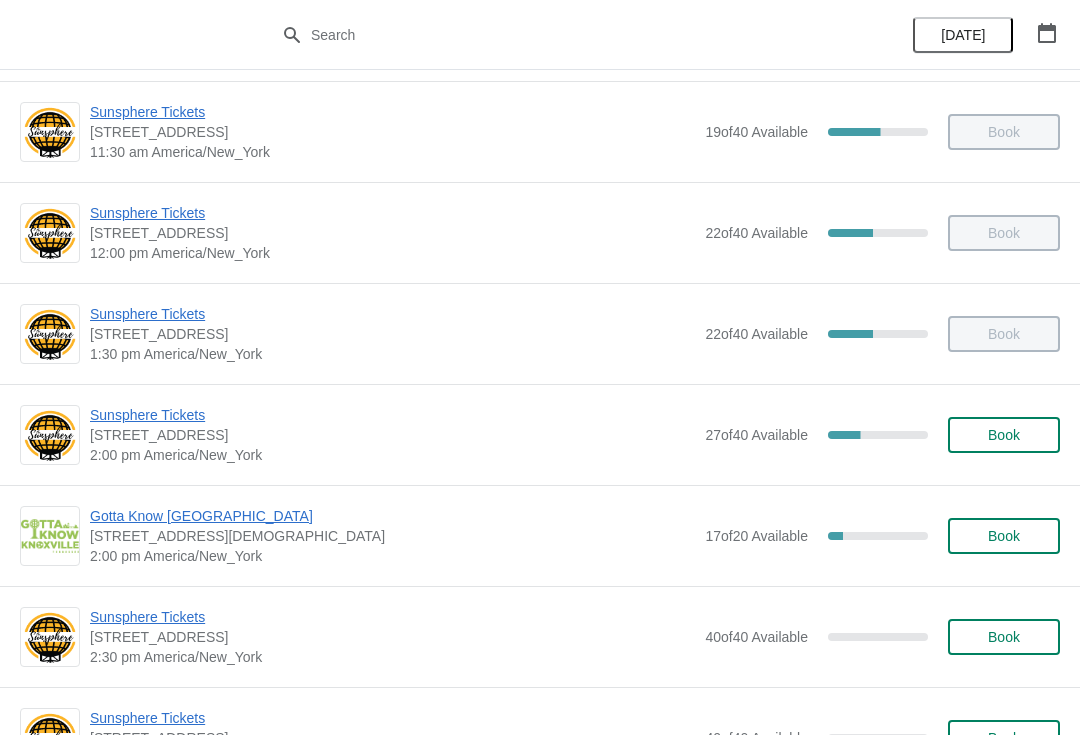 scroll, scrollTop: 505, scrollLeft: 0, axis: vertical 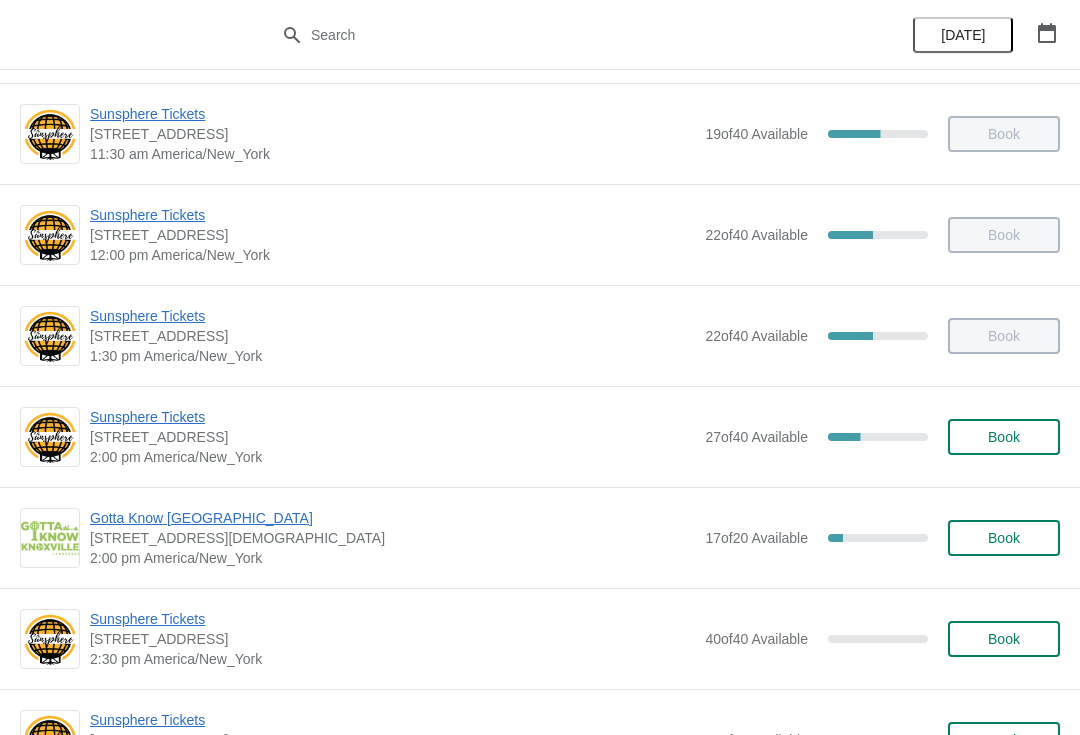 click on "Book" at bounding box center (1004, 437) 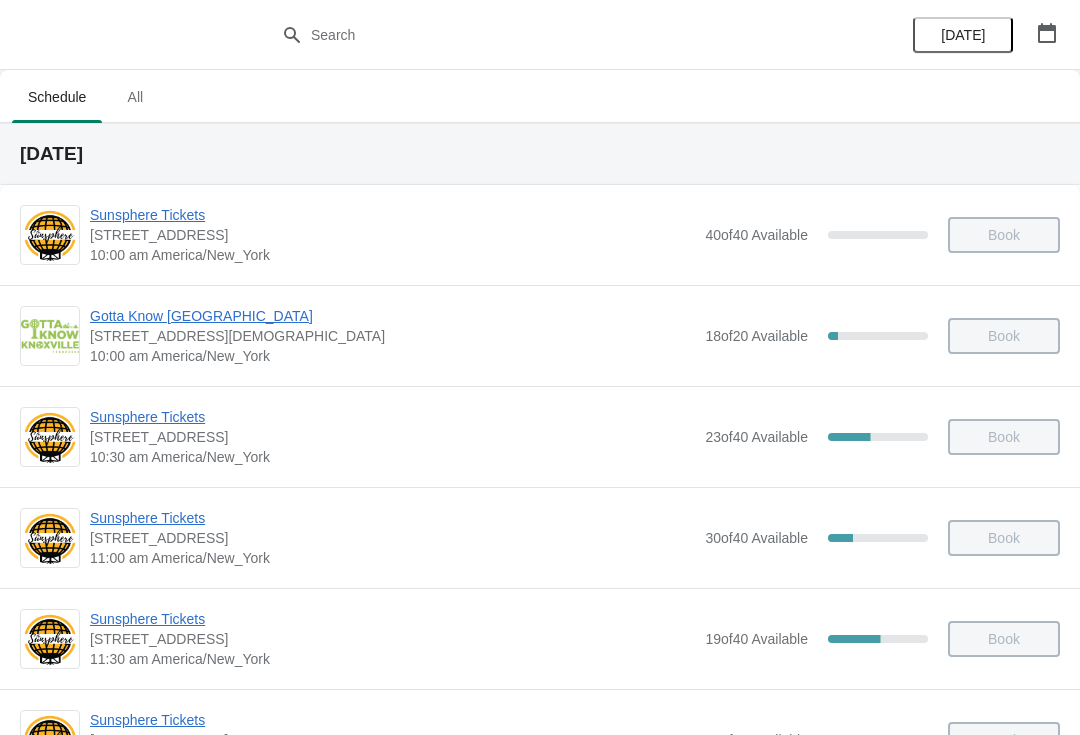 scroll, scrollTop: 505, scrollLeft: 0, axis: vertical 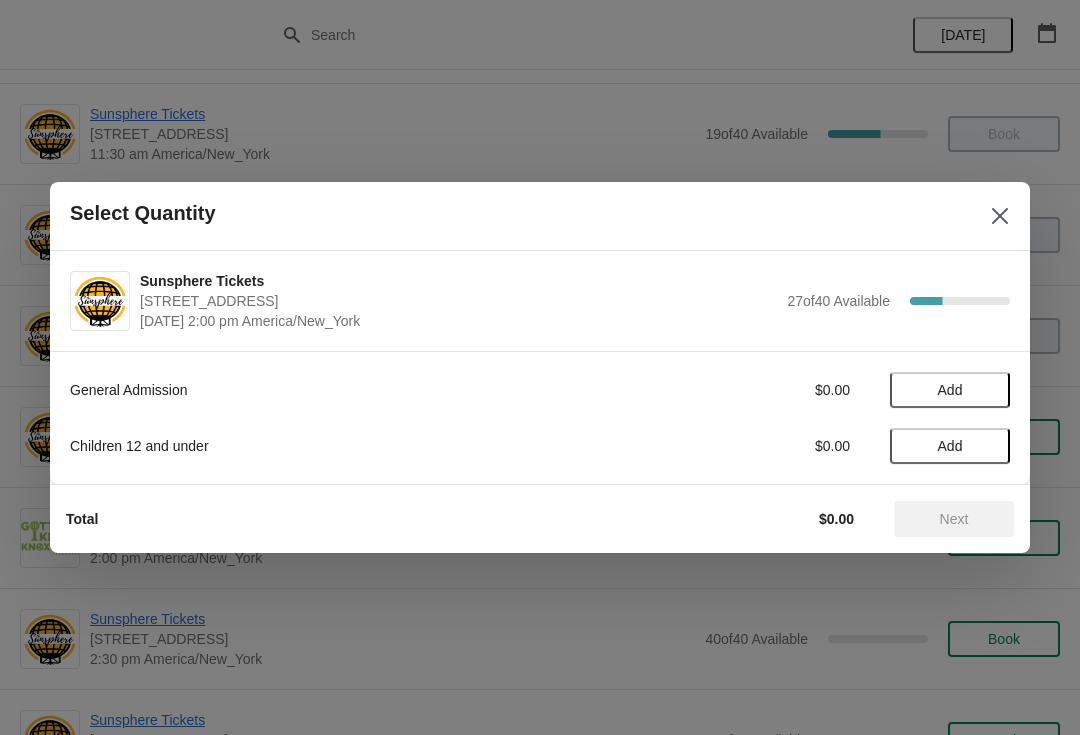click on "Add" at bounding box center (950, 390) 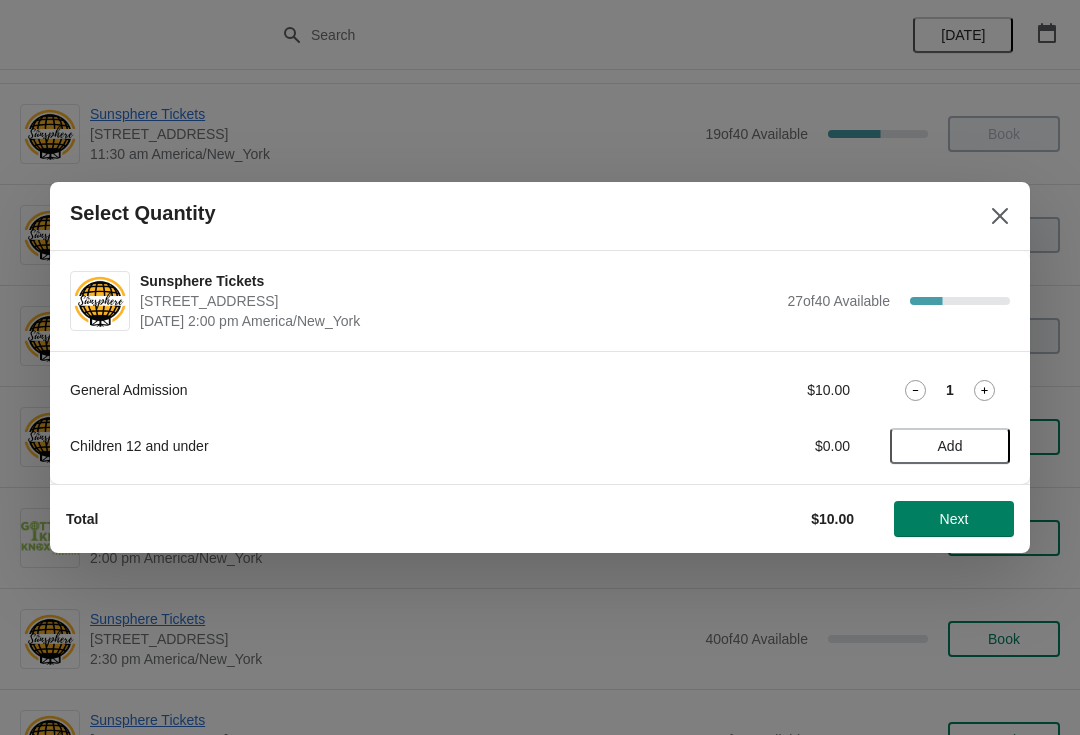 click 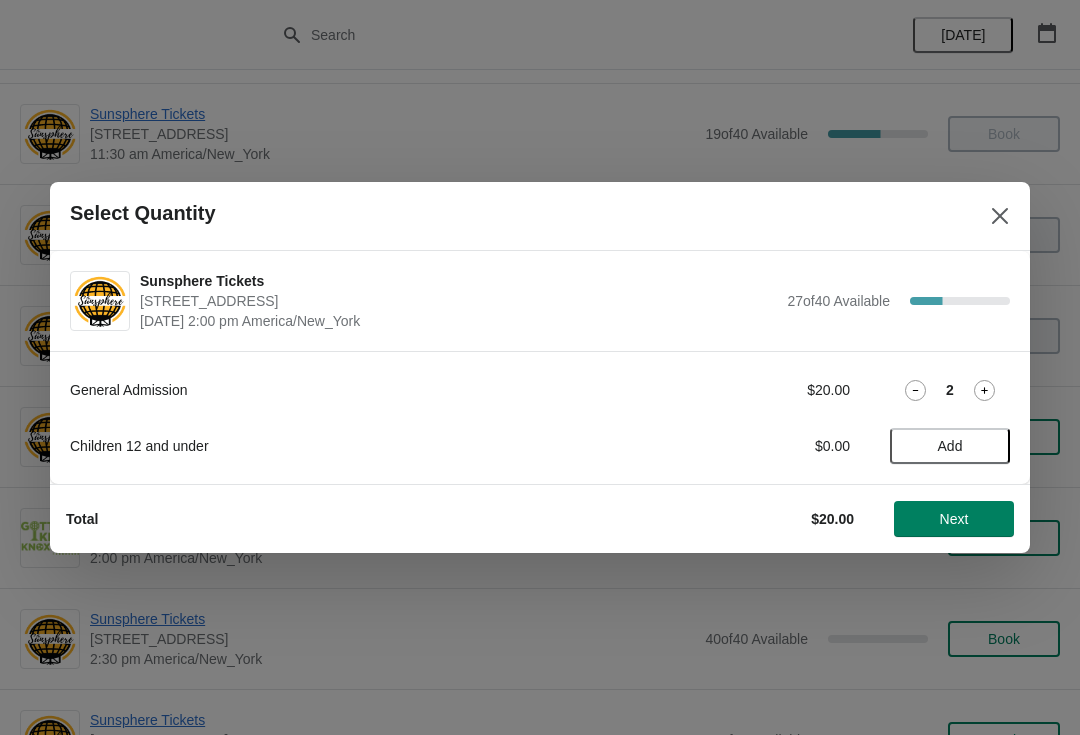 click on "Next" at bounding box center [954, 519] 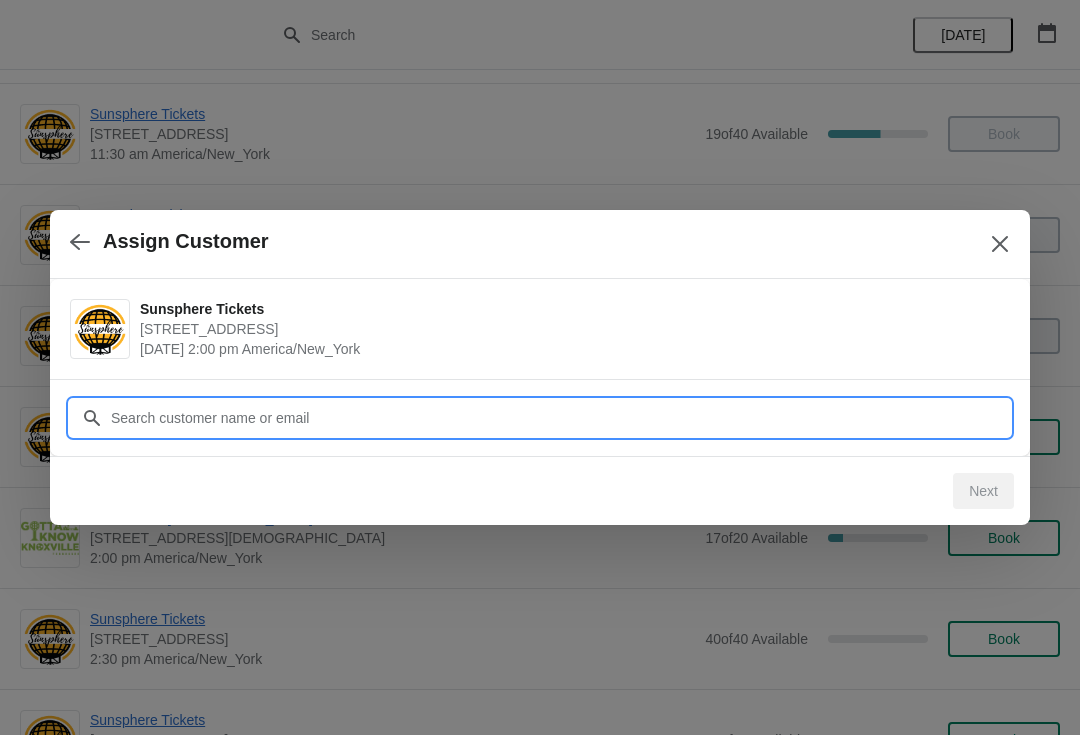 click on "Customer" at bounding box center [560, 418] 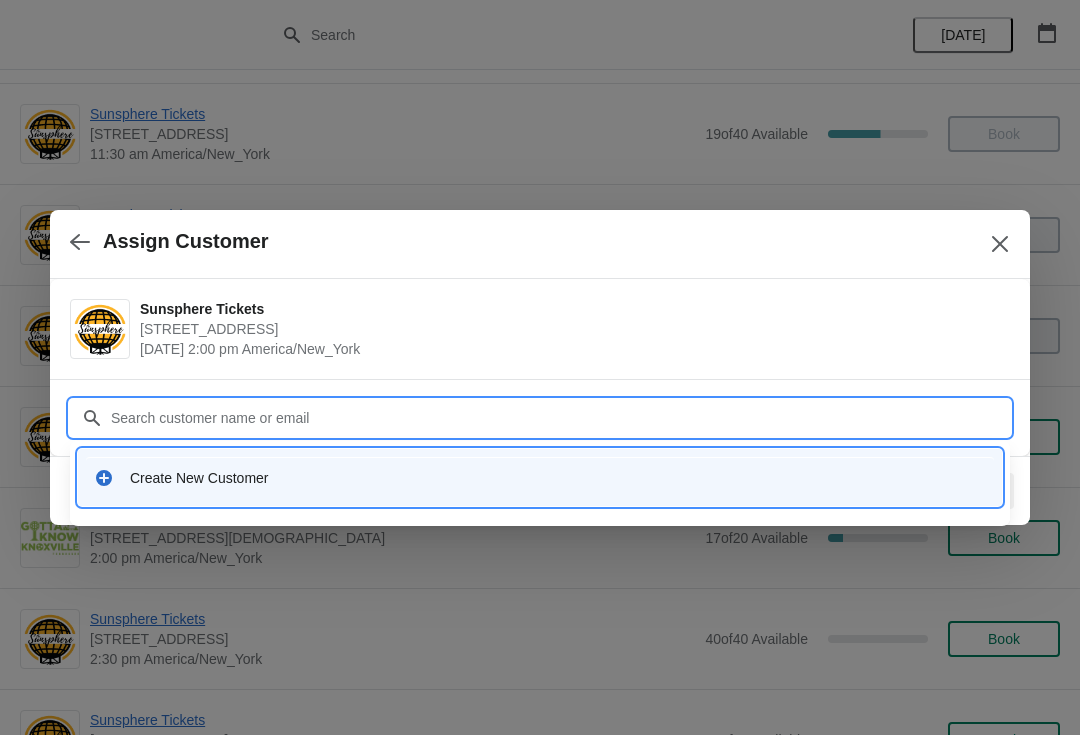 click on "Create New Customer" at bounding box center [558, 478] 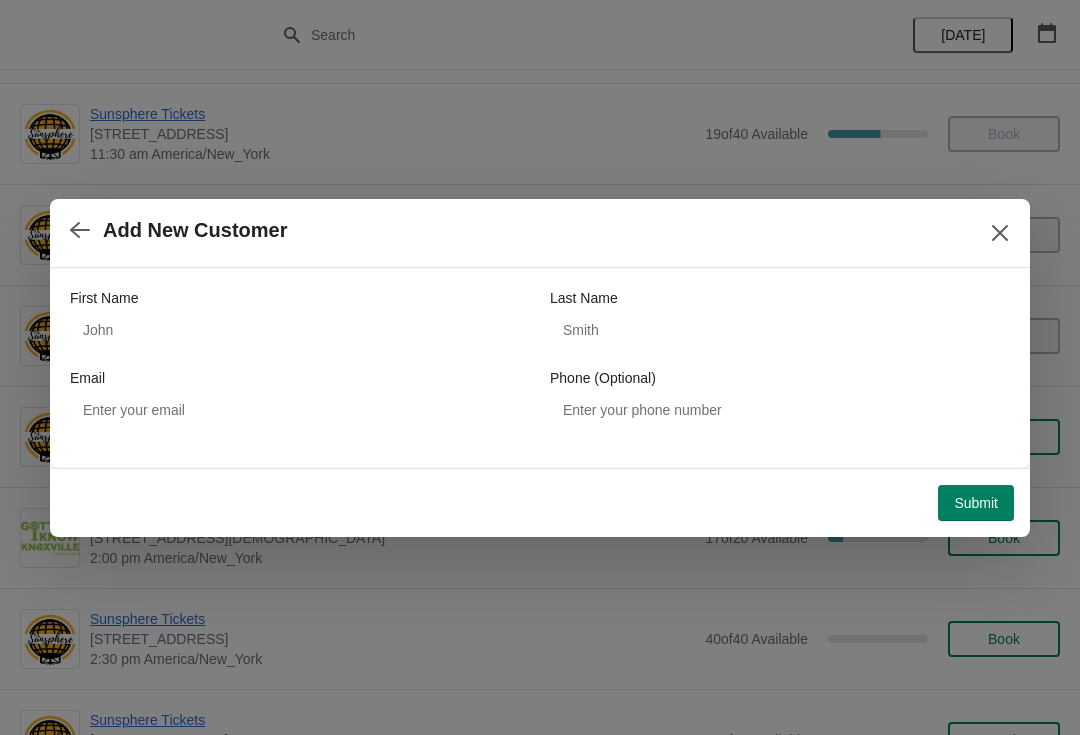 click on "First Name Last Name Email Phone (Optional)" at bounding box center (540, 358) 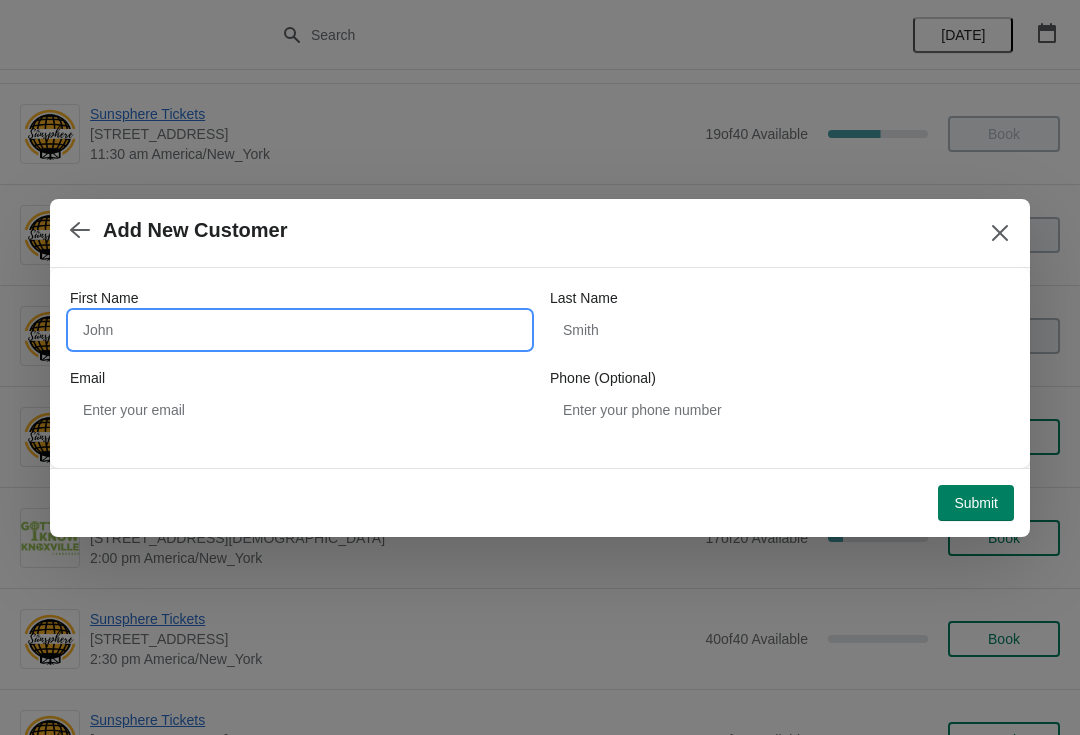 click on "First Name" at bounding box center [300, 330] 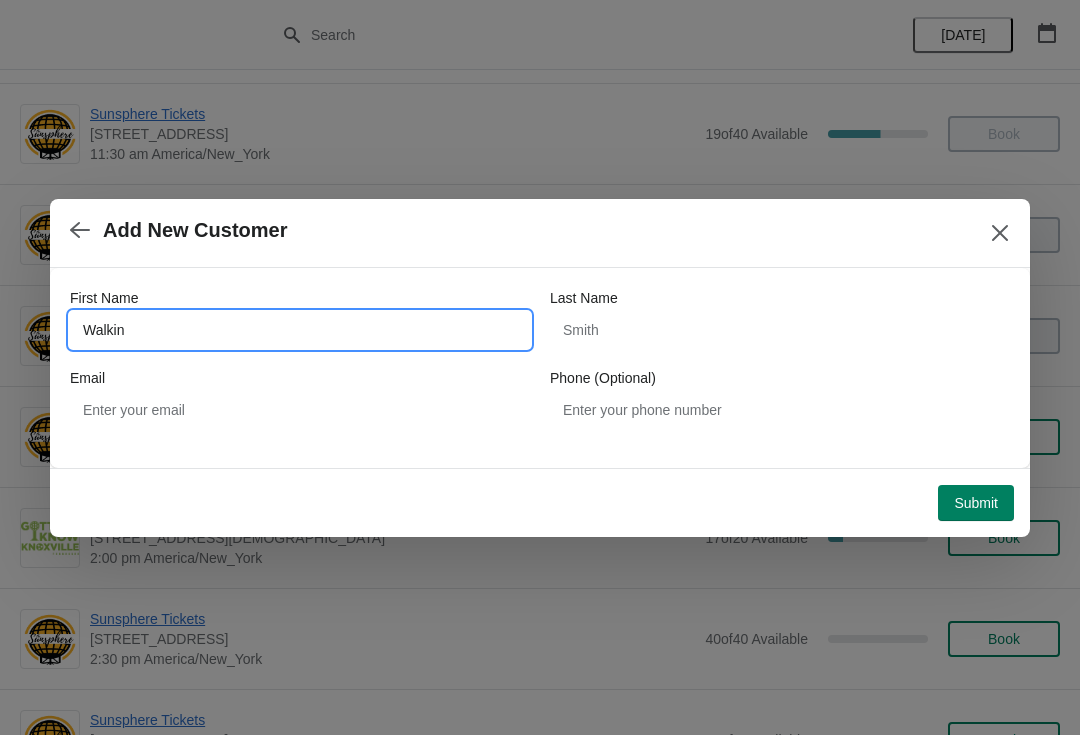 type on "Walkin" 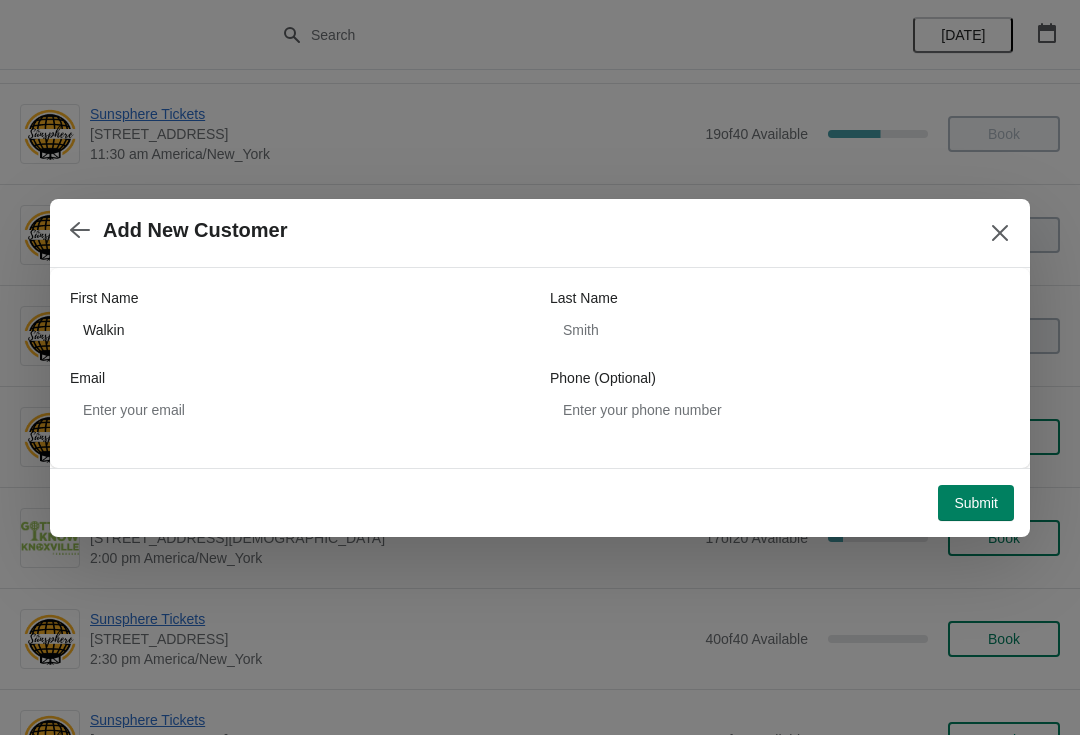 click on "Submit" at bounding box center [976, 503] 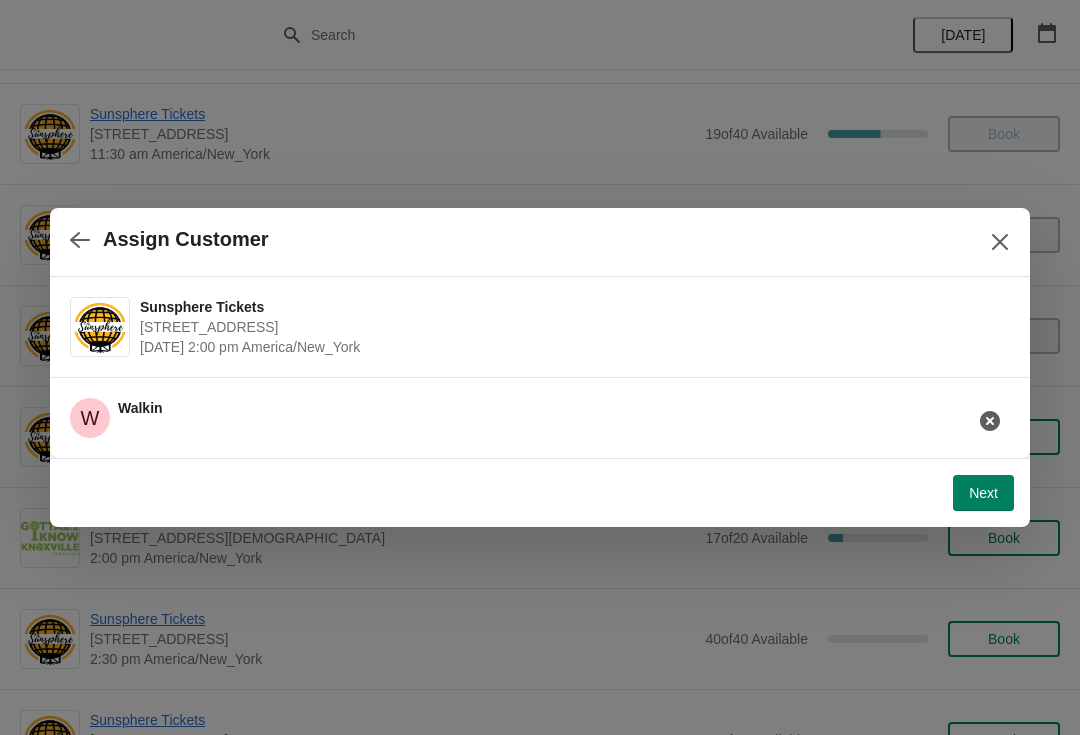 click on "Next" at bounding box center [983, 493] 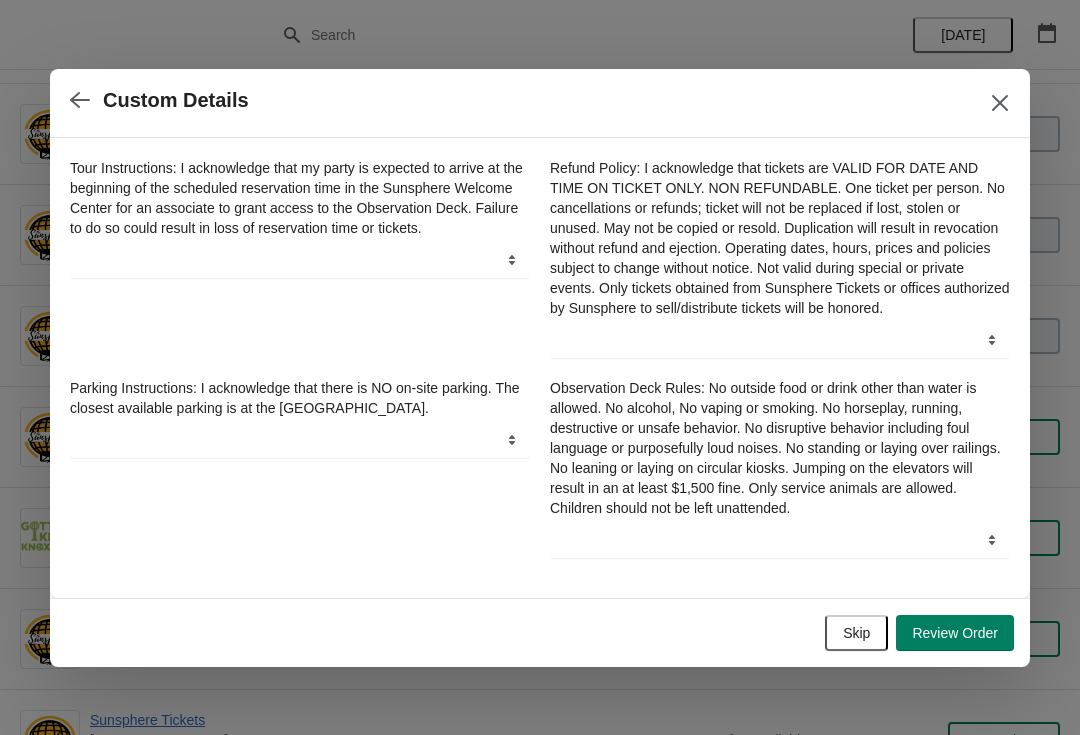 click on "Skip" at bounding box center (856, 633) 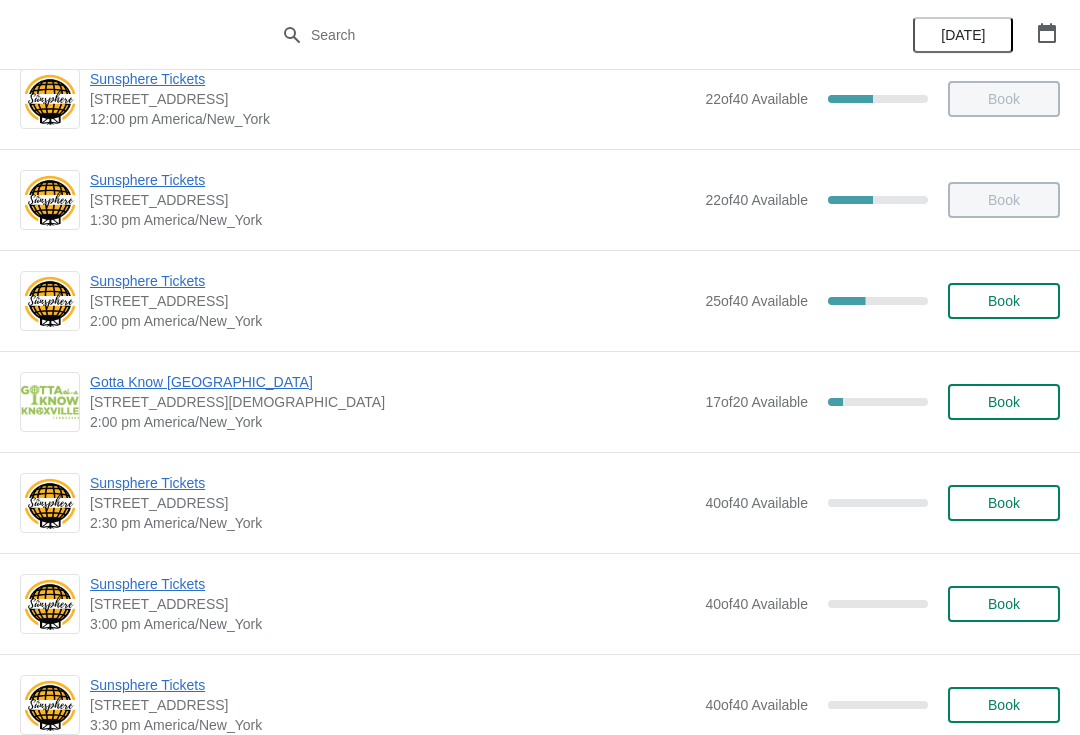 scroll, scrollTop: 648, scrollLeft: 0, axis: vertical 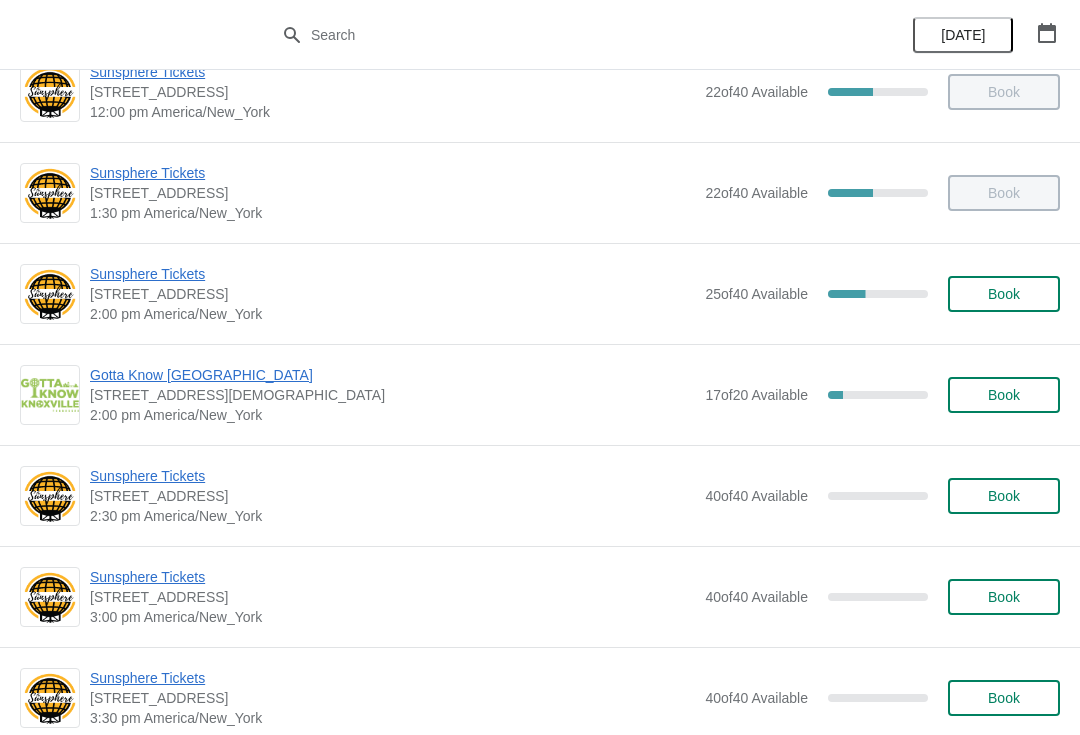 click on "Book" at bounding box center [1004, 294] 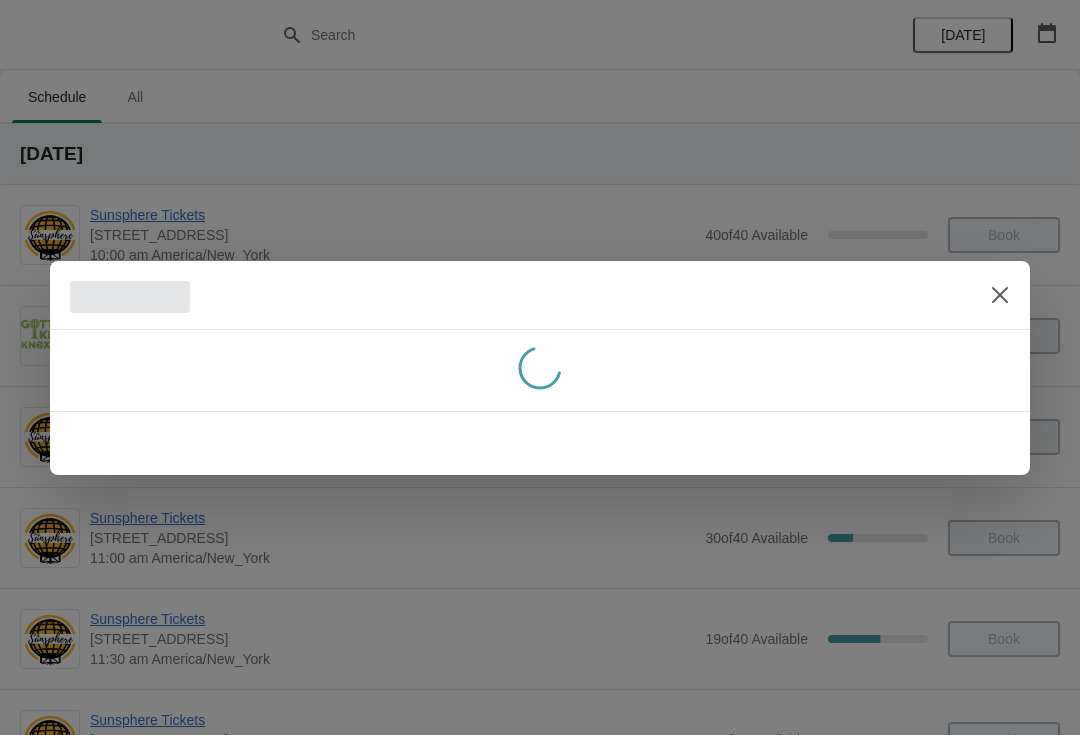 scroll, scrollTop: 0, scrollLeft: 0, axis: both 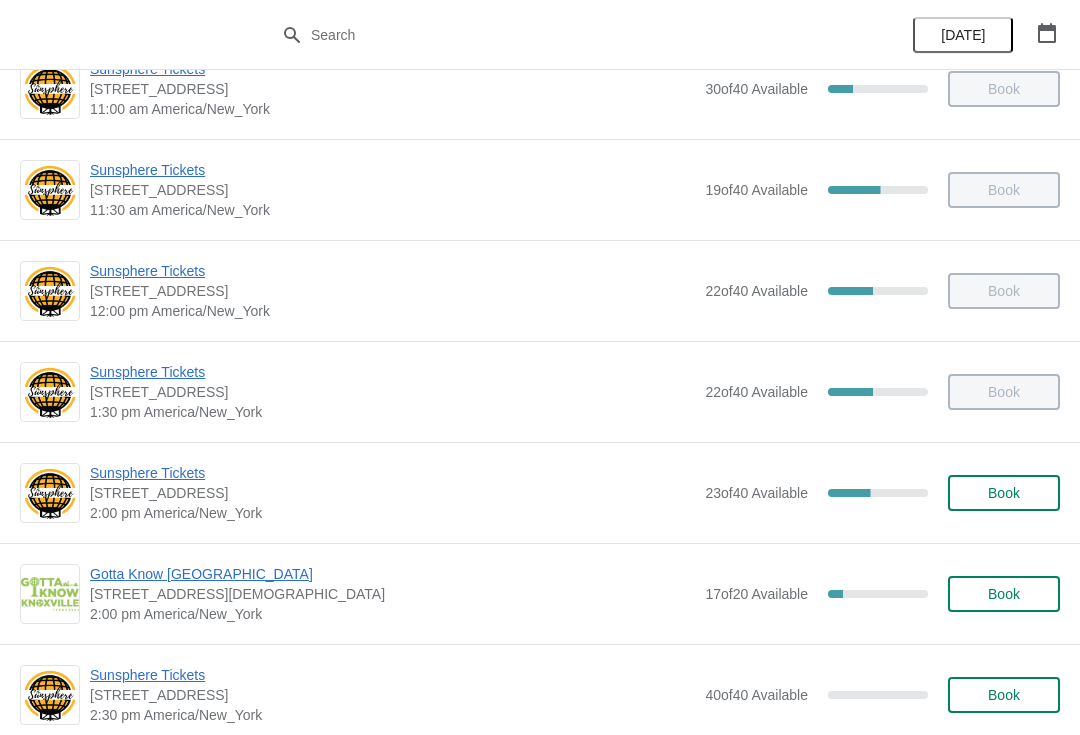 click on "Book" at bounding box center (1004, 493) 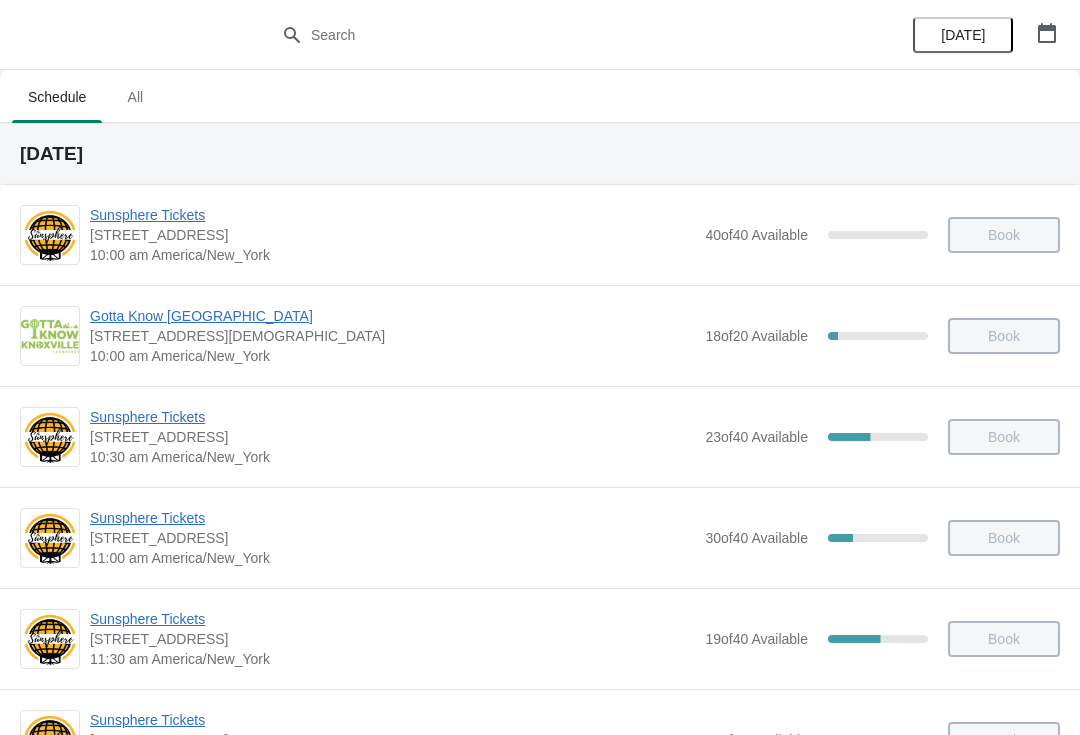 scroll, scrollTop: 449, scrollLeft: 0, axis: vertical 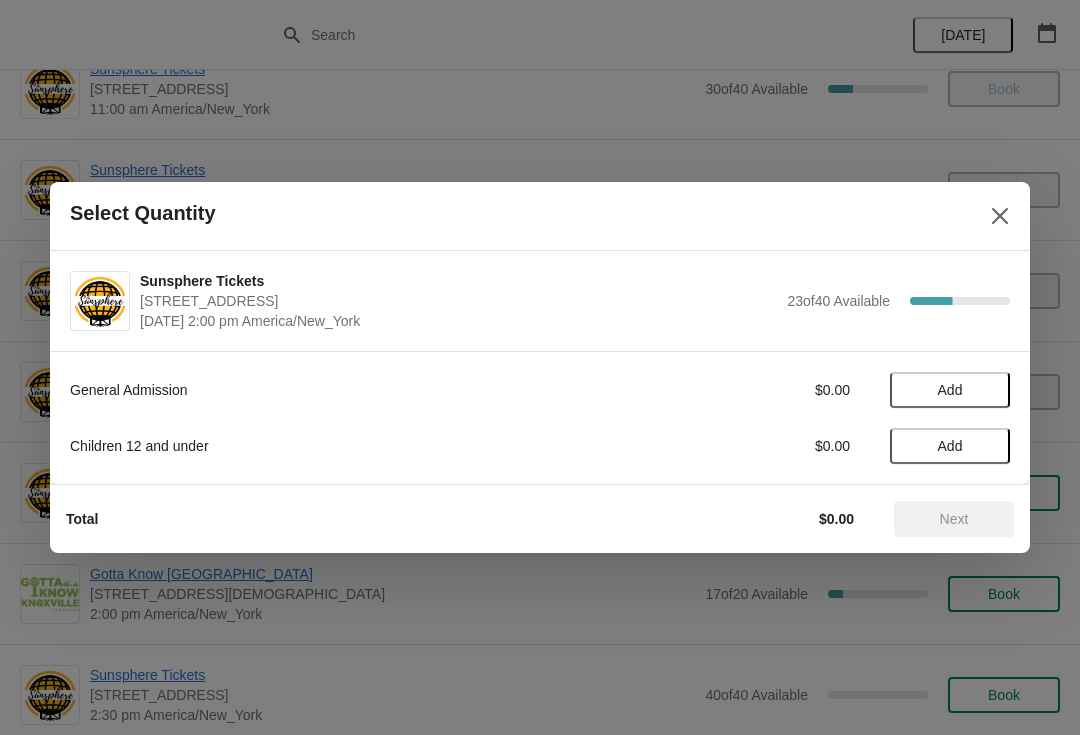 click on "Add" at bounding box center (950, 390) 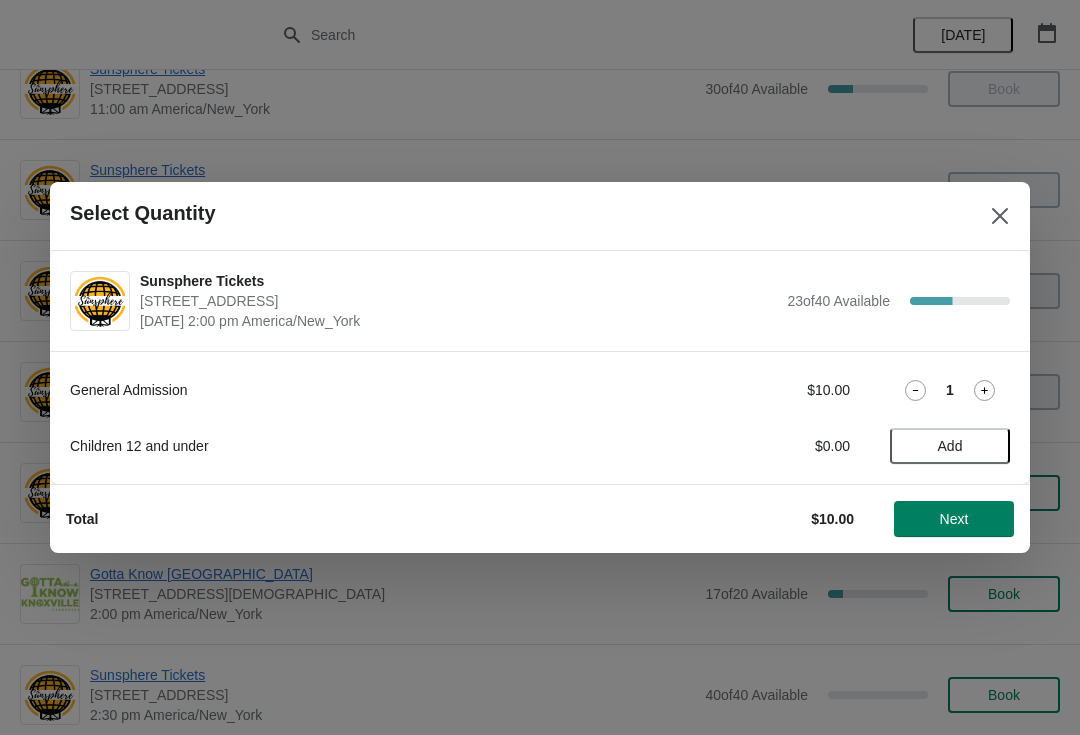 click 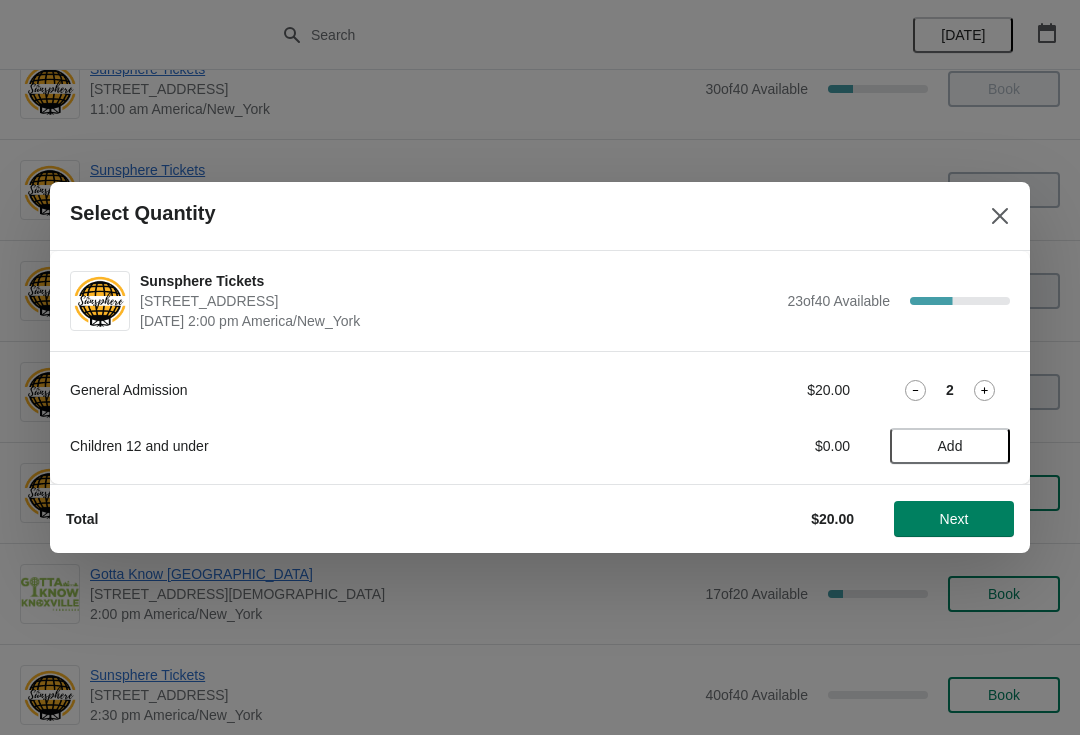 click on "Add" at bounding box center (950, 446) 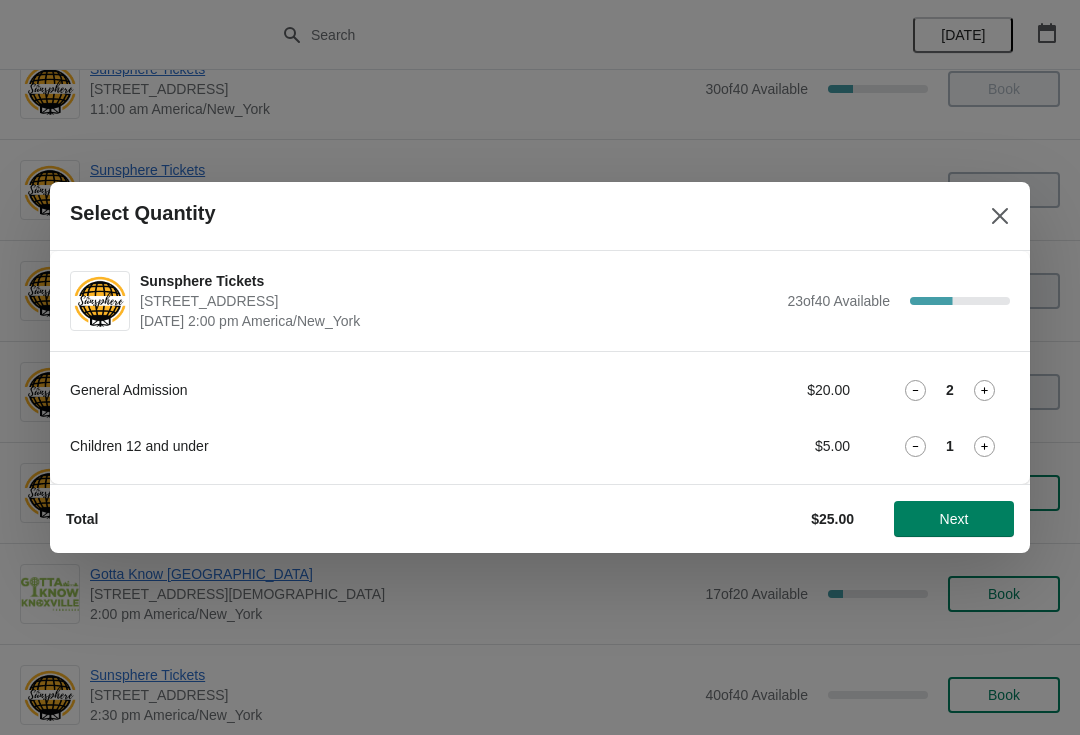 click on "Next" at bounding box center [954, 519] 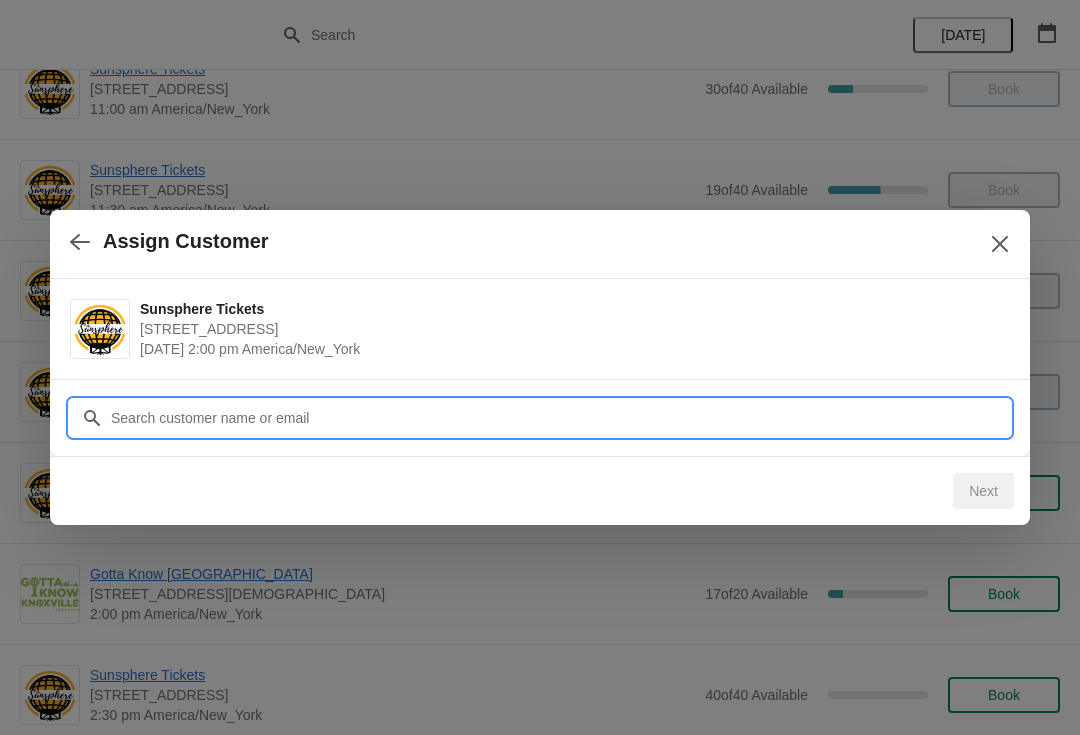 click on "Assign Customer Sunsphere Tickets 810 Clinch Avenue, Knoxville, TN, USA July 10 | 2:00 pm America/New_York Customer Next" at bounding box center (540, 9920) 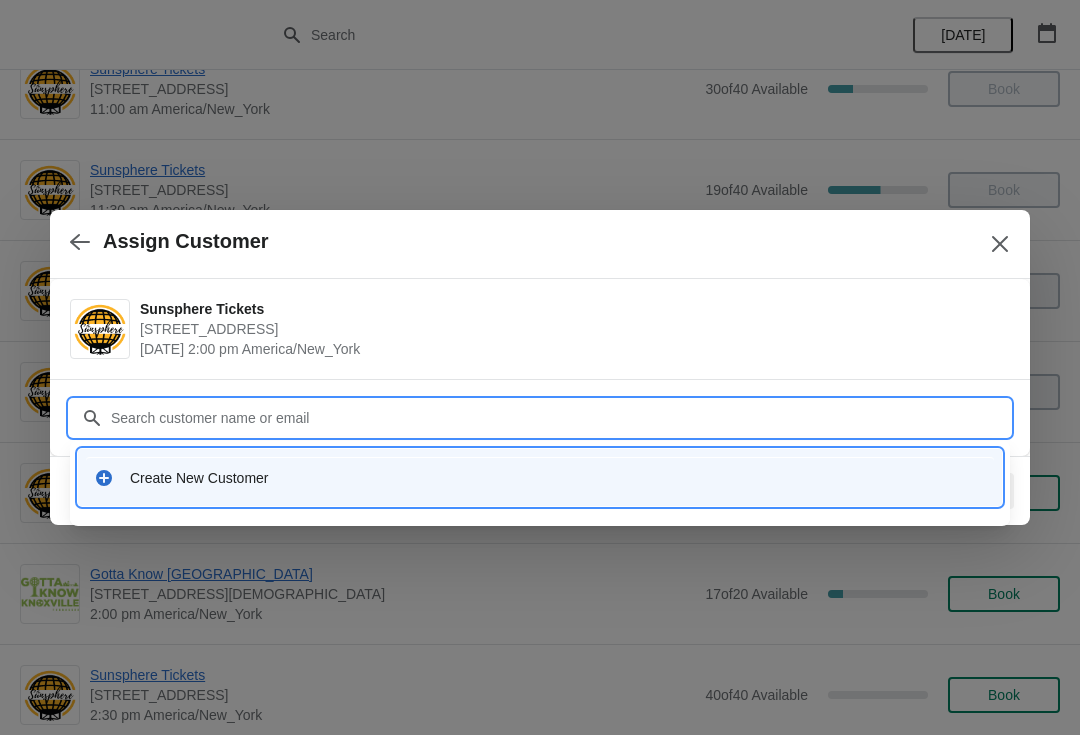 click on "Create New Customer" at bounding box center [558, 478] 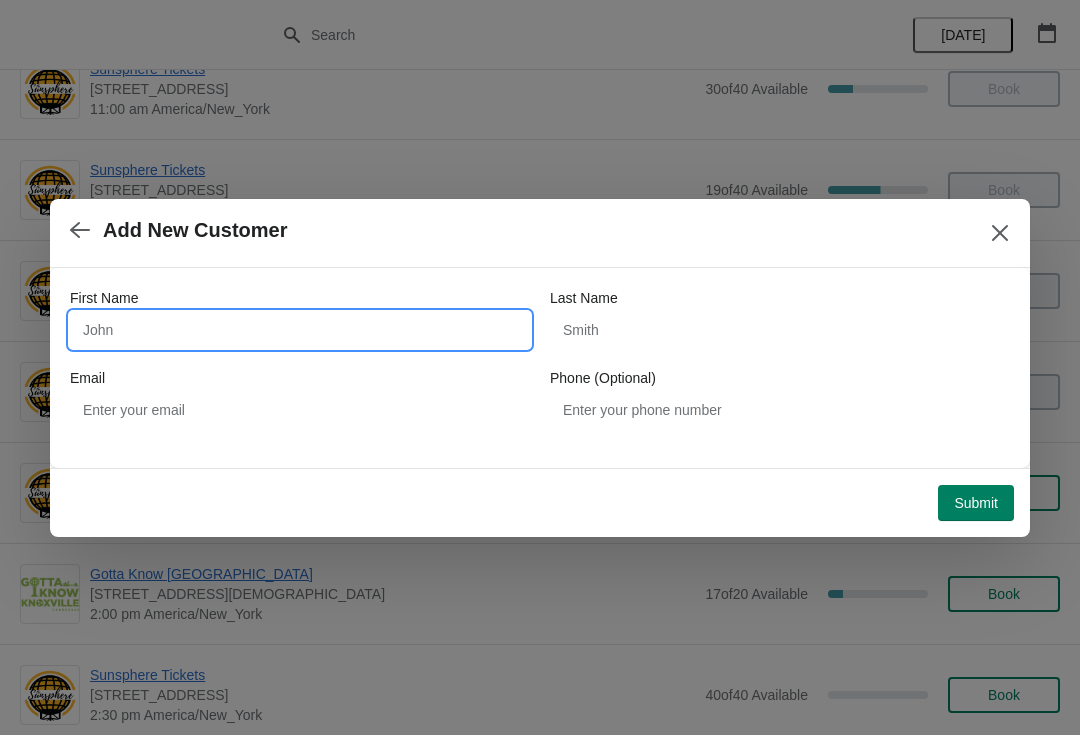click on "First Name" at bounding box center (300, 330) 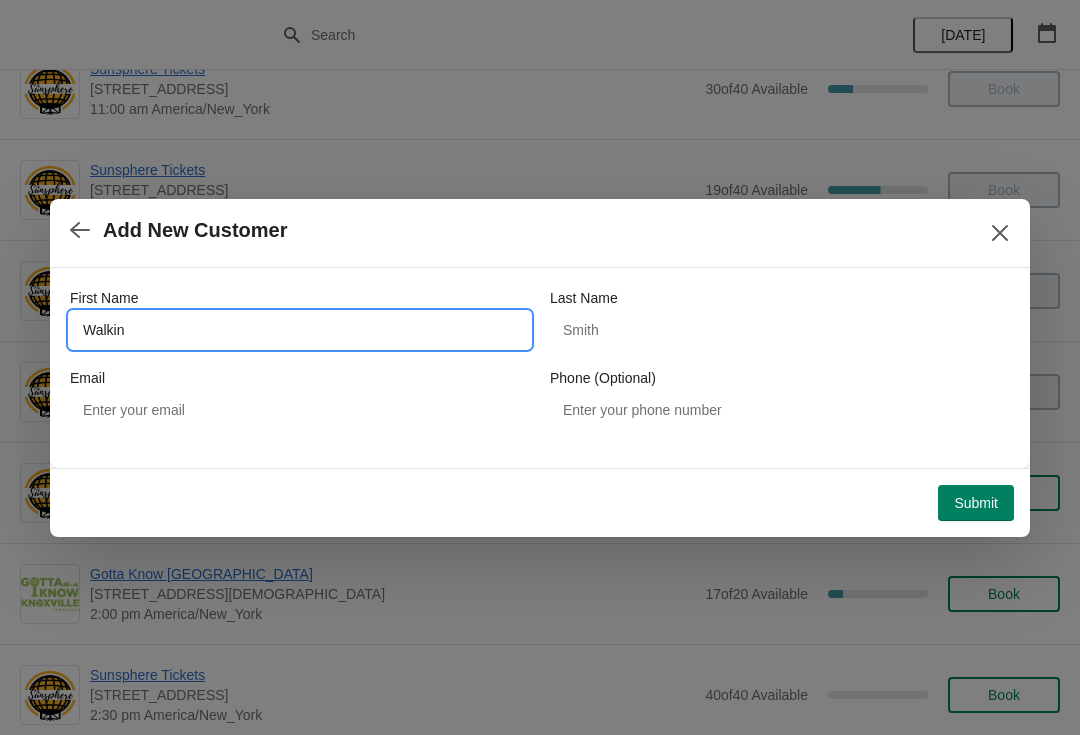 type on "Walkin" 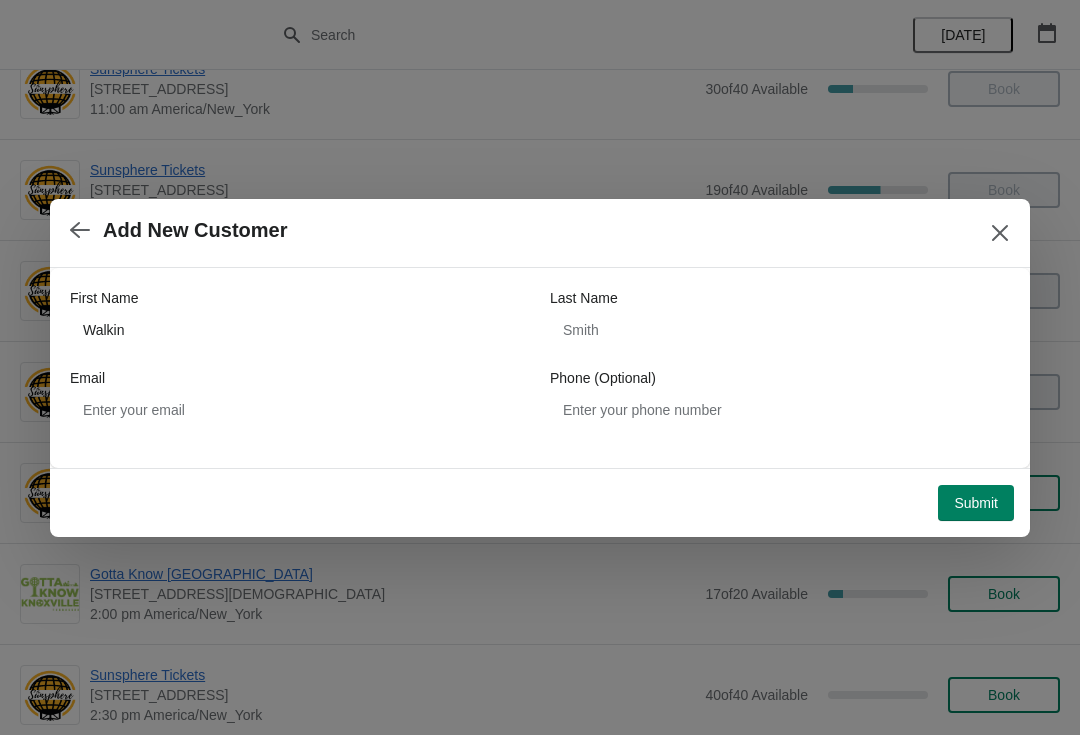 click on "Submit" at bounding box center [976, 503] 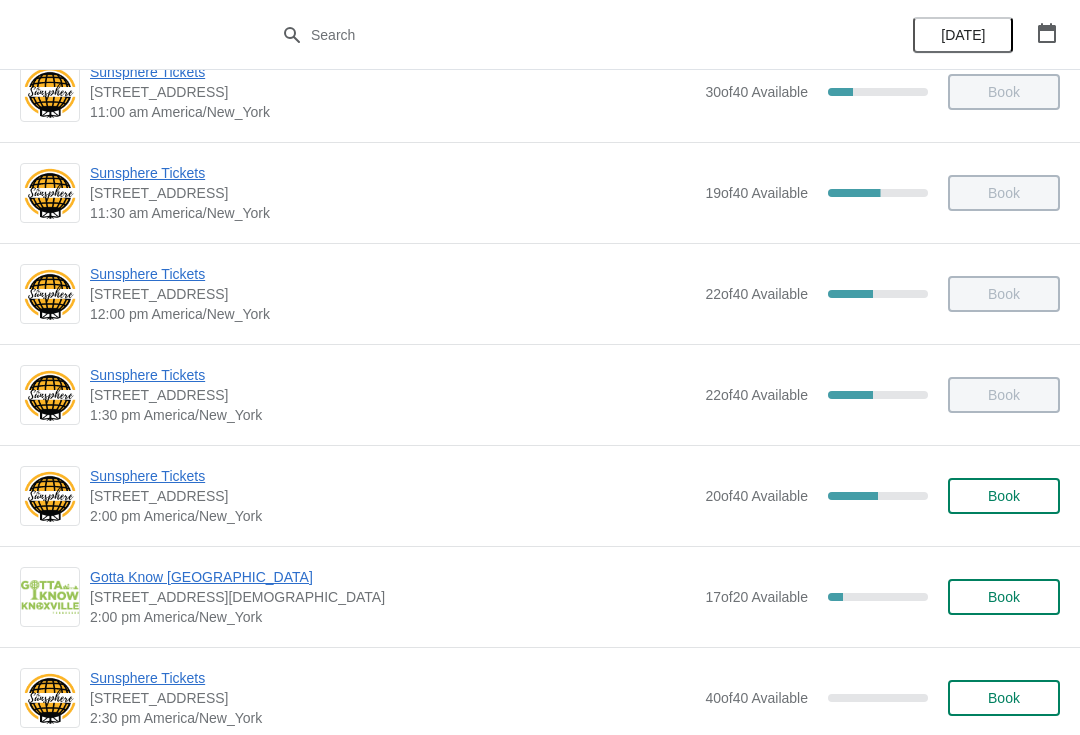 scroll, scrollTop: 504, scrollLeft: 0, axis: vertical 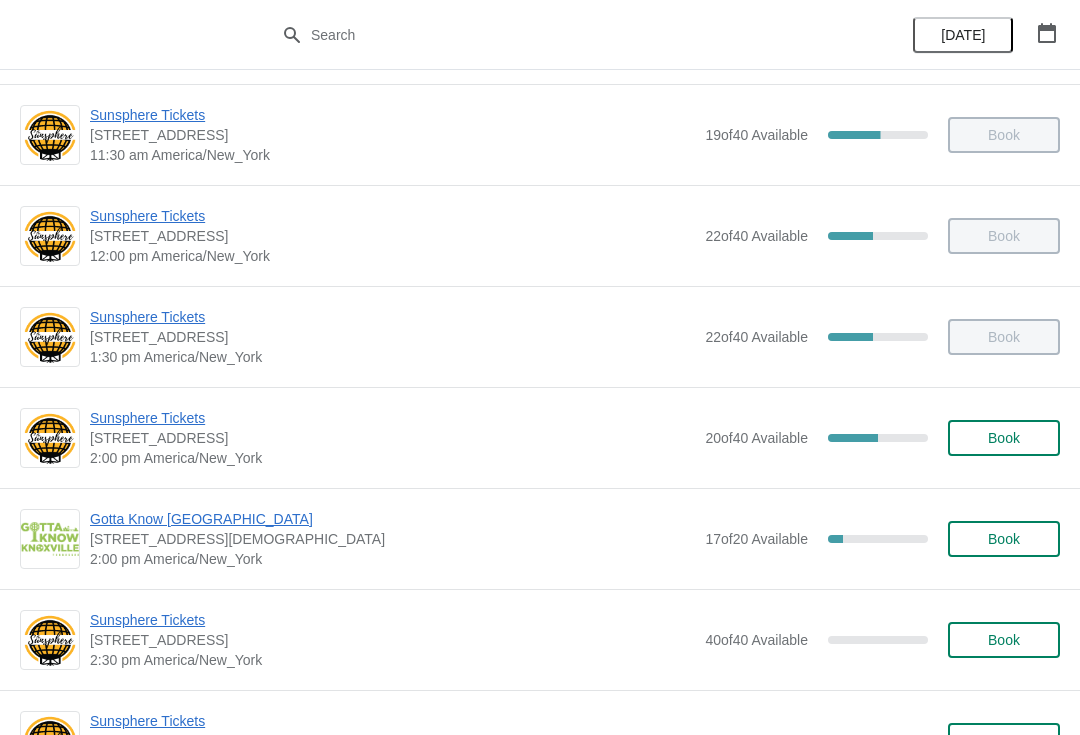 click on "Book" at bounding box center [1004, 438] 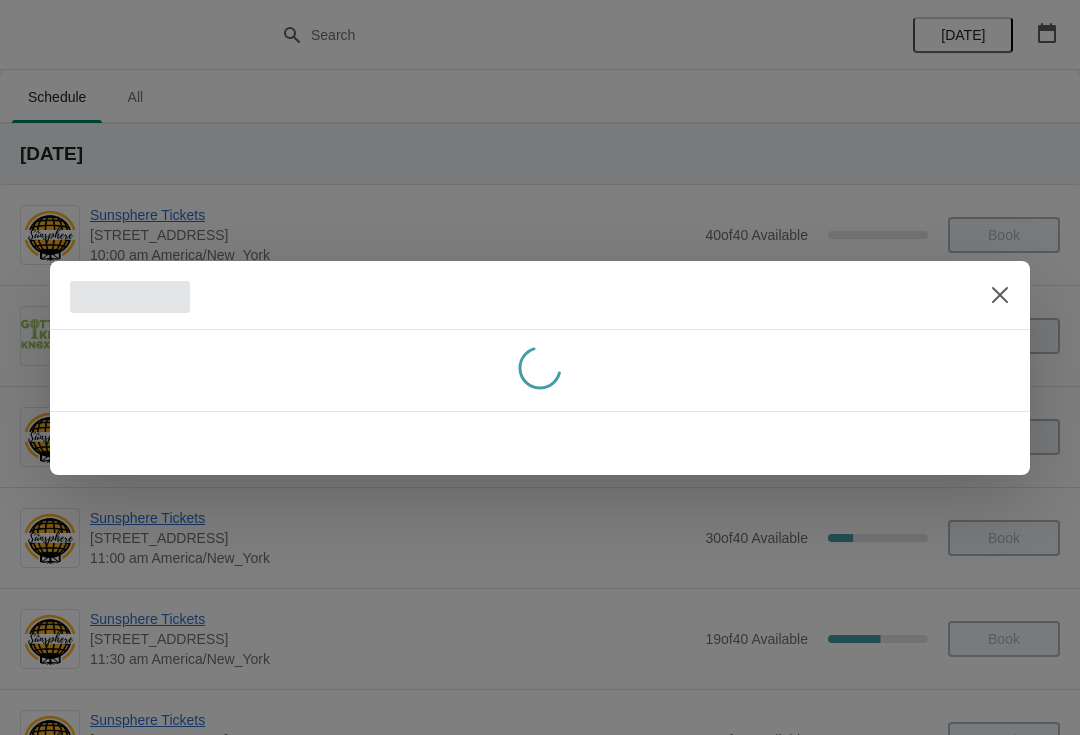 scroll, scrollTop: 0, scrollLeft: 0, axis: both 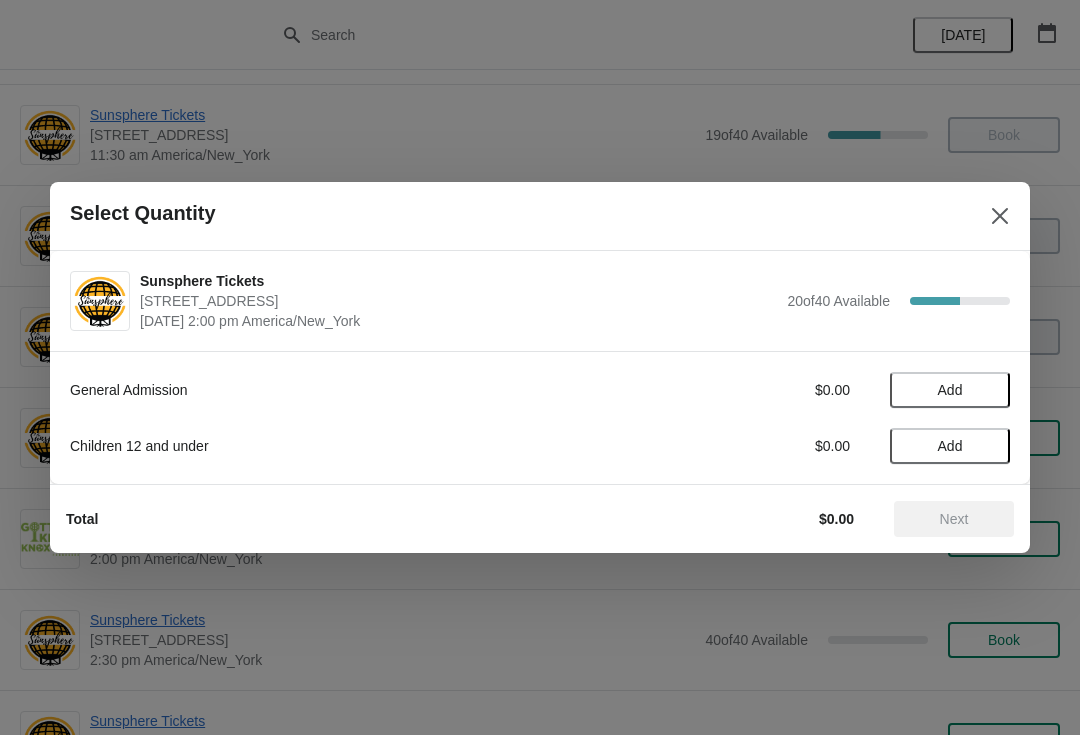 click on "Add" at bounding box center (950, 390) 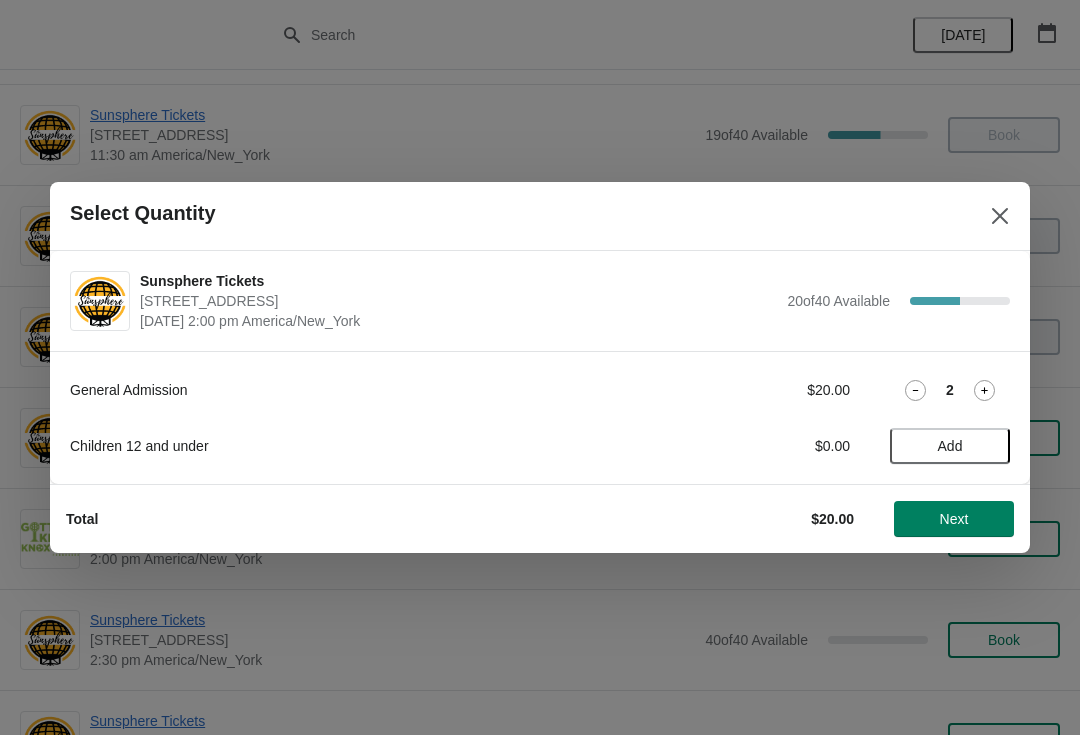 click on "Add" at bounding box center [950, 446] 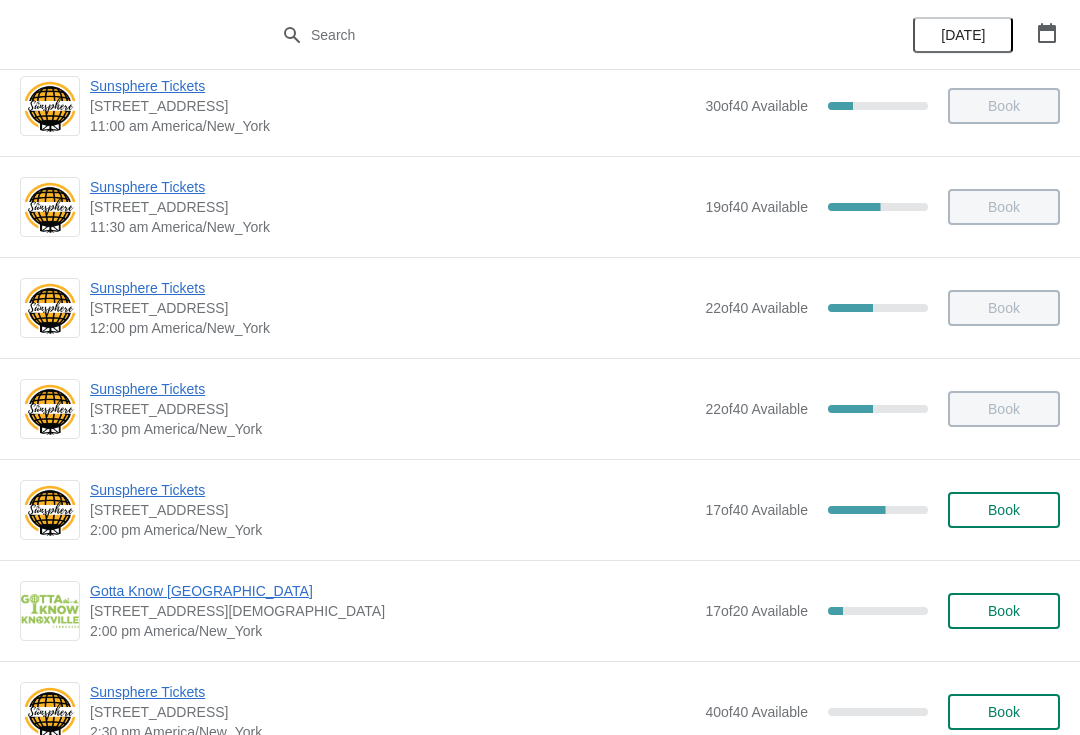 scroll, scrollTop: 430, scrollLeft: 0, axis: vertical 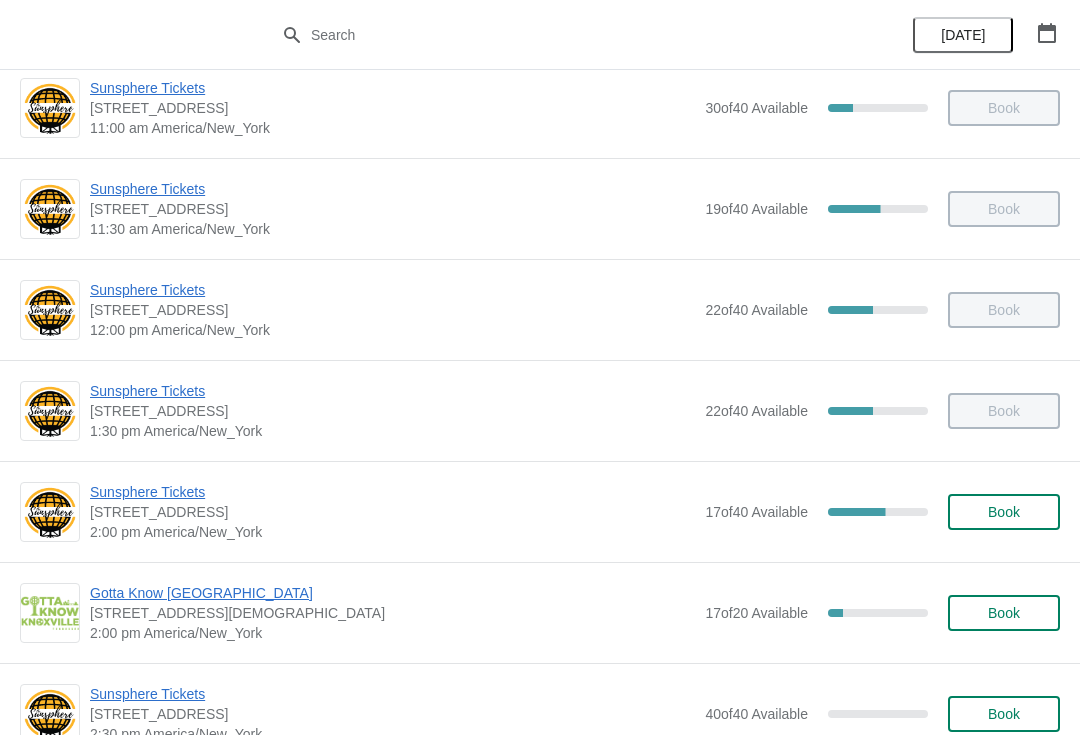 click on "Book" at bounding box center [1004, 512] 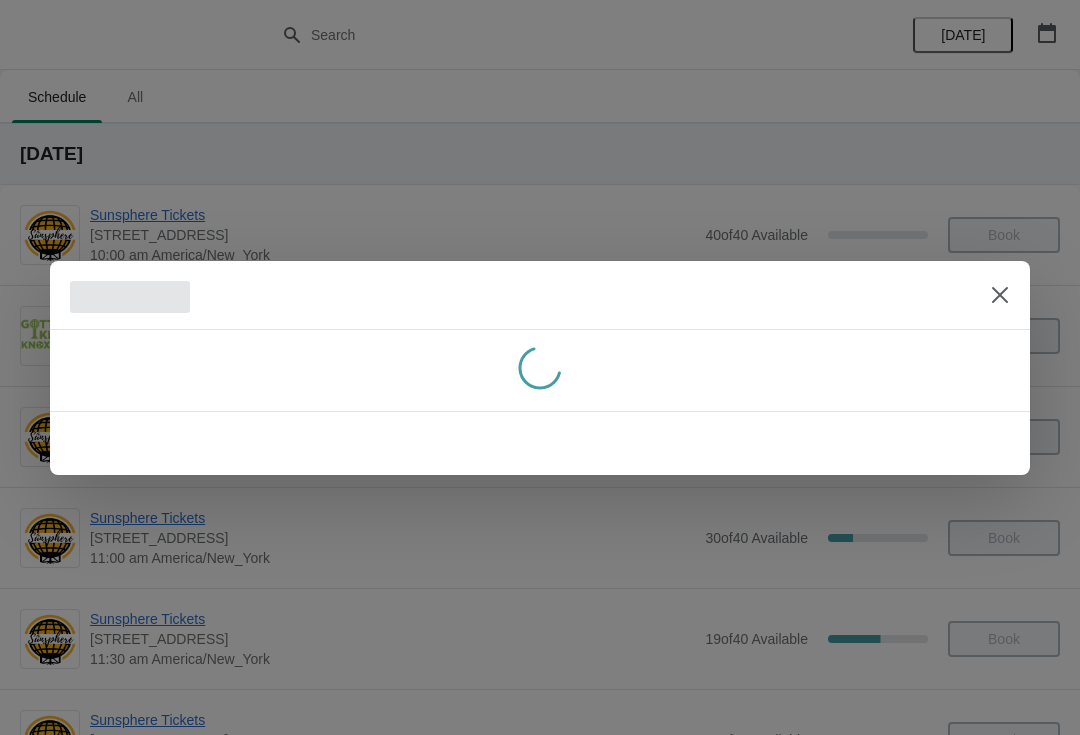 scroll, scrollTop: 430, scrollLeft: 0, axis: vertical 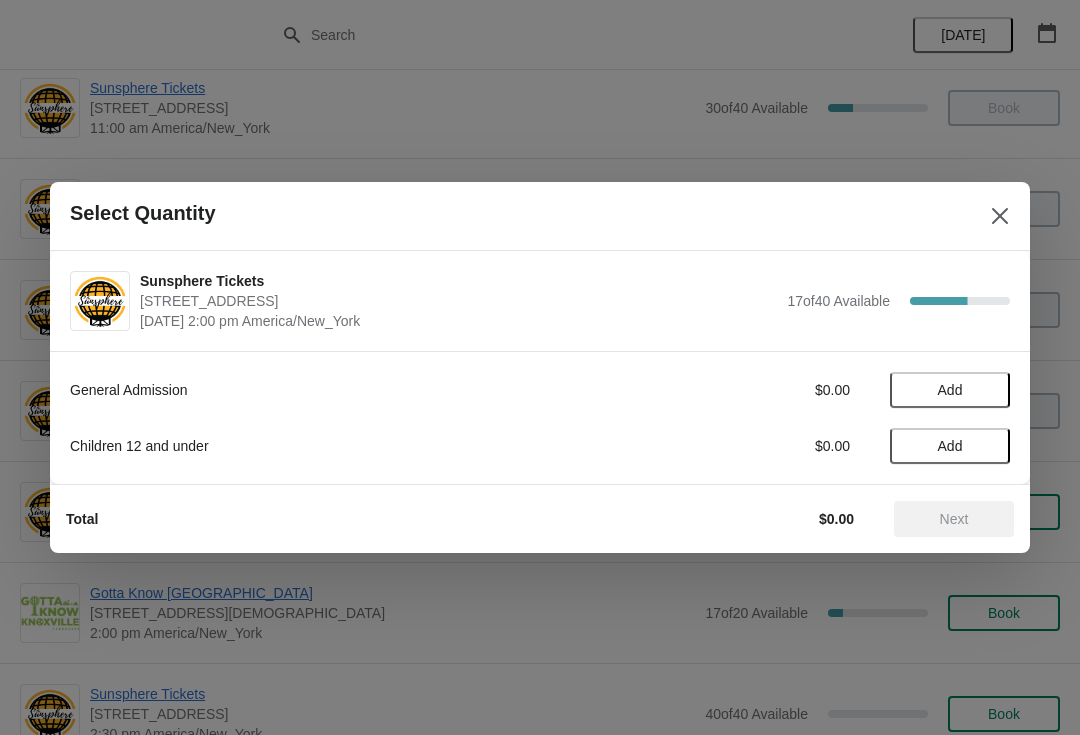 click on "Add" at bounding box center (950, 390) 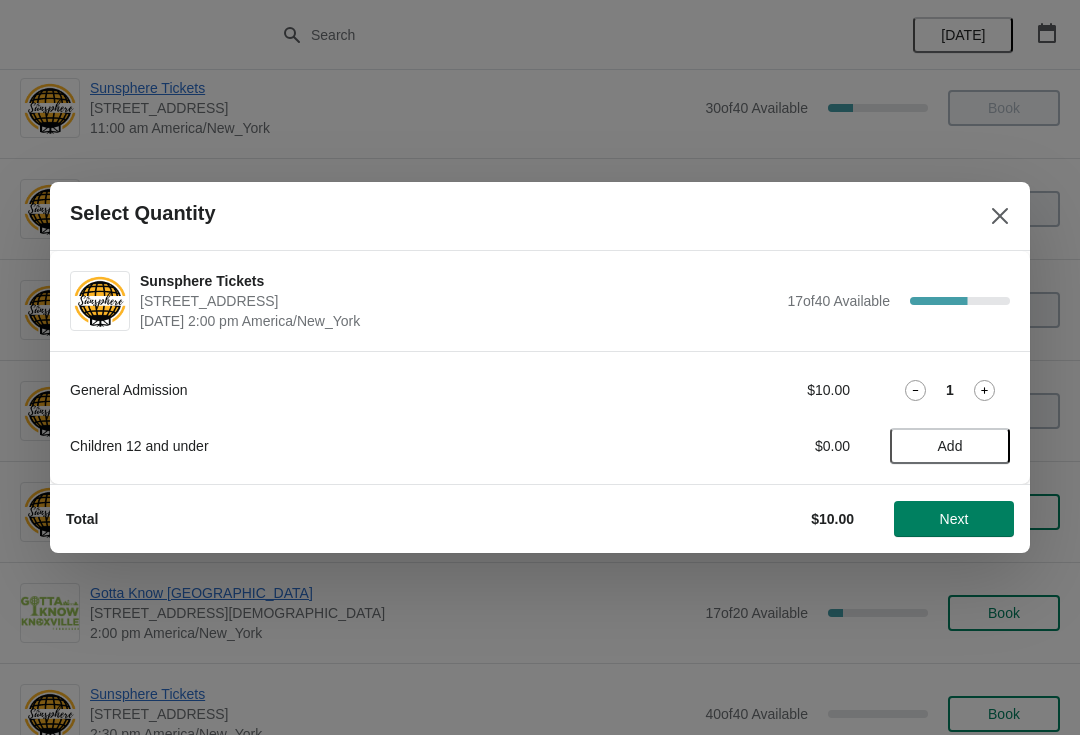click 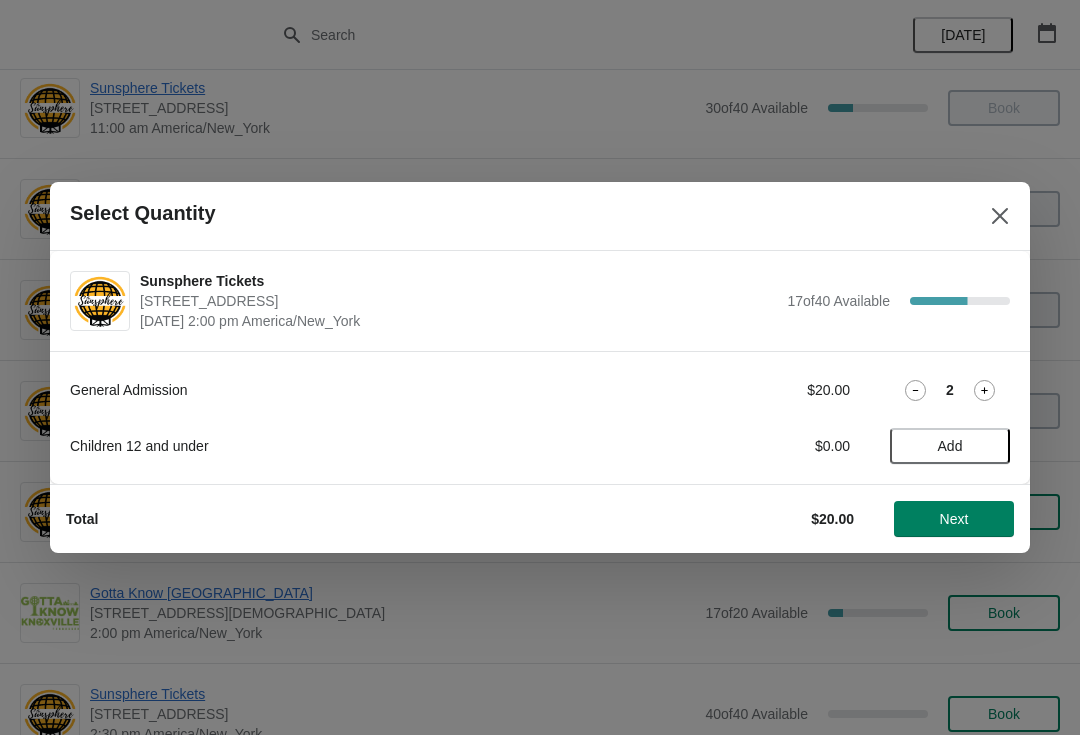 click on "Next" at bounding box center (954, 519) 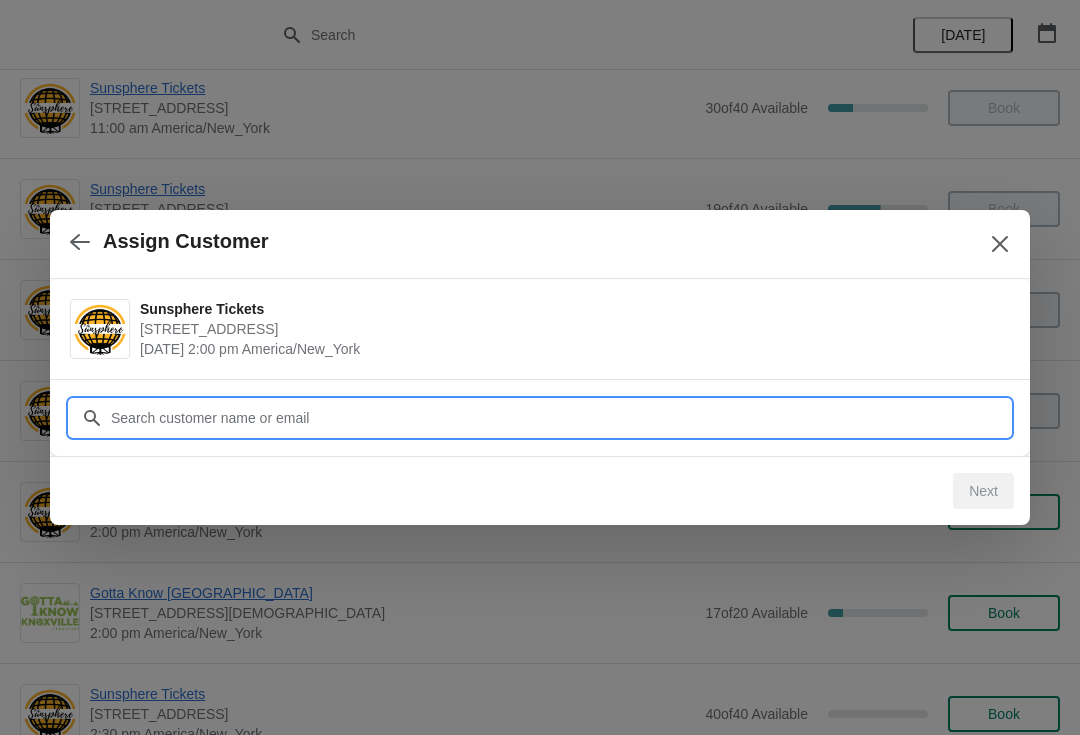 click on "Customer" at bounding box center [560, 418] 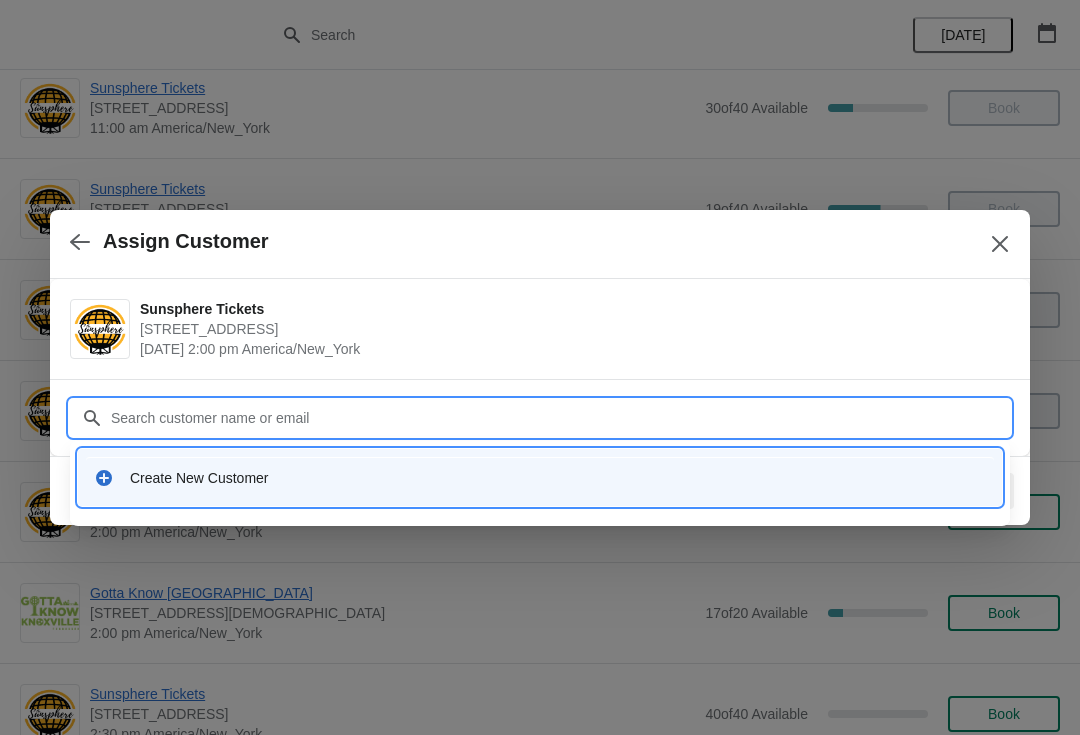 click on "Create New Customer" at bounding box center (540, 477) 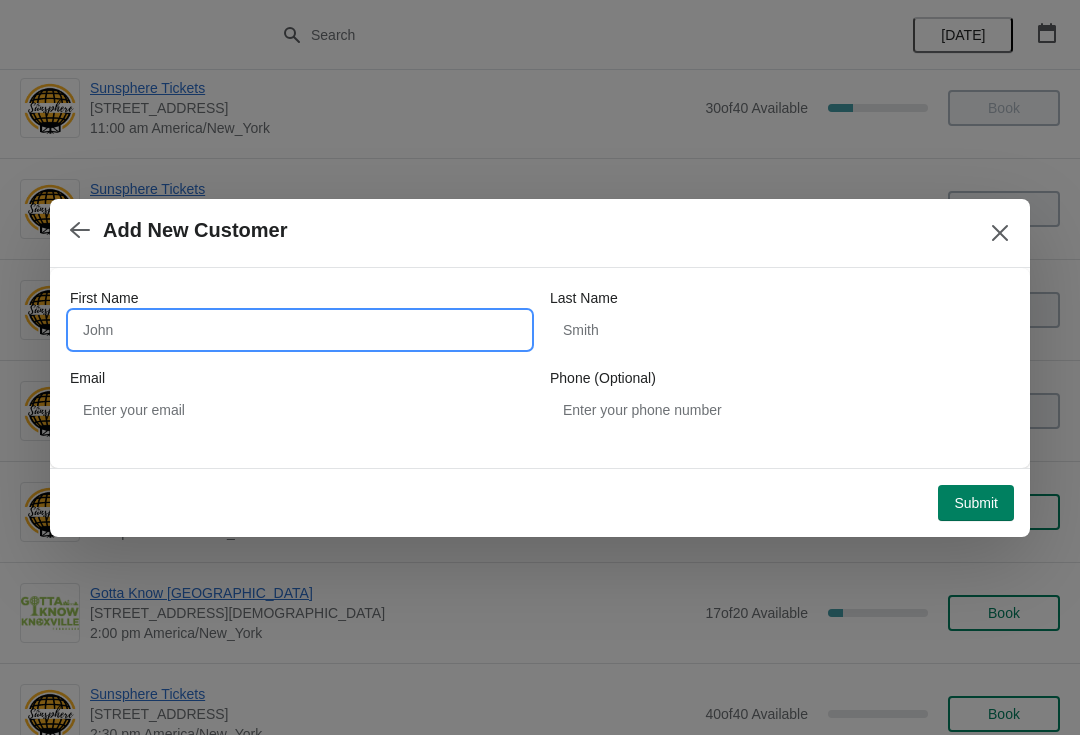 click on "First Name" at bounding box center [300, 330] 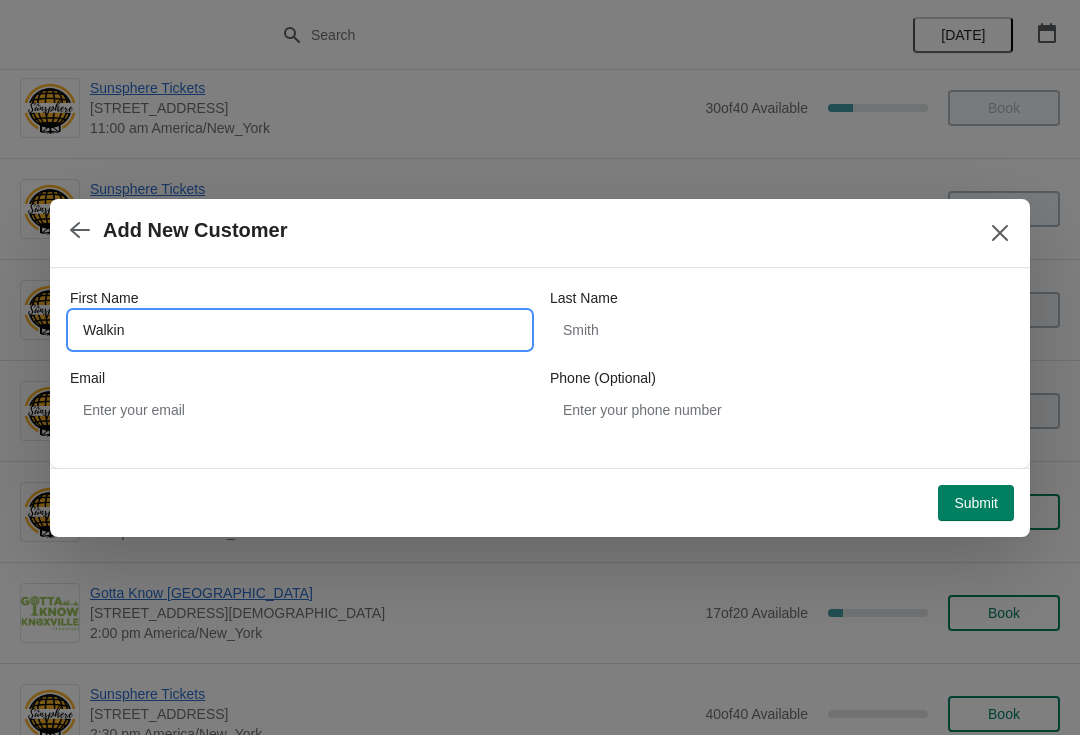 type on "Walkin" 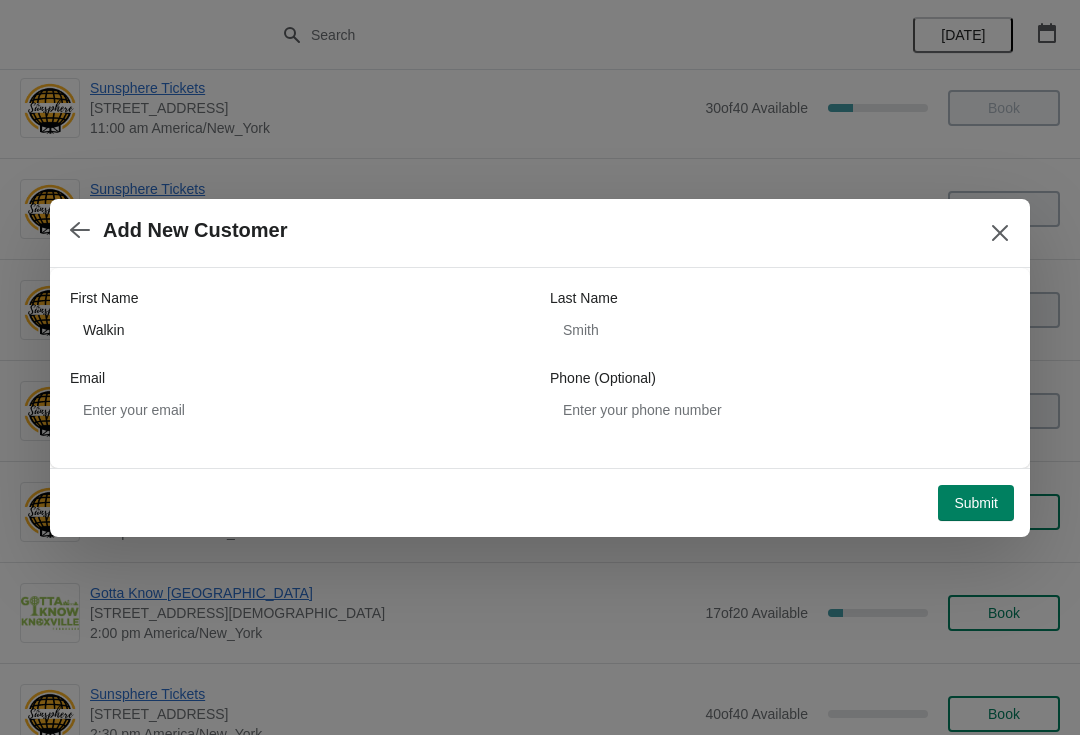 click on "Submit" at bounding box center (976, 503) 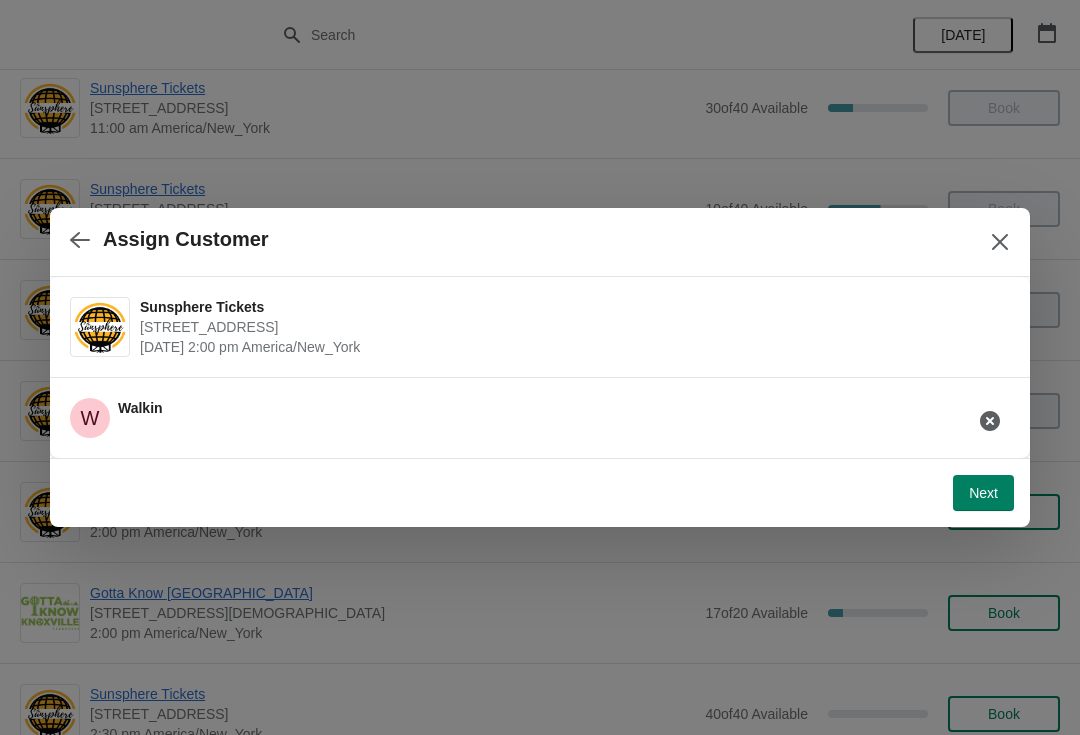 click on "Next" at bounding box center (983, 493) 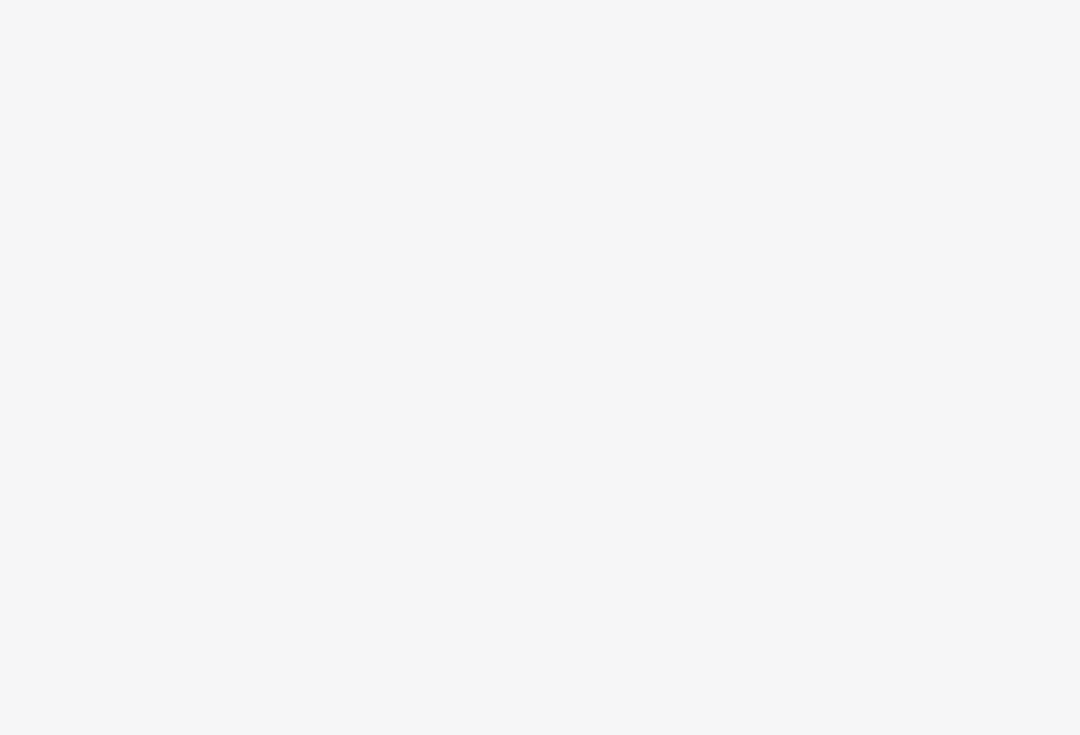 scroll, scrollTop: 0, scrollLeft: 0, axis: both 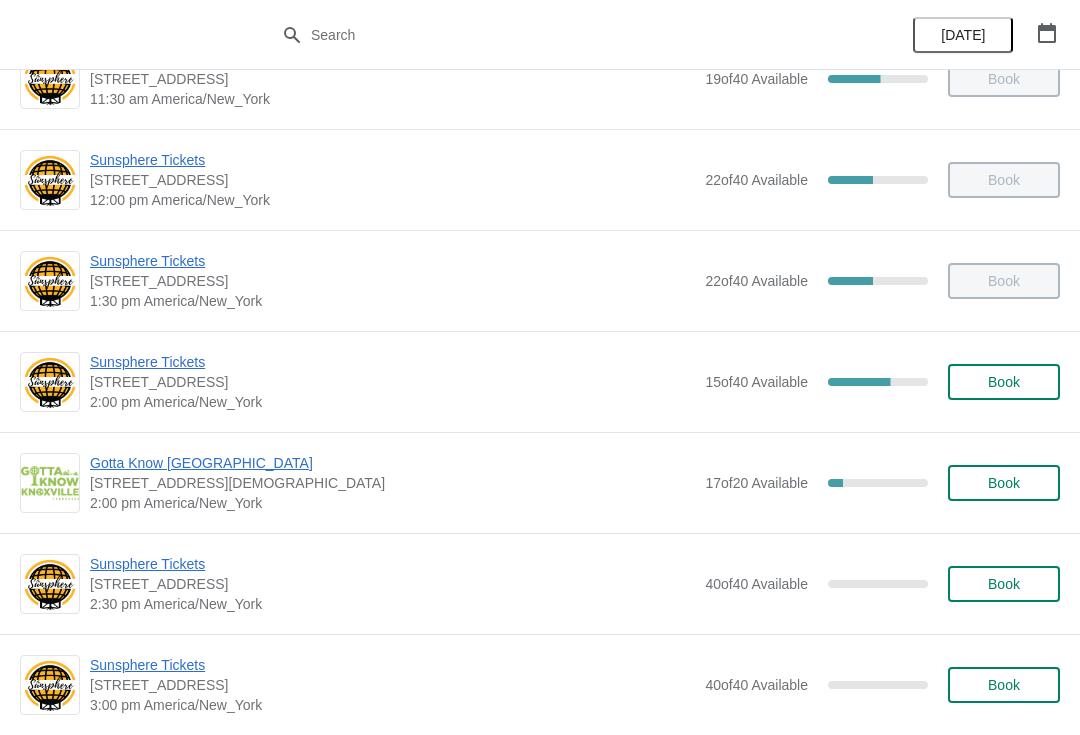 click on "Book" at bounding box center (1004, 382) 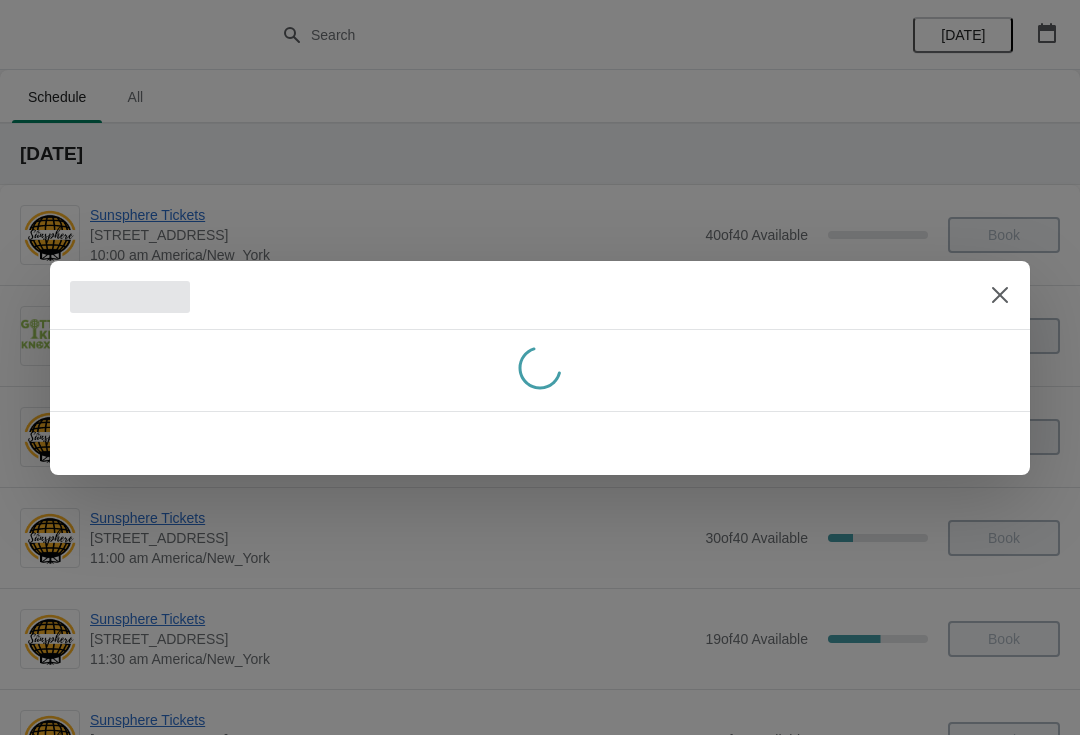 scroll, scrollTop: 0, scrollLeft: 0, axis: both 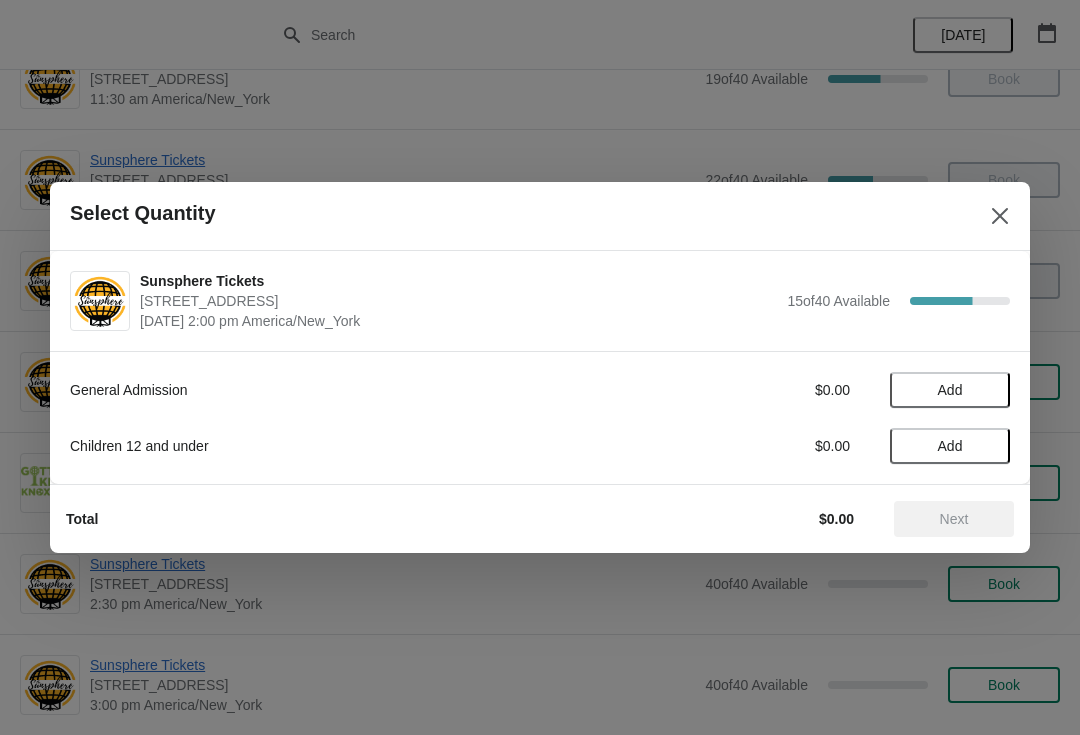 click on "Add" at bounding box center (950, 390) 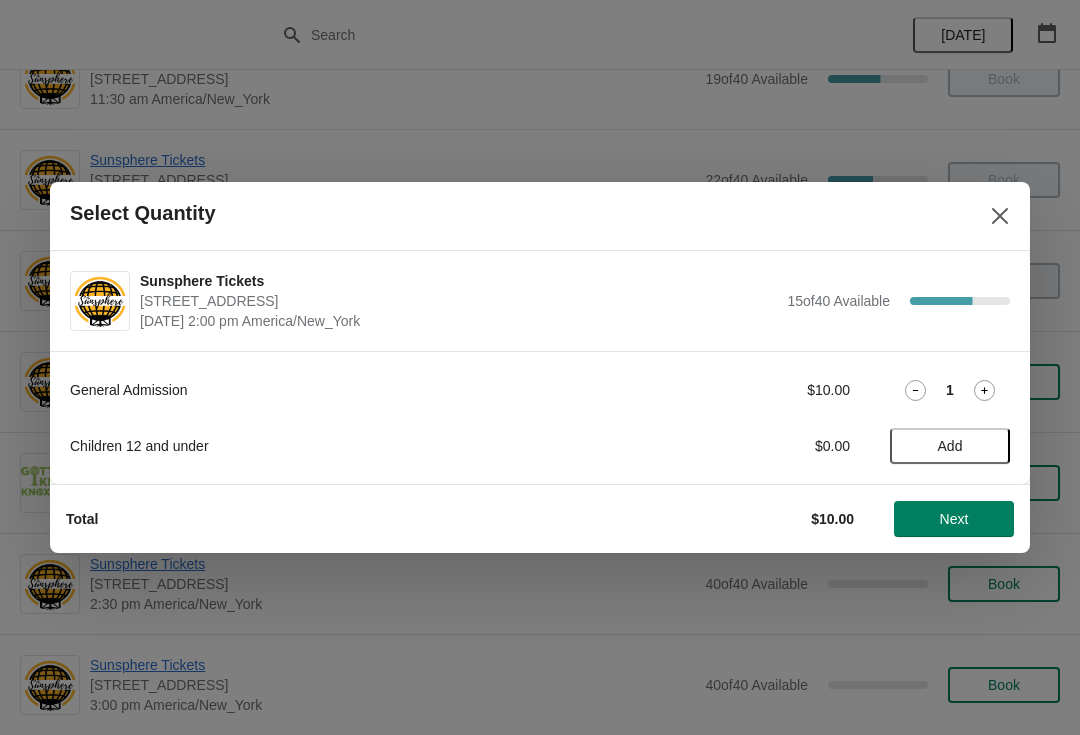 click 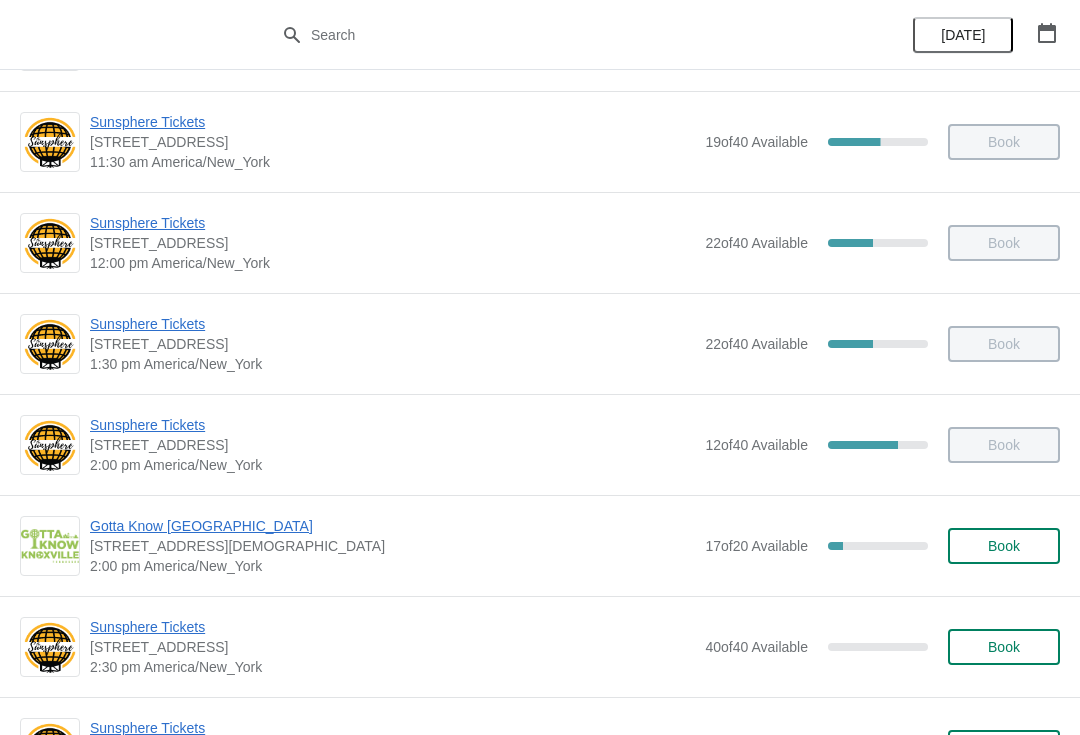 scroll, scrollTop: 501, scrollLeft: 0, axis: vertical 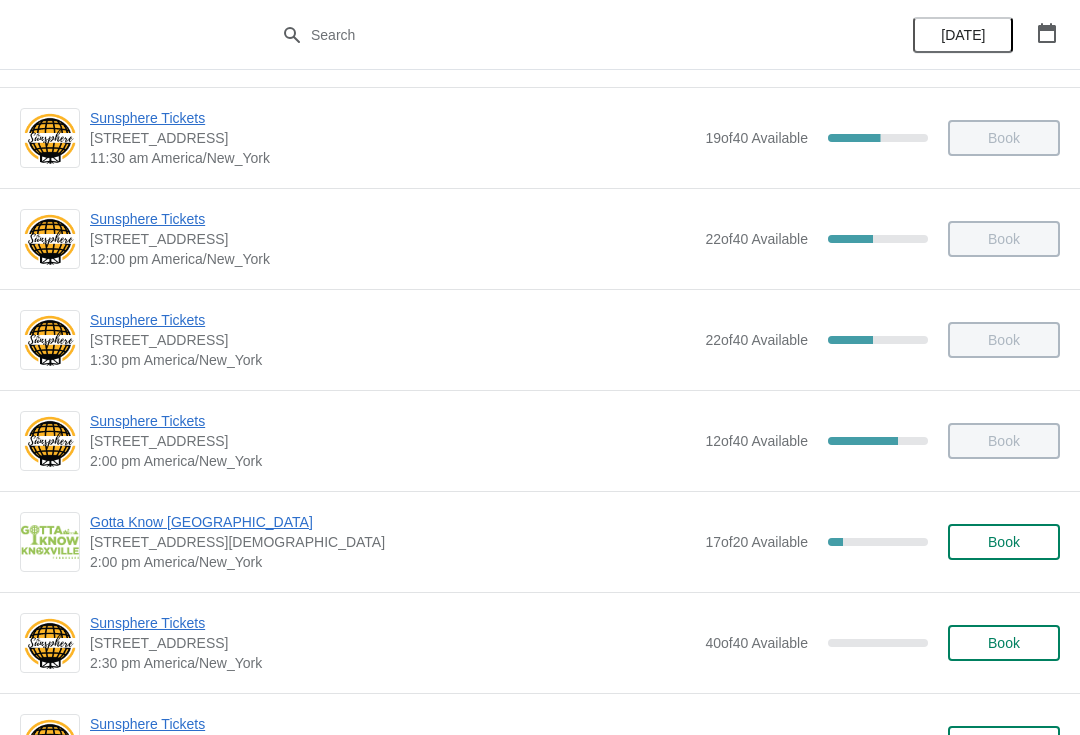click on "Book" at bounding box center [1004, 542] 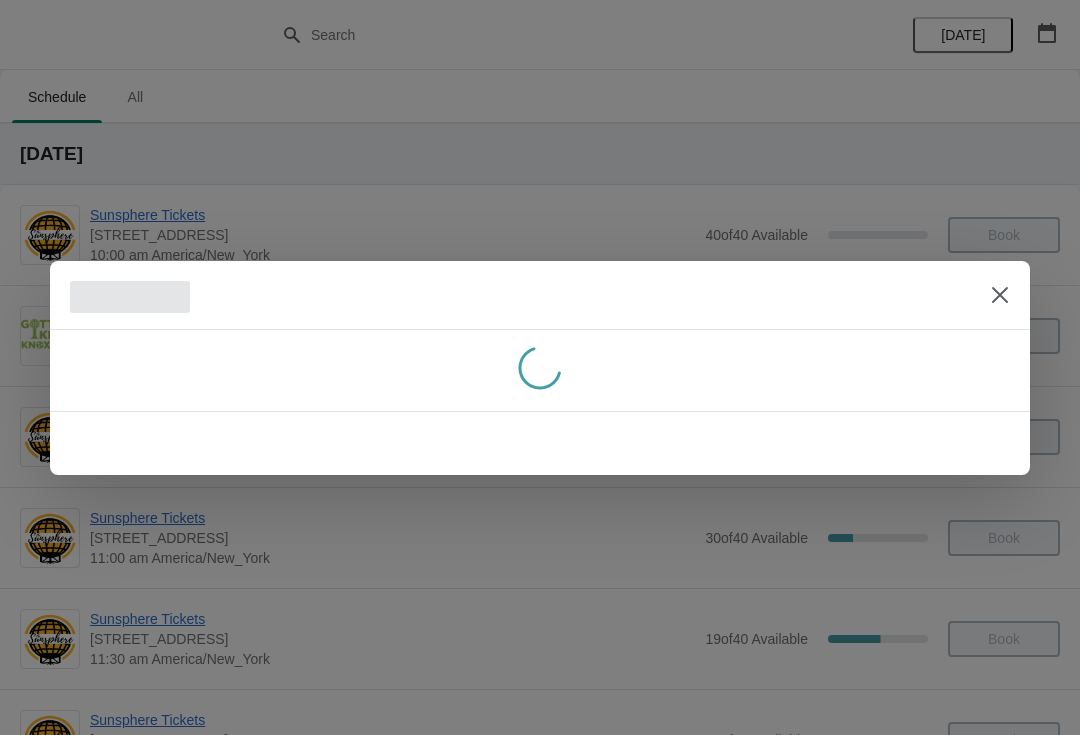 scroll, scrollTop: 0, scrollLeft: 0, axis: both 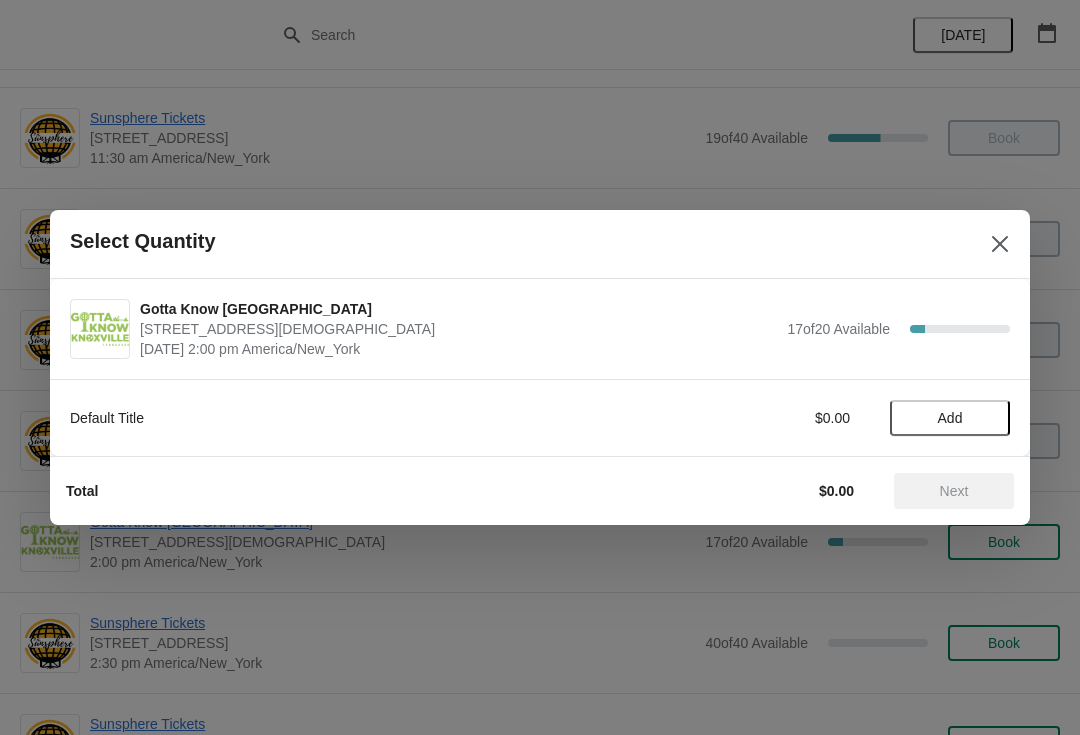 click at bounding box center (1000, 244) 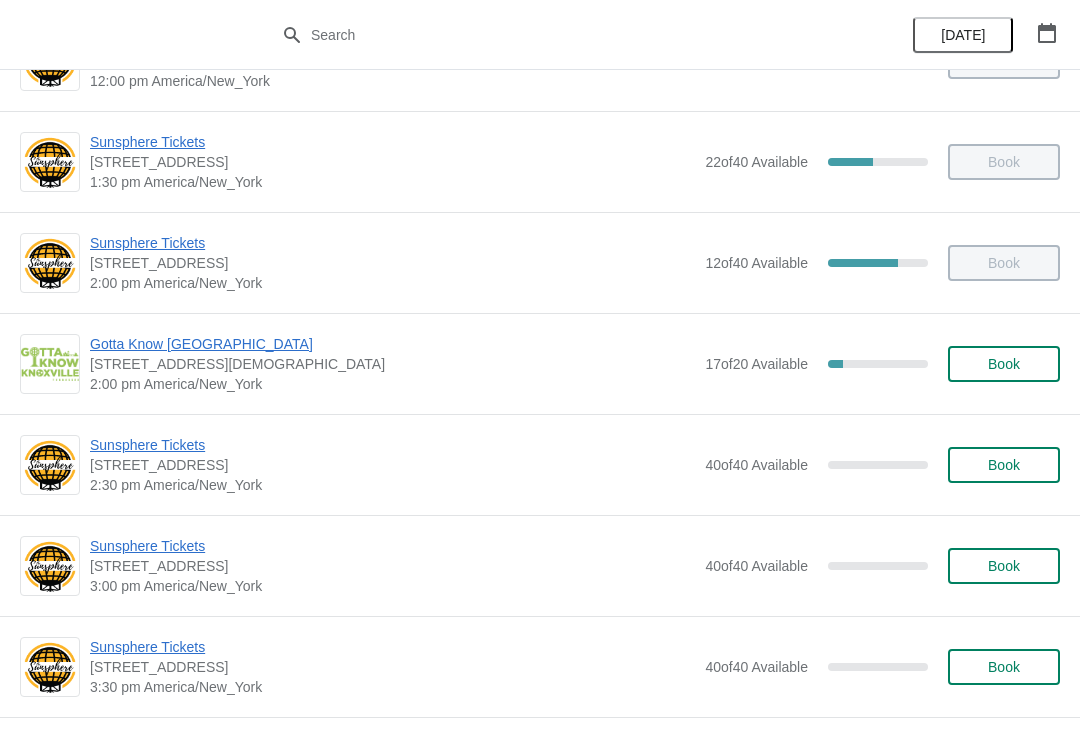 scroll, scrollTop: 680, scrollLeft: 0, axis: vertical 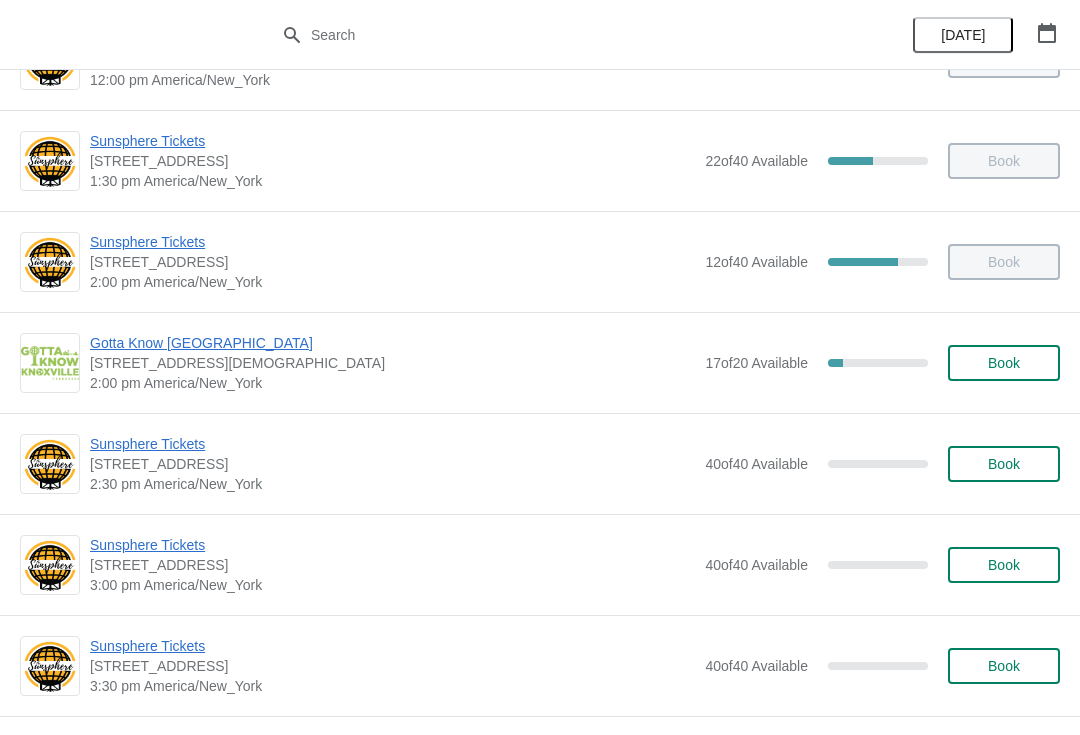 click on "Book" at bounding box center [1004, 464] 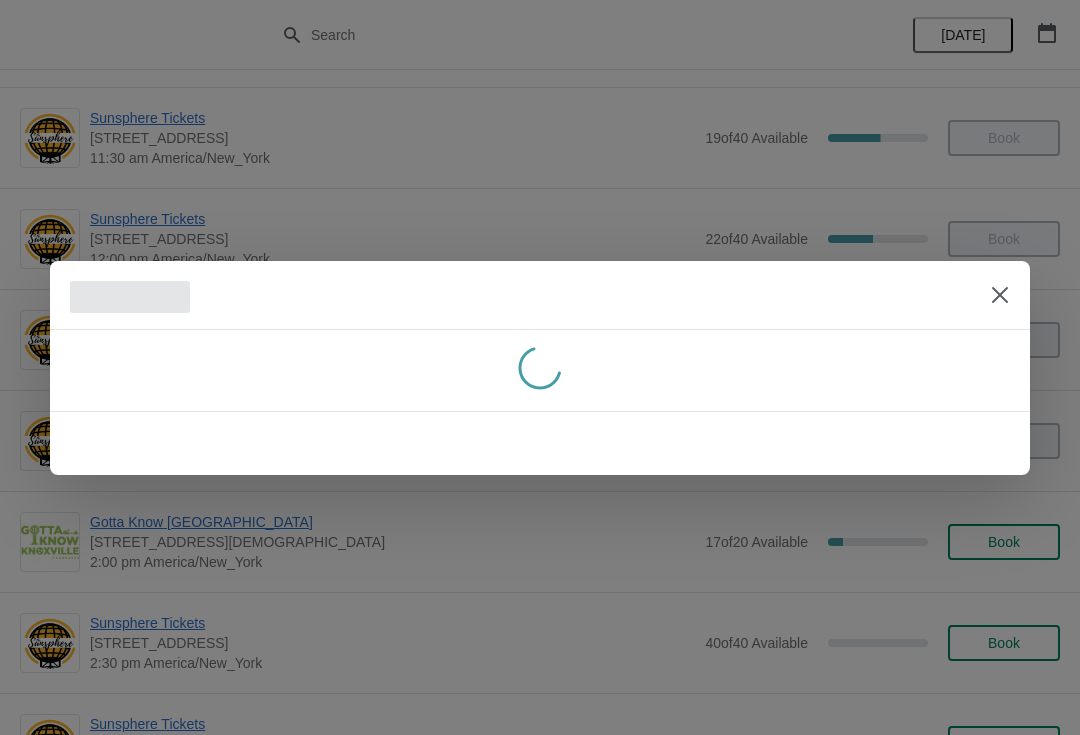 scroll, scrollTop: 680, scrollLeft: 0, axis: vertical 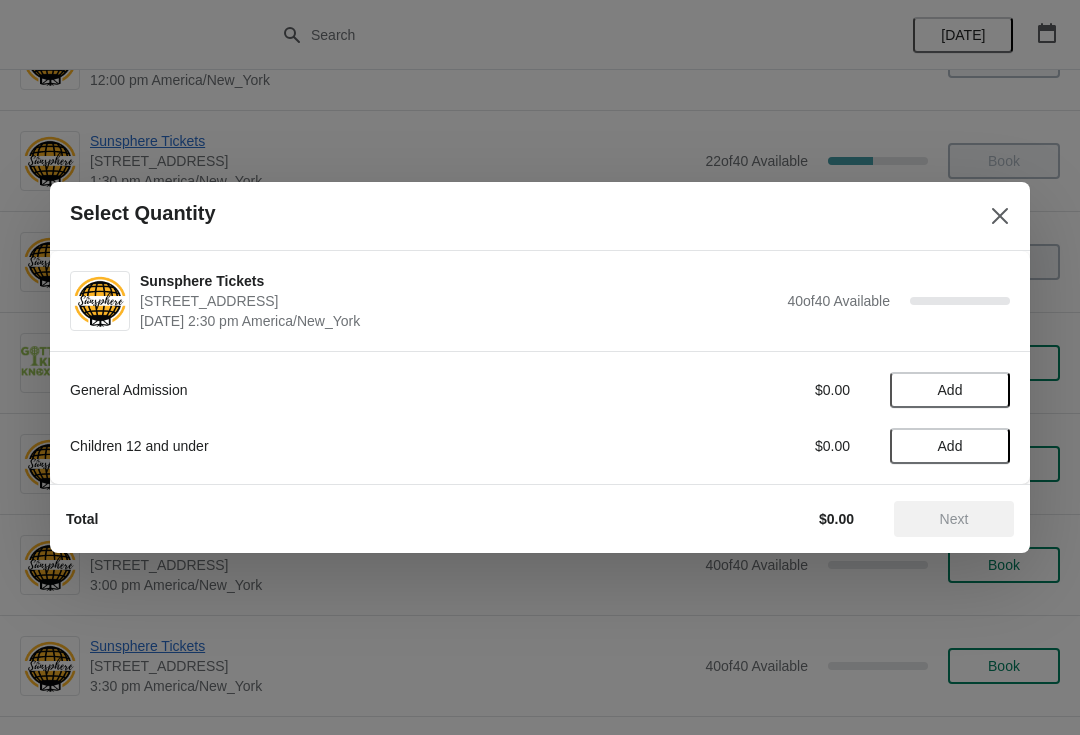 click on "Add" at bounding box center [950, 390] 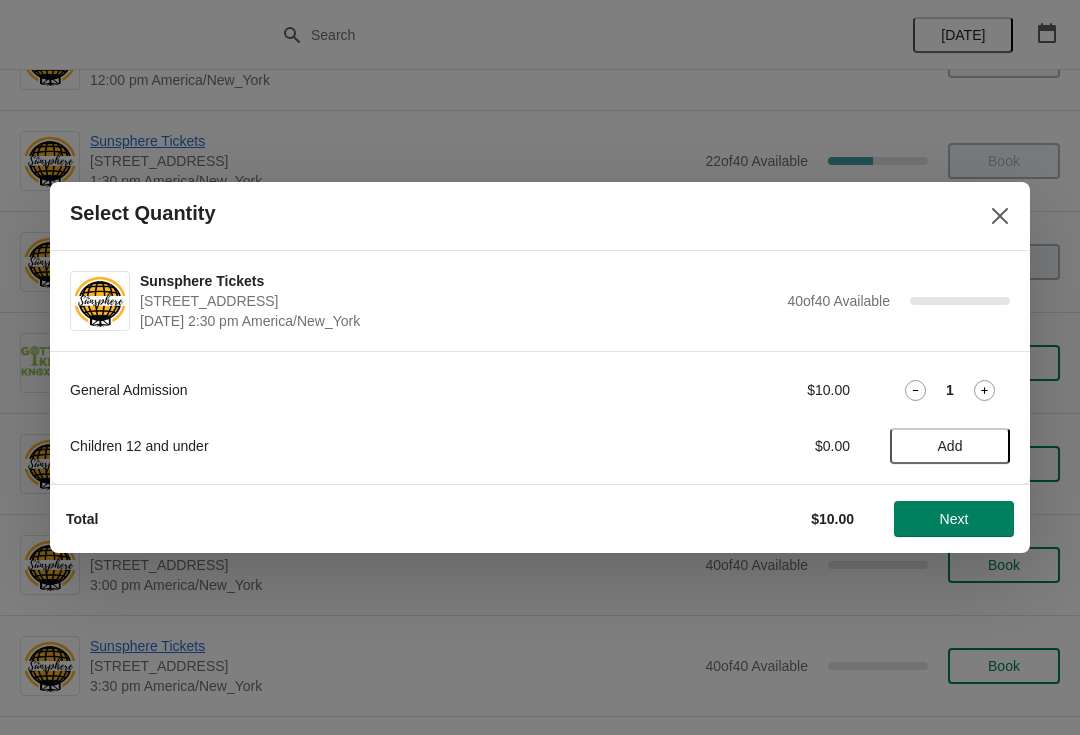 click 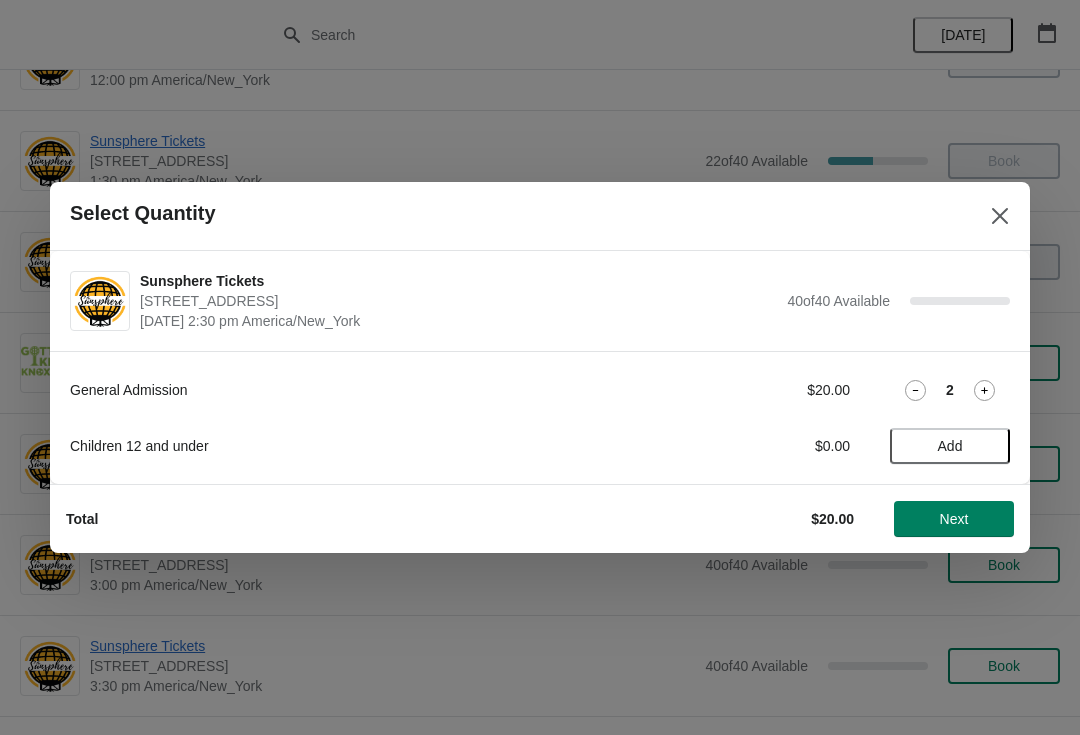 click 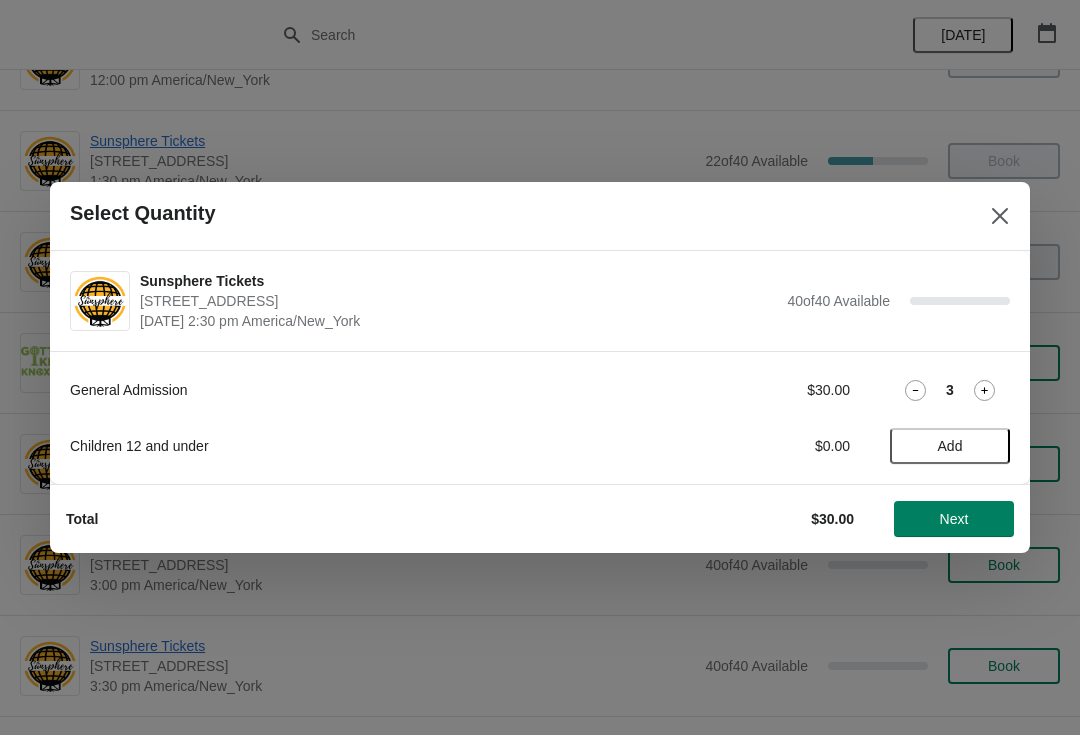 click 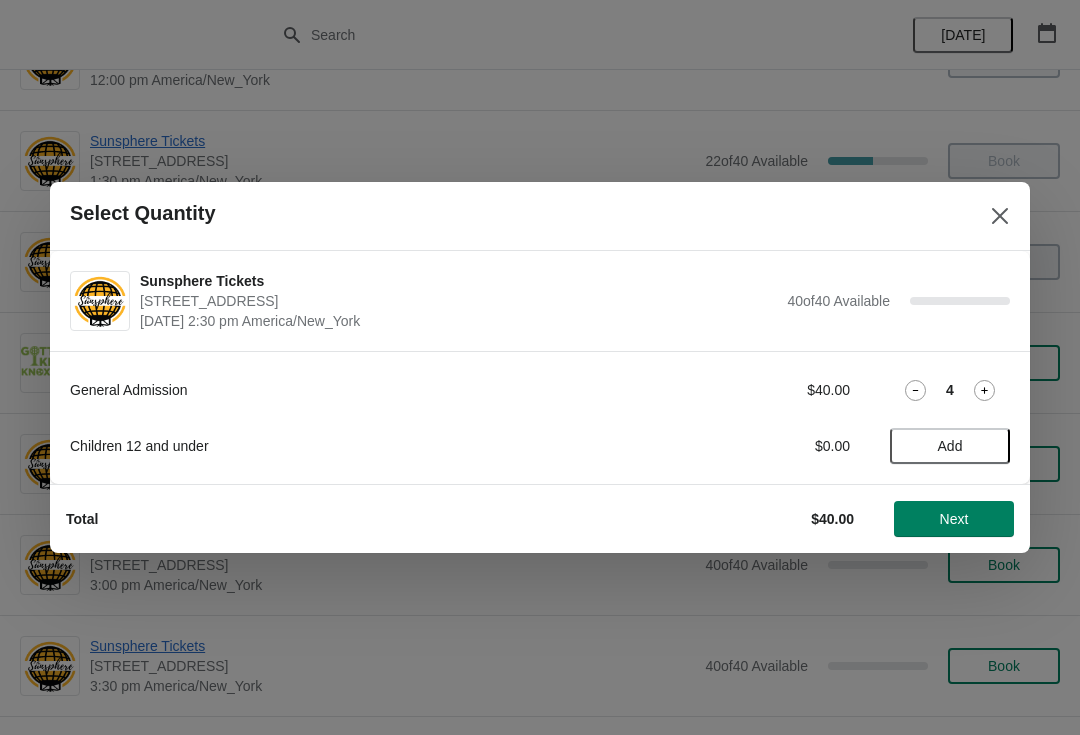 click 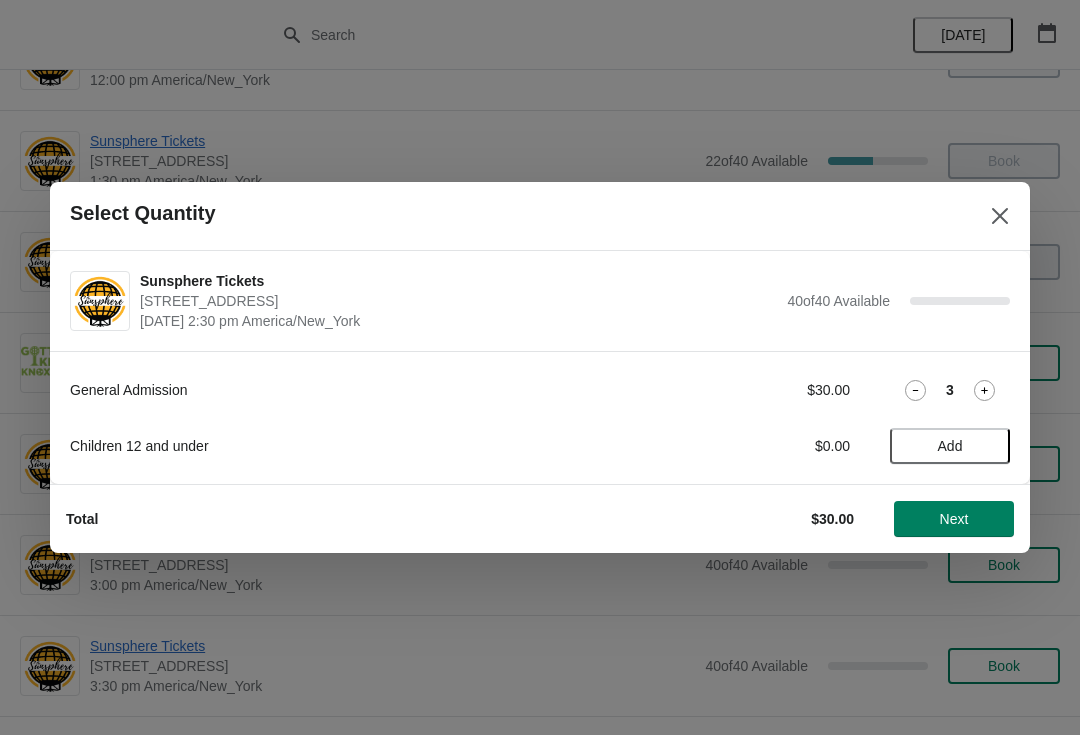 click on "Next" at bounding box center (954, 519) 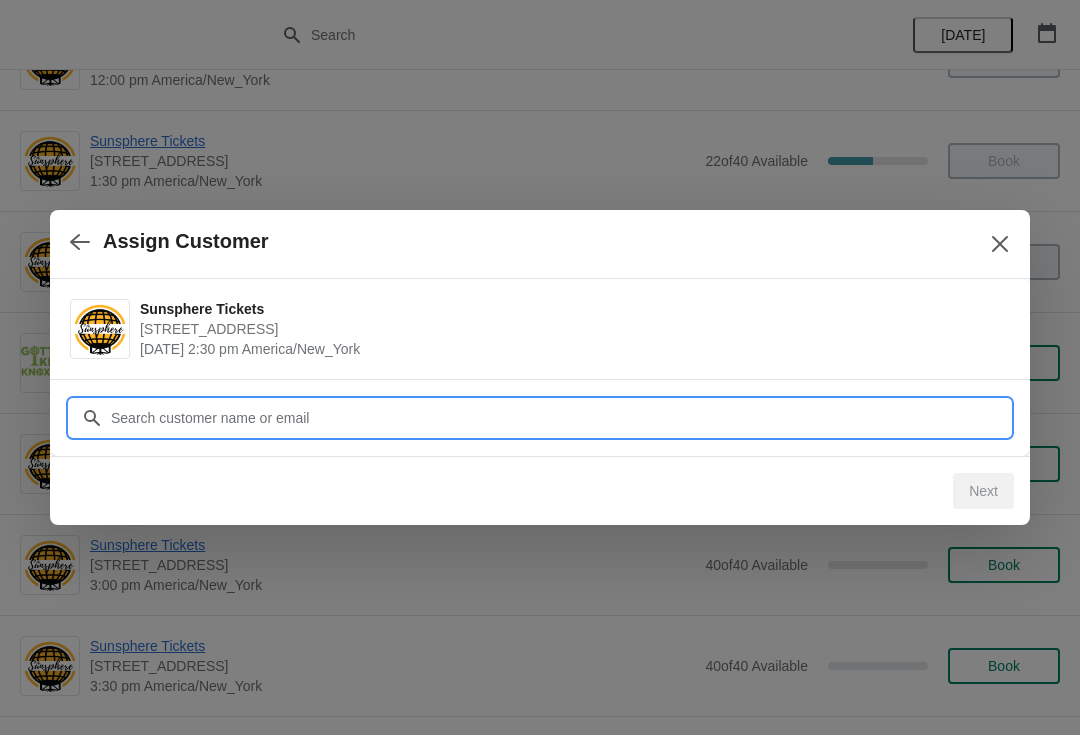 click on "Customer" at bounding box center (560, 418) 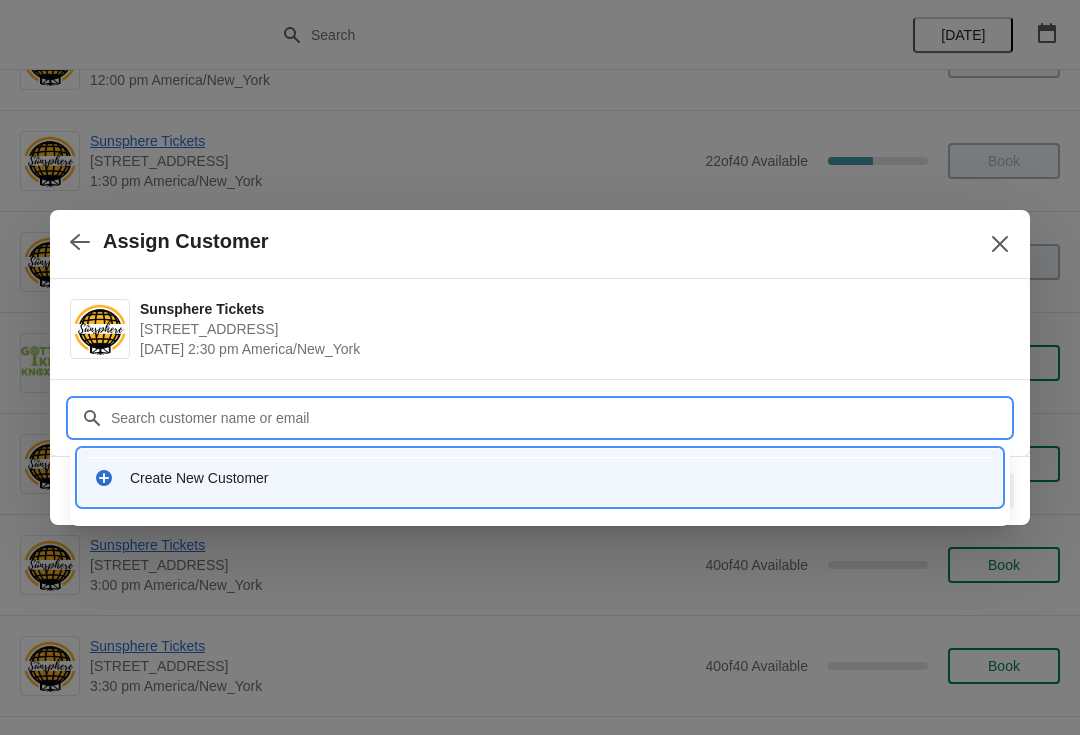 click on "Create New Customer" at bounding box center [558, 478] 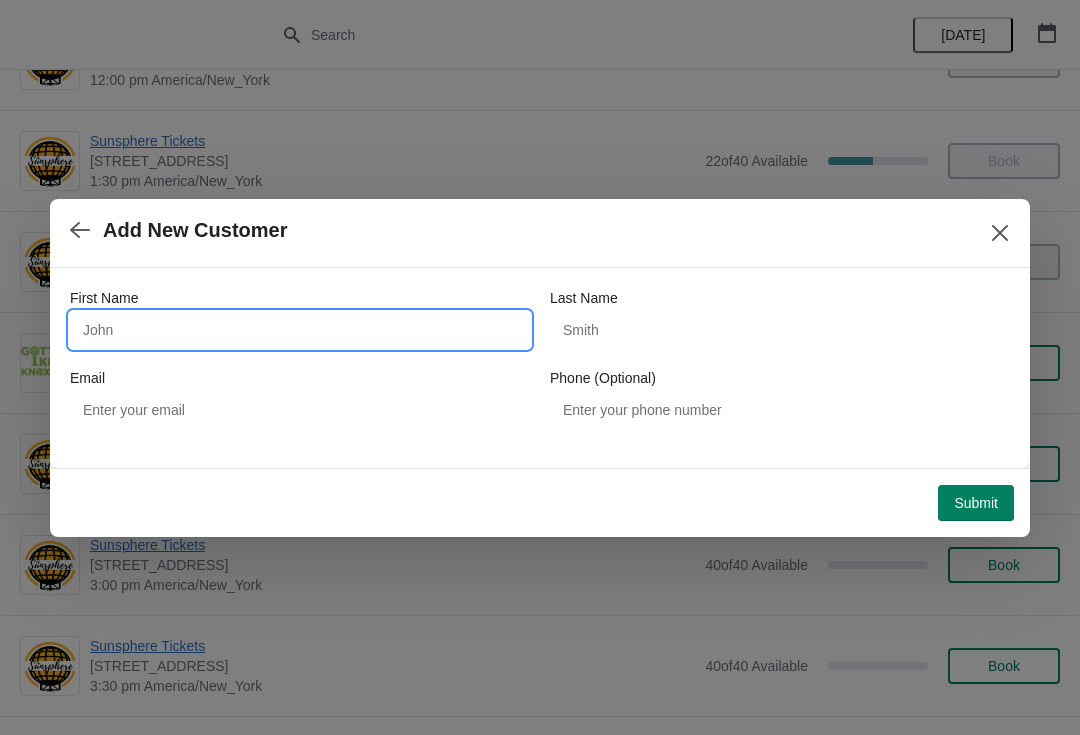 click on "First Name" at bounding box center (300, 330) 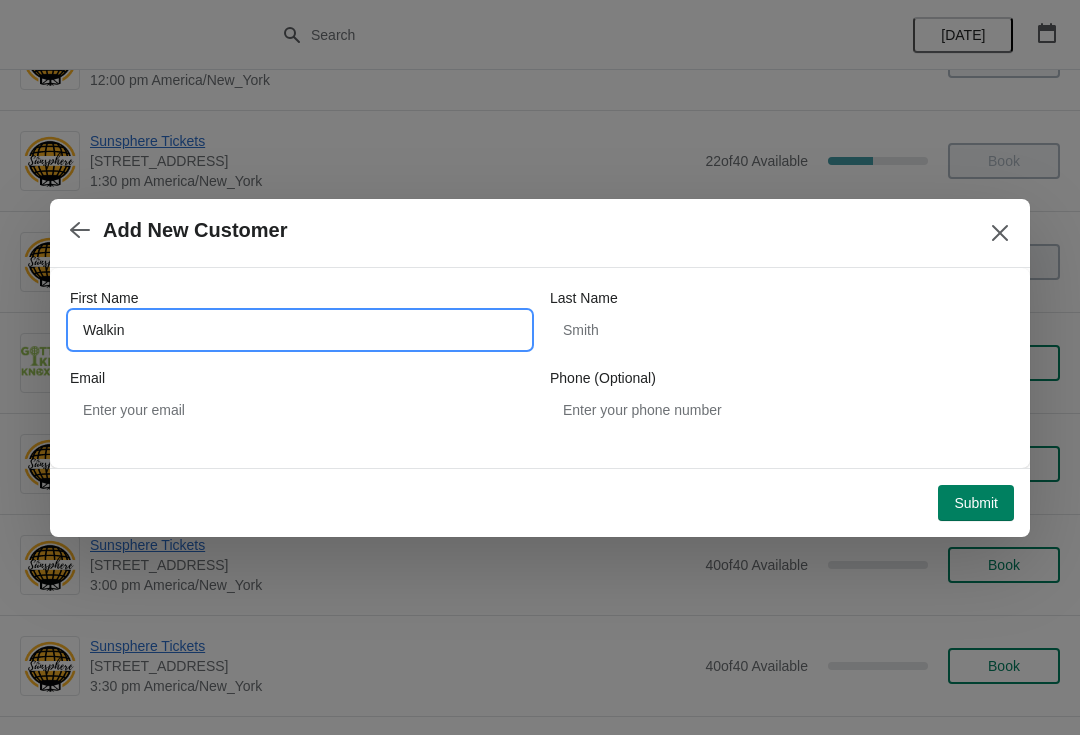 type on "Walkin" 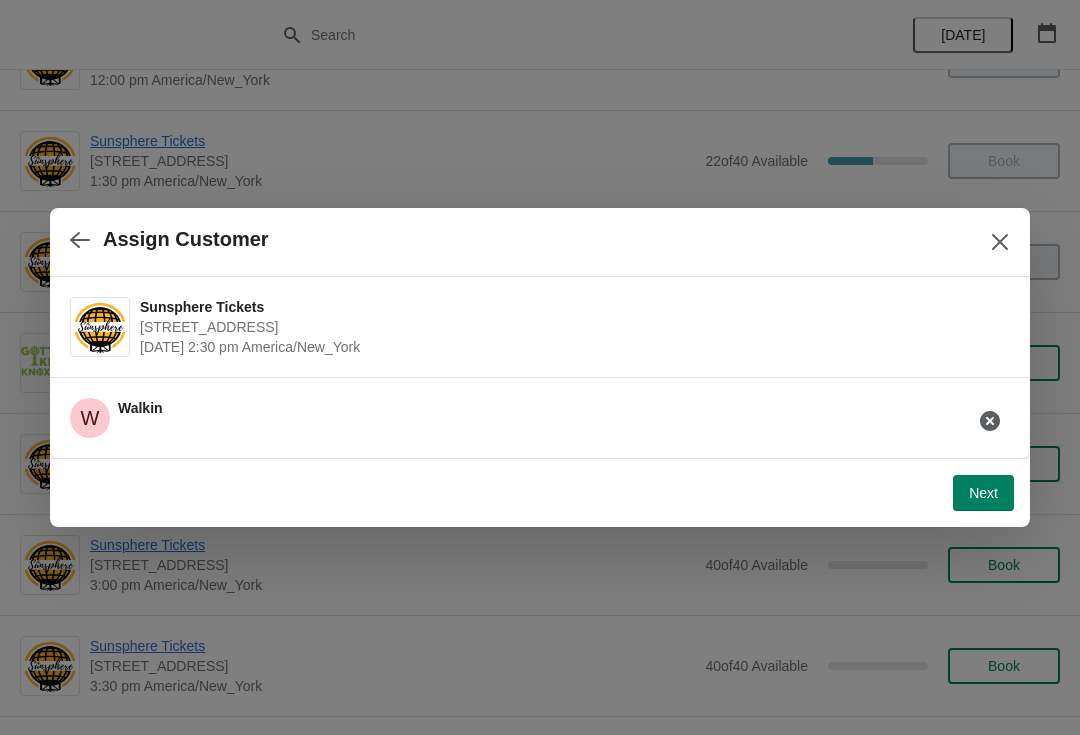 click on "Next" at bounding box center [983, 493] 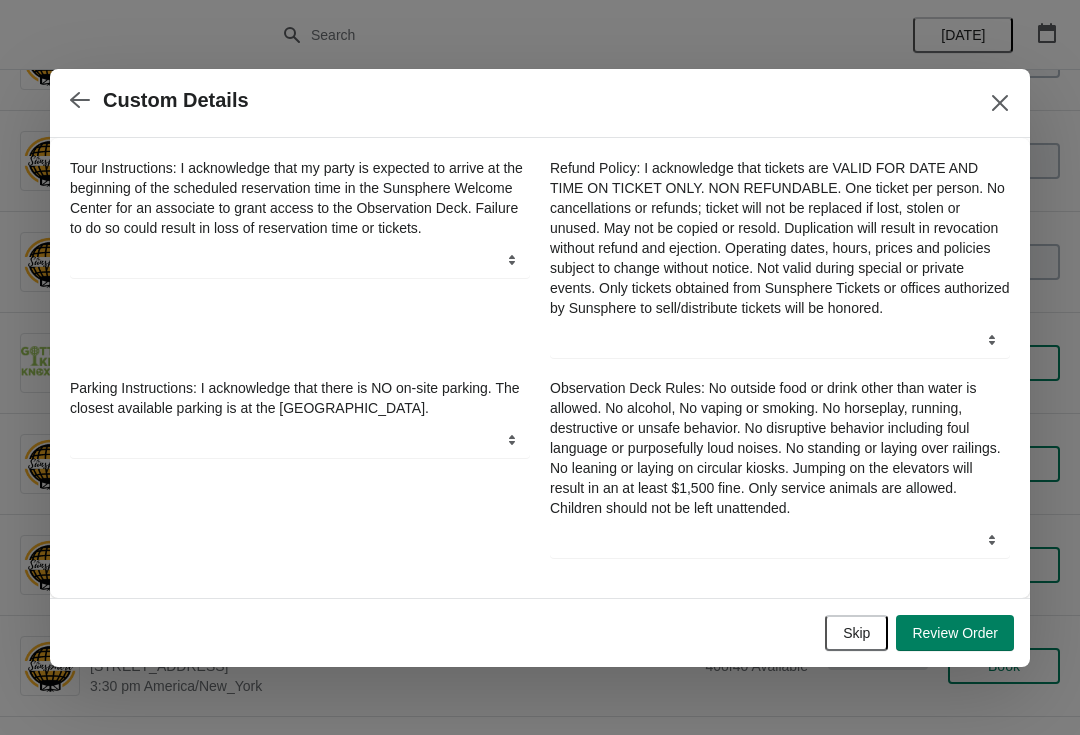 click on "Skip" at bounding box center [856, 633] 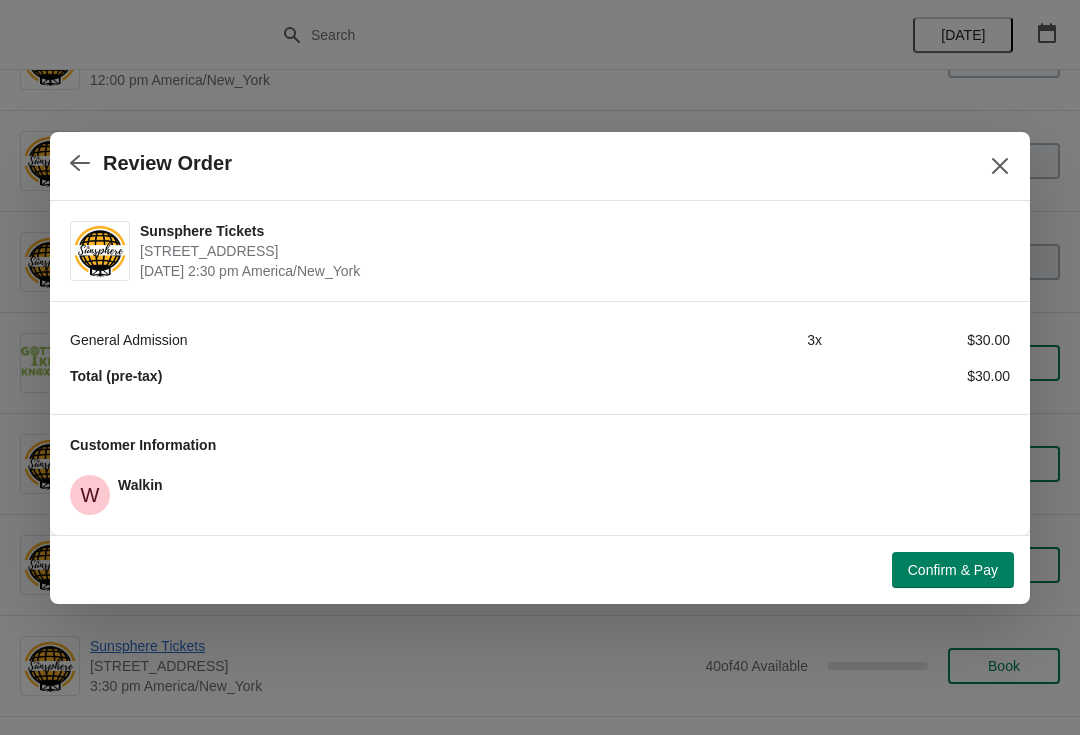 click on "Confirm & Pay" at bounding box center [953, 570] 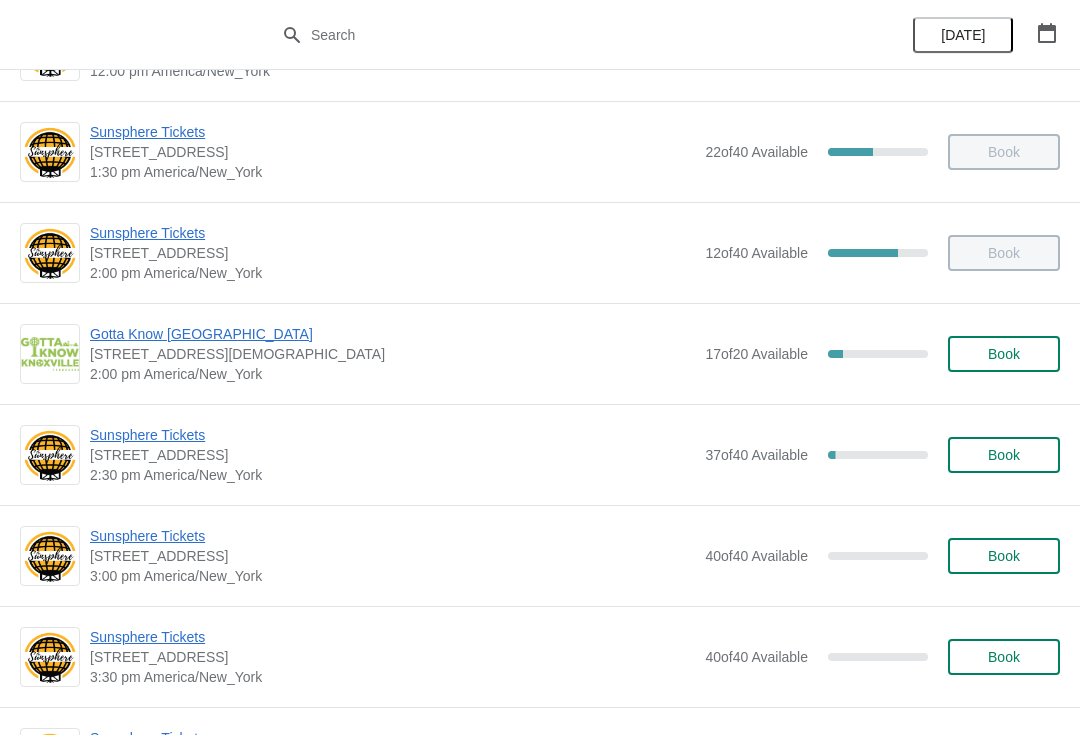scroll, scrollTop: 686, scrollLeft: 0, axis: vertical 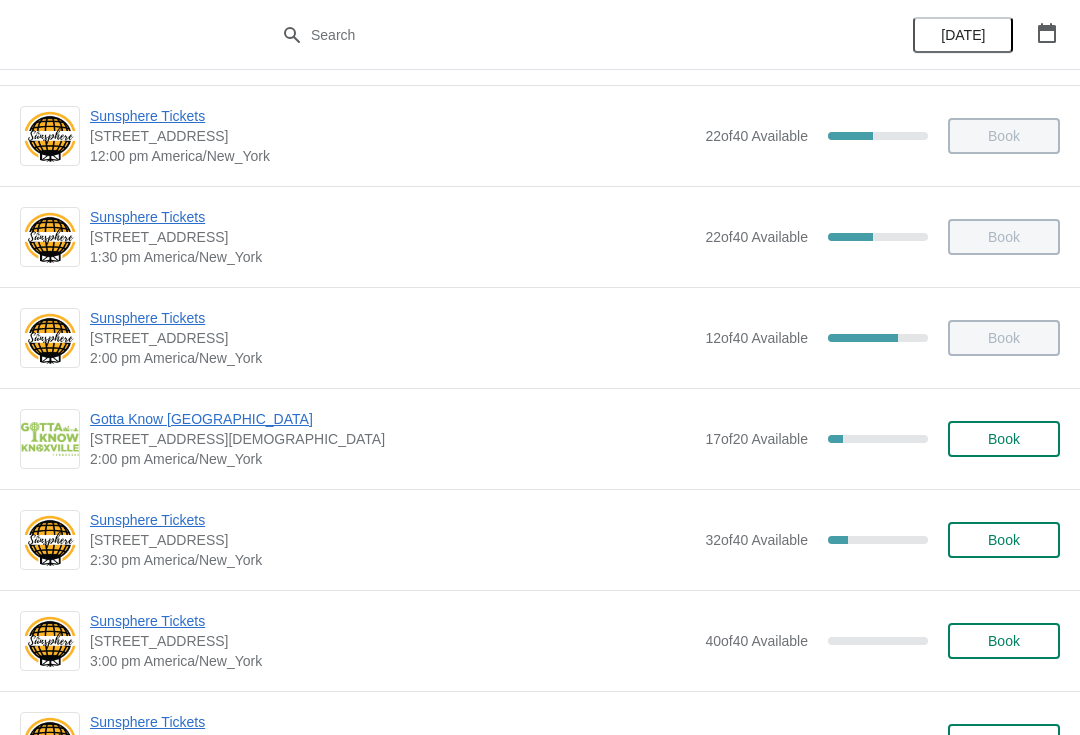 click on "Book" at bounding box center [1004, 540] 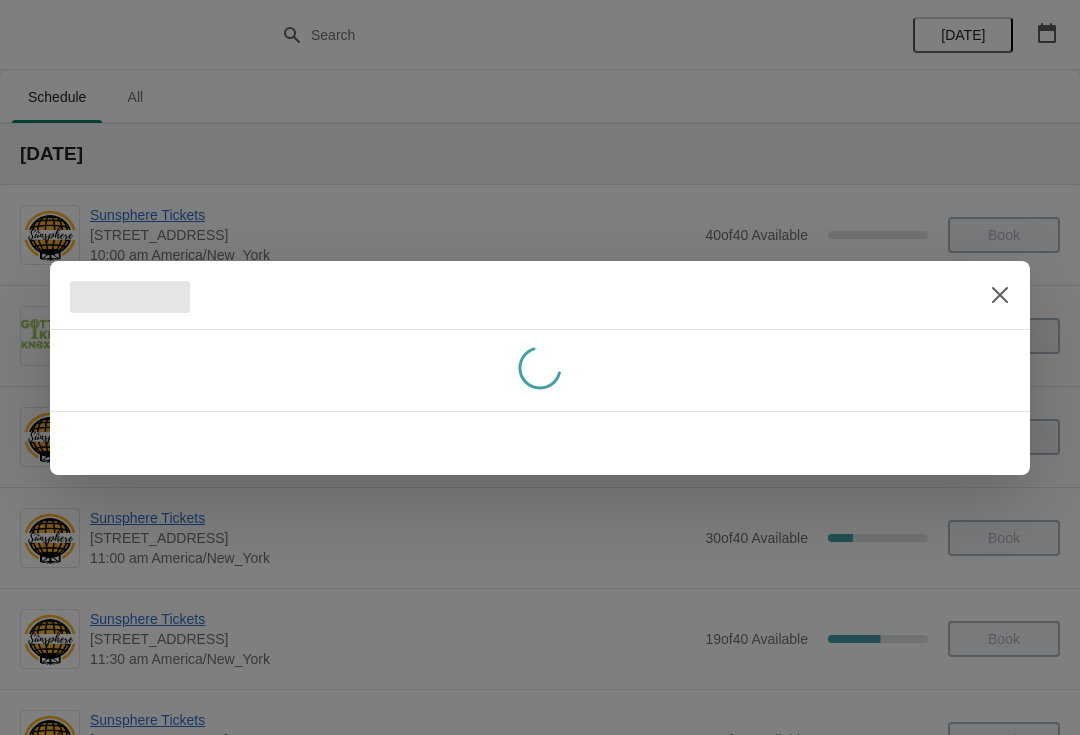 scroll, scrollTop: 604, scrollLeft: 0, axis: vertical 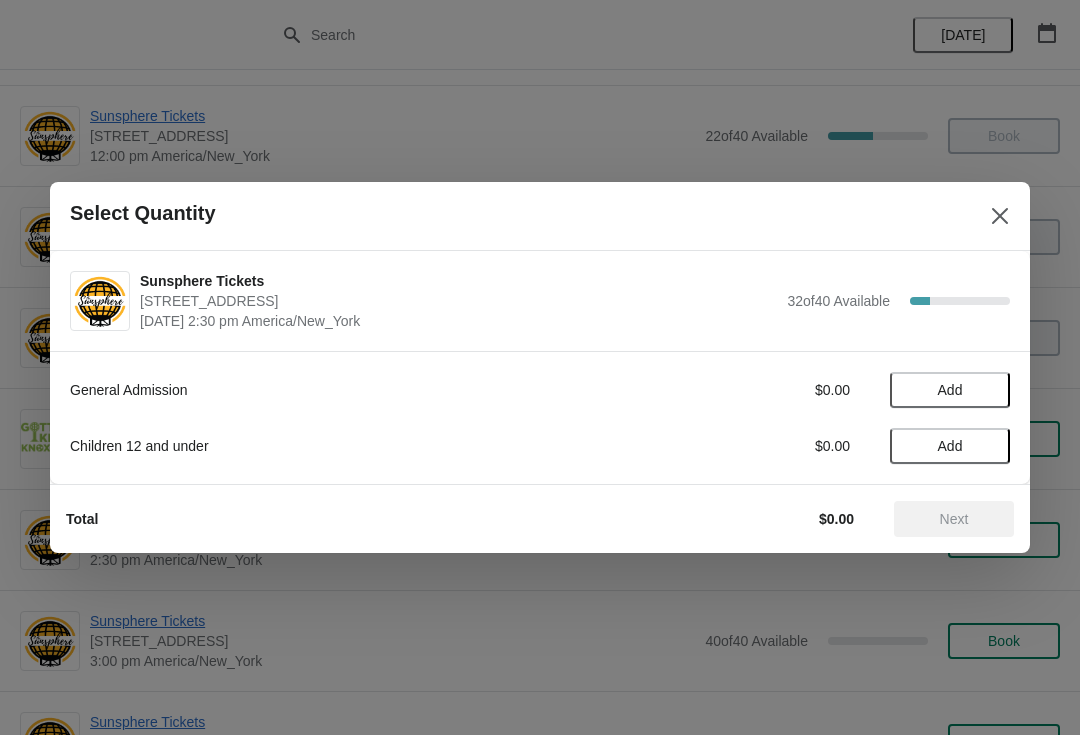 click on "Add" at bounding box center [950, 390] 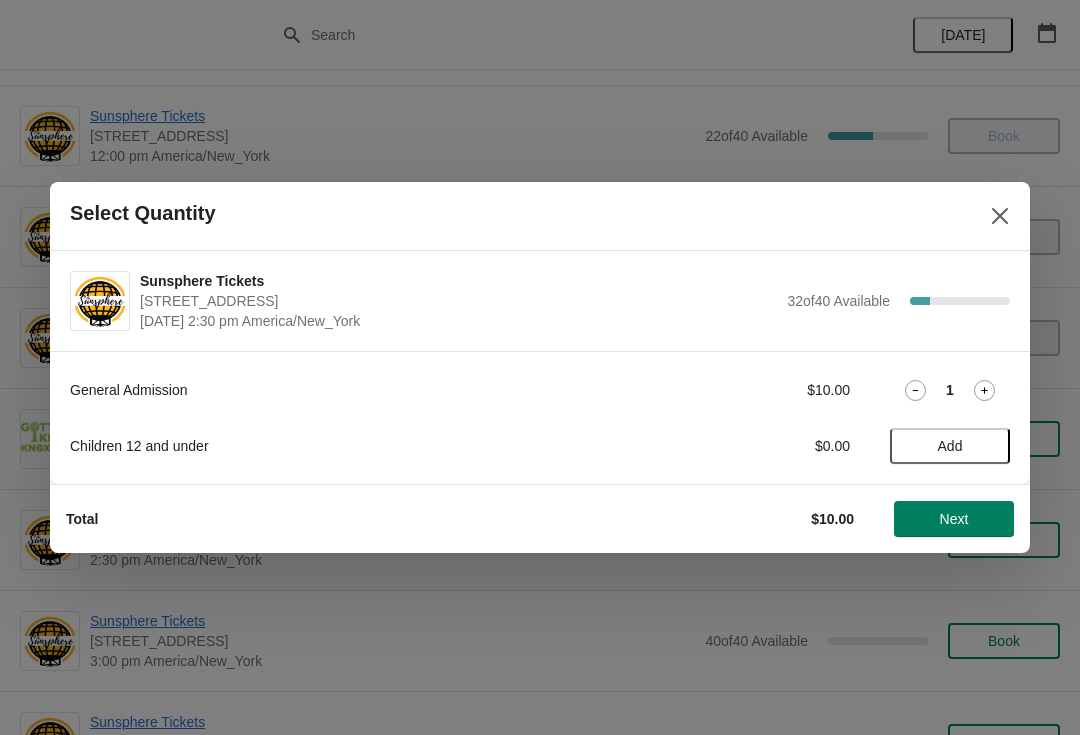 click 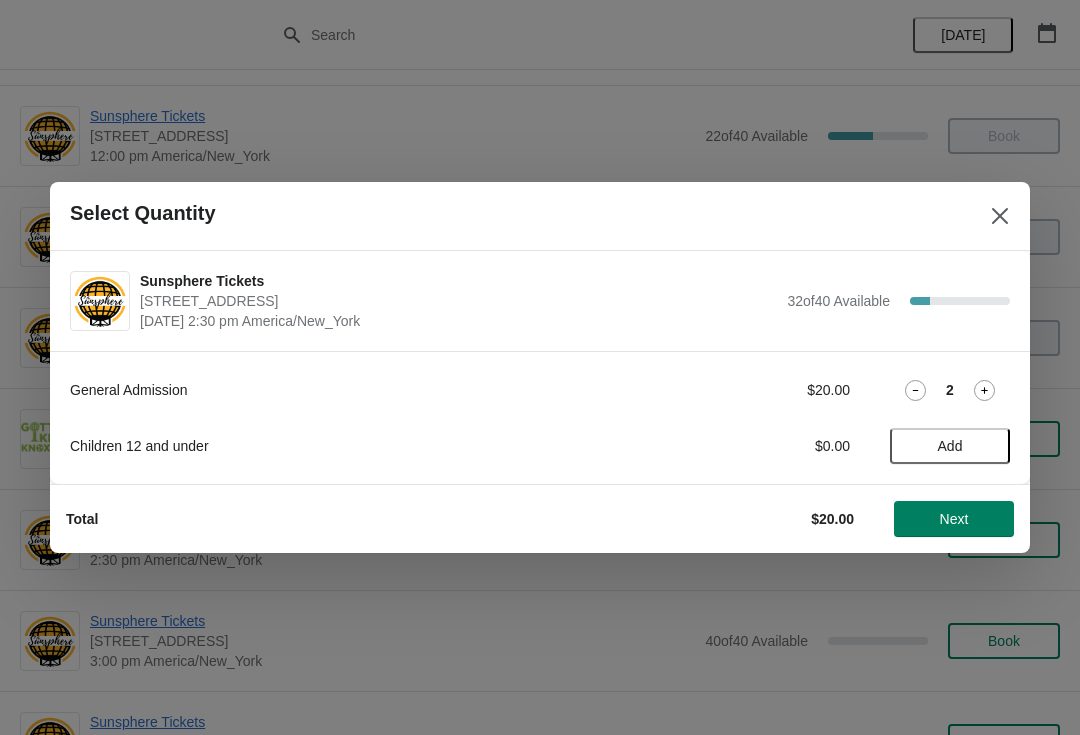 click on "Add" at bounding box center [950, 446] 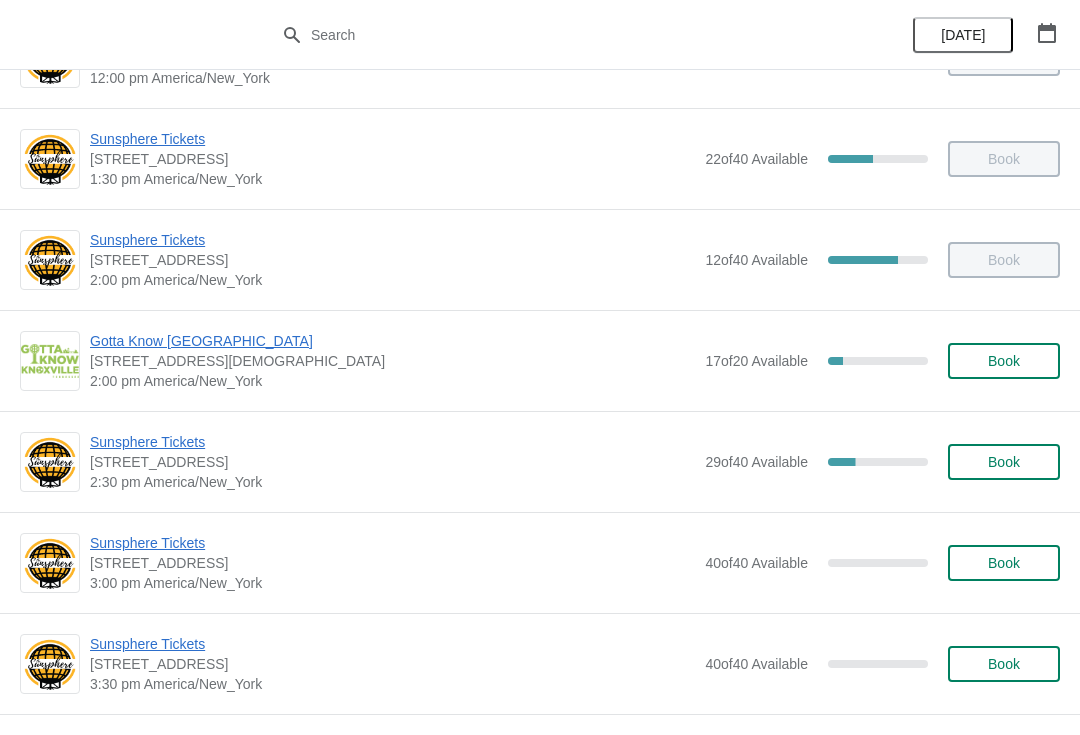 scroll, scrollTop: 763, scrollLeft: 0, axis: vertical 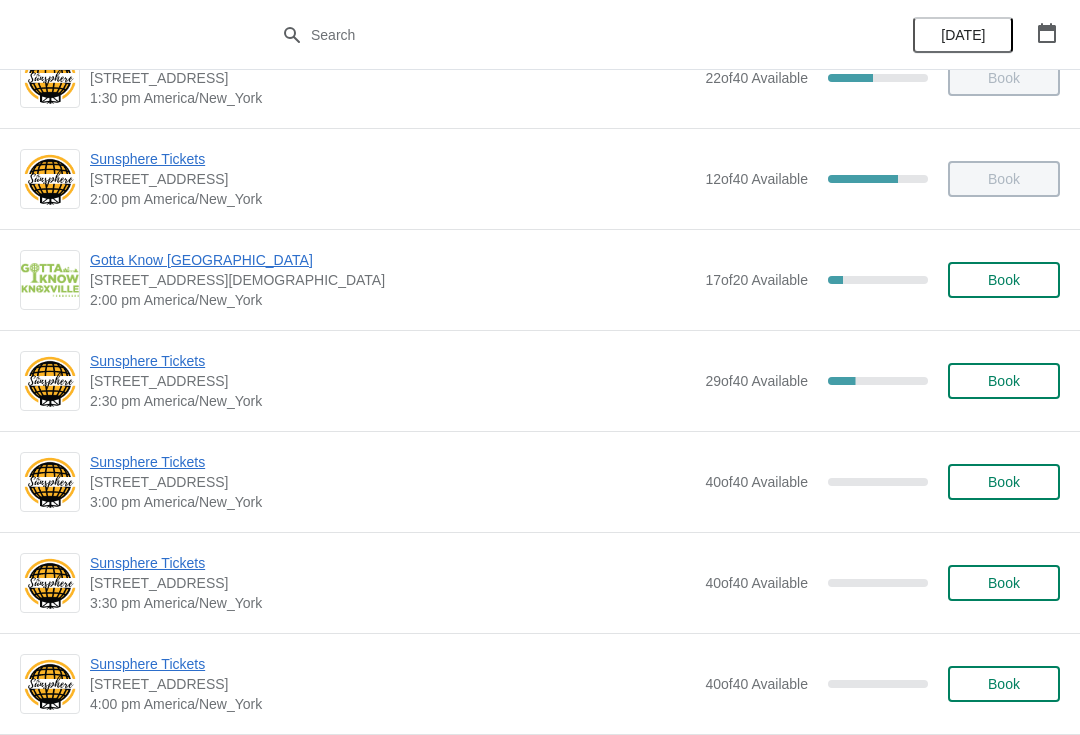 click on "Book" at bounding box center (1004, 381) 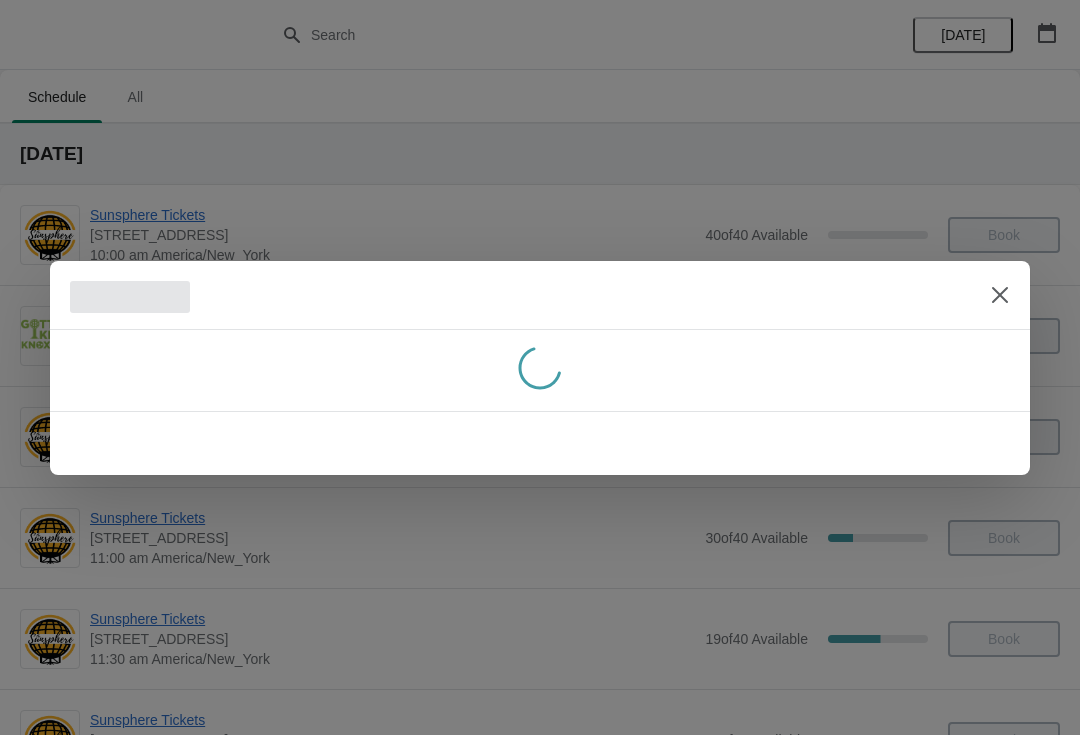 scroll, scrollTop: 0, scrollLeft: 0, axis: both 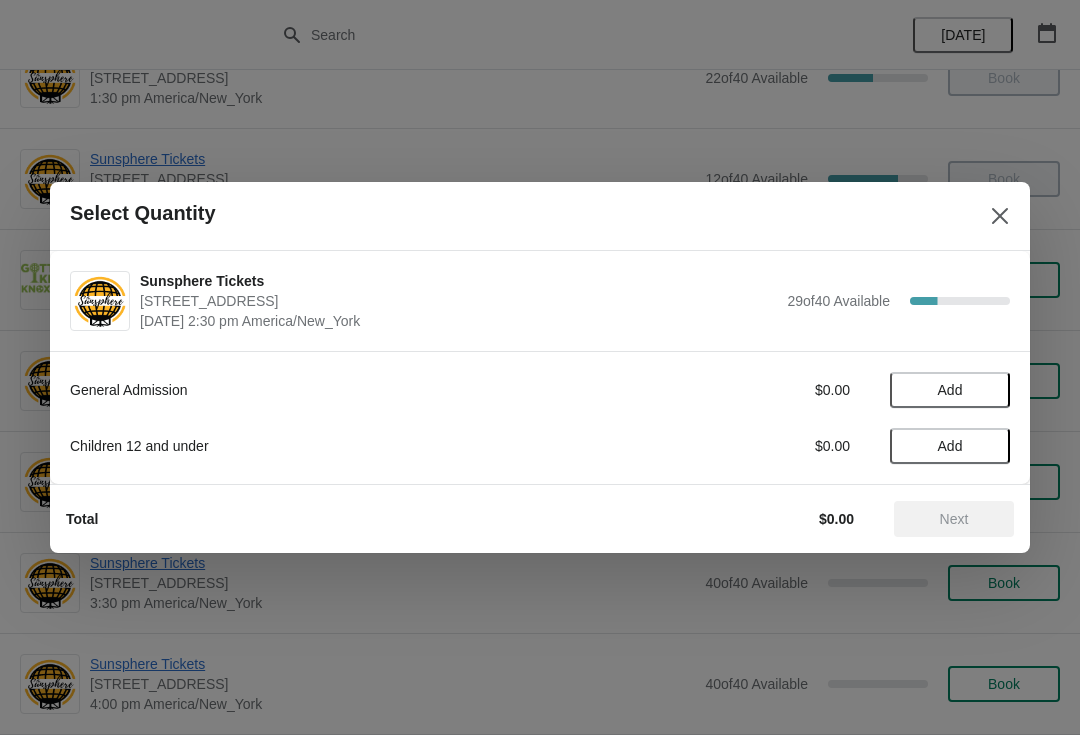 click on "Add" at bounding box center (950, 390) 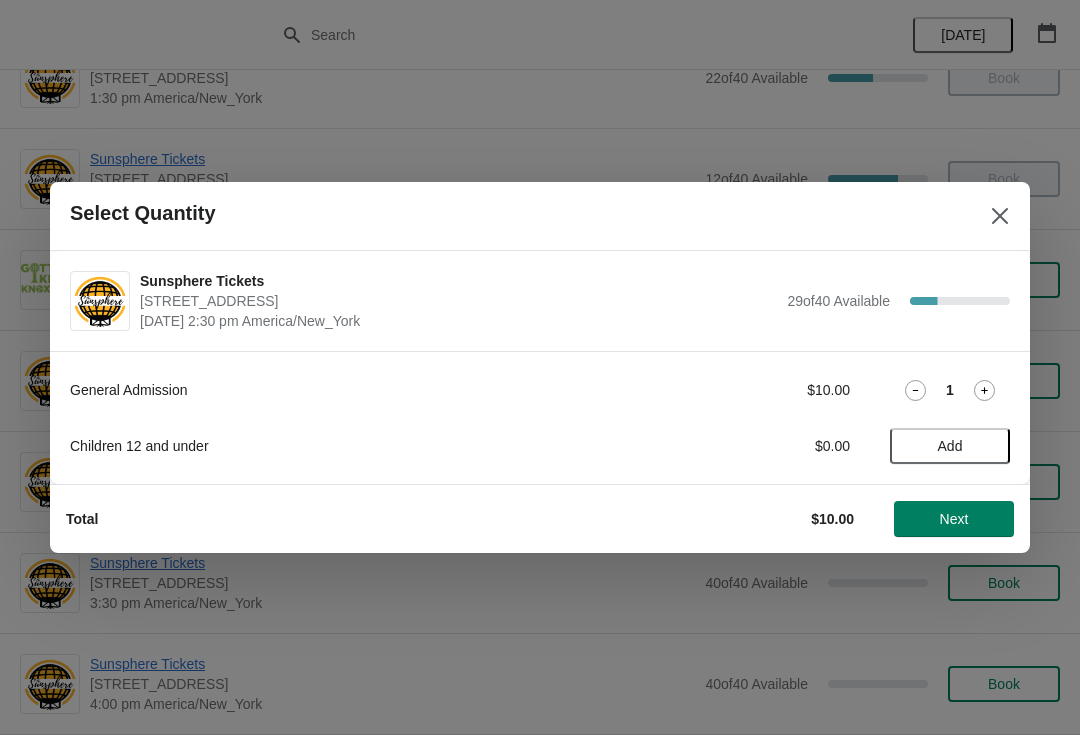 click 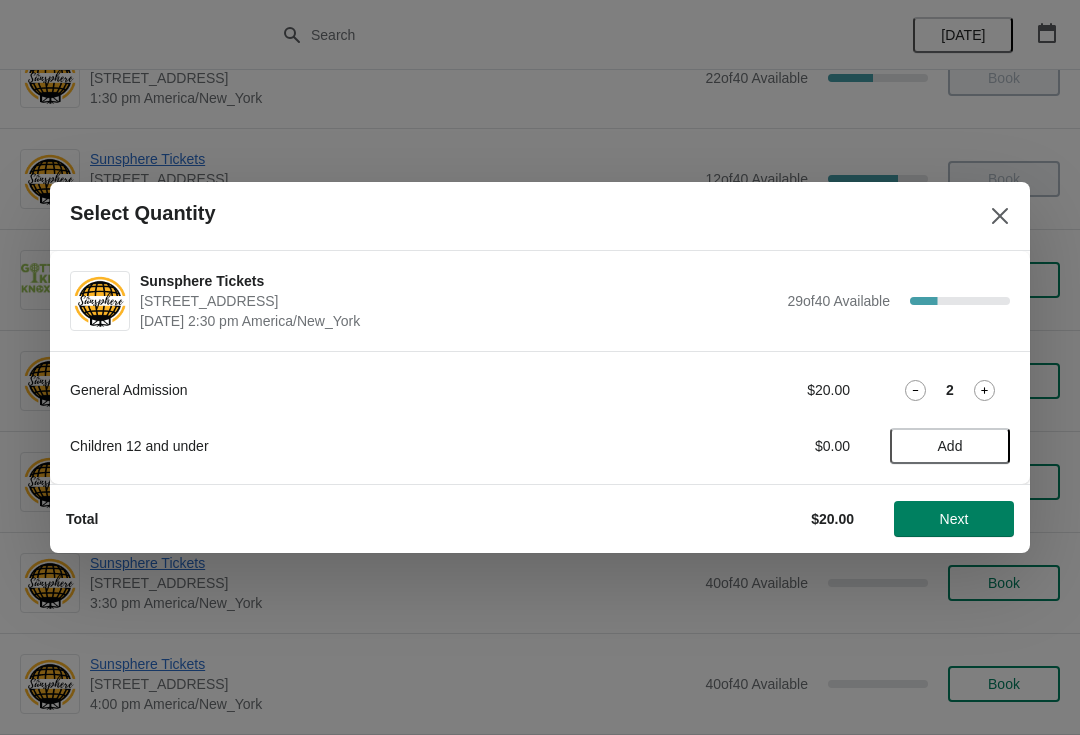 click on "Add" at bounding box center [950, 446] 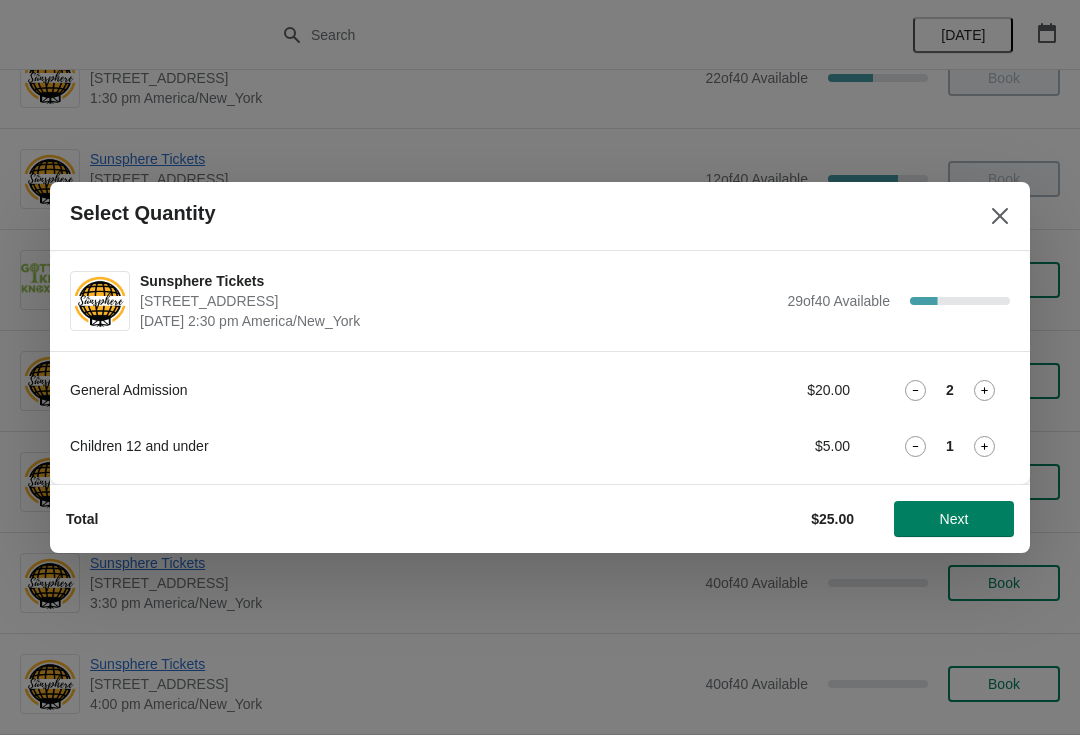 click on "Next" at bounding box center (954, 519) 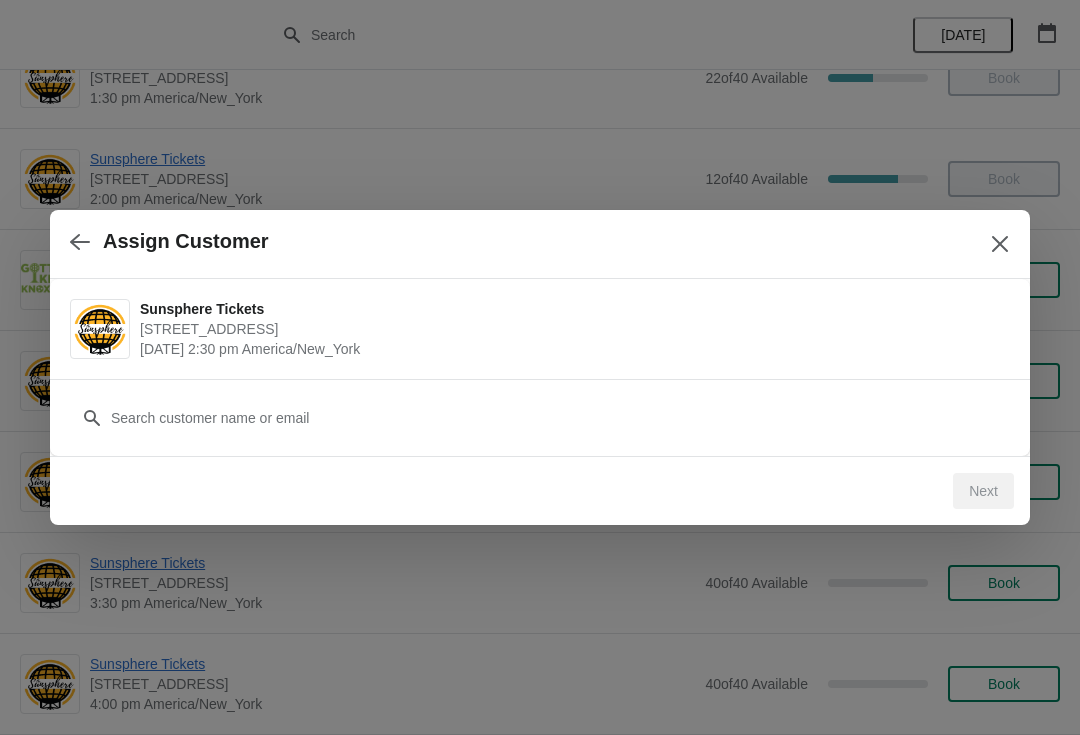 click on "Next" at bounding box center [532, 483] 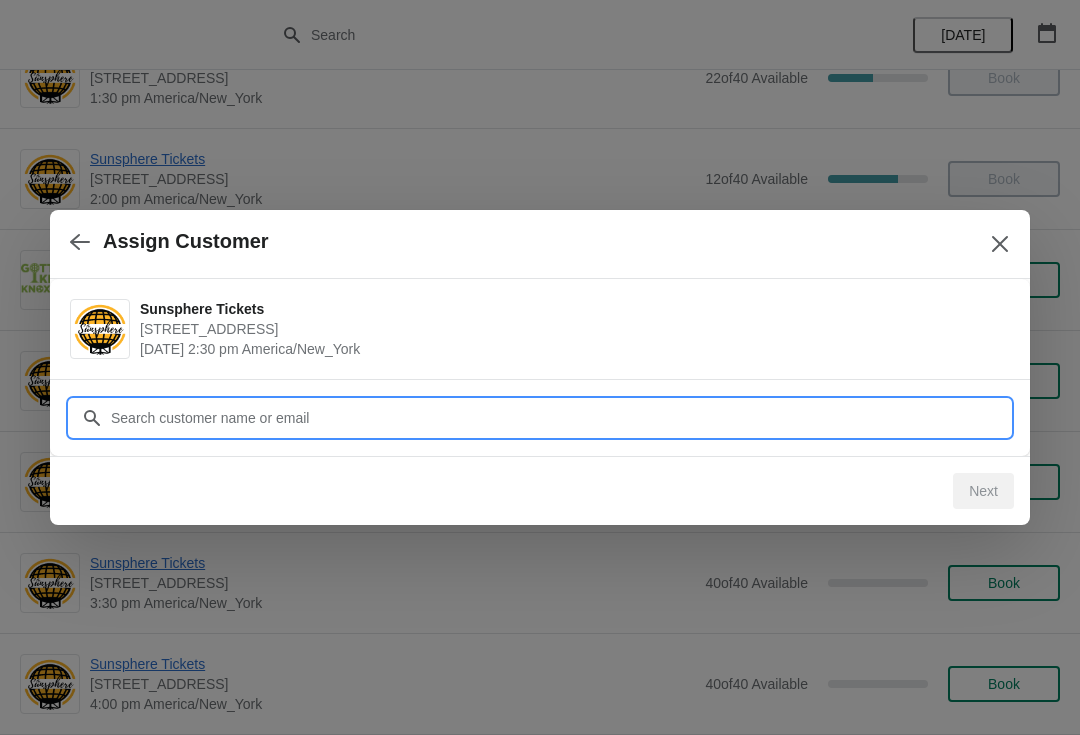 click on "Customer" at bounding box center (560, 418) 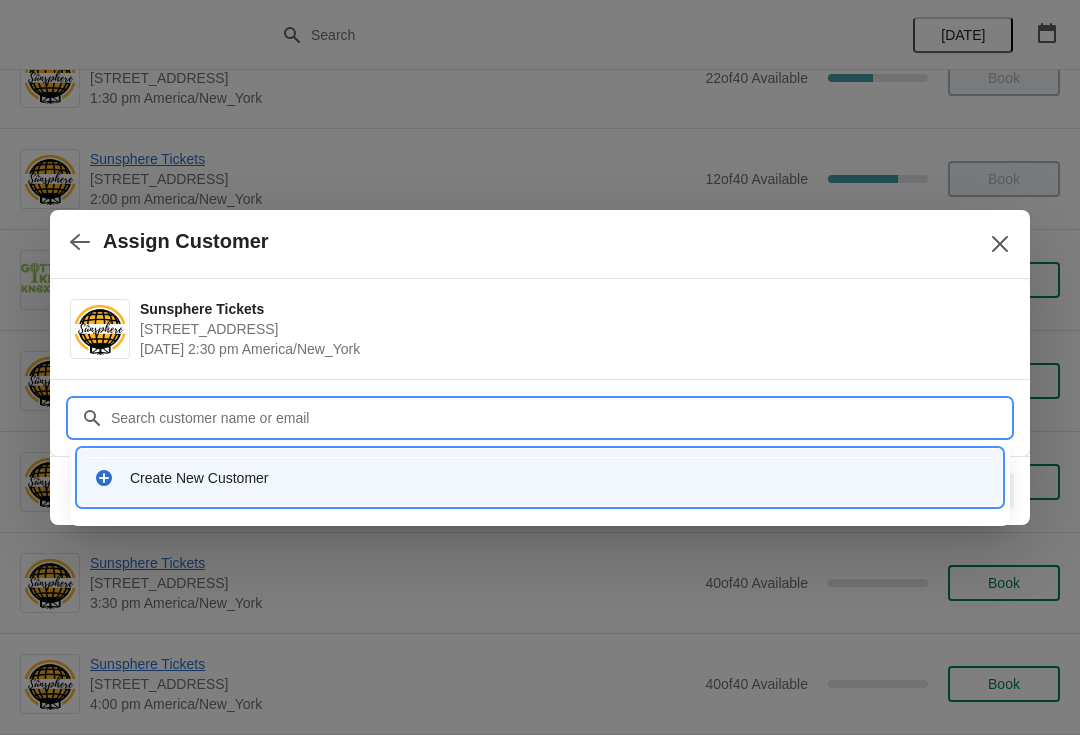 click on "Create New Customer" at bounding box center (540, 477) 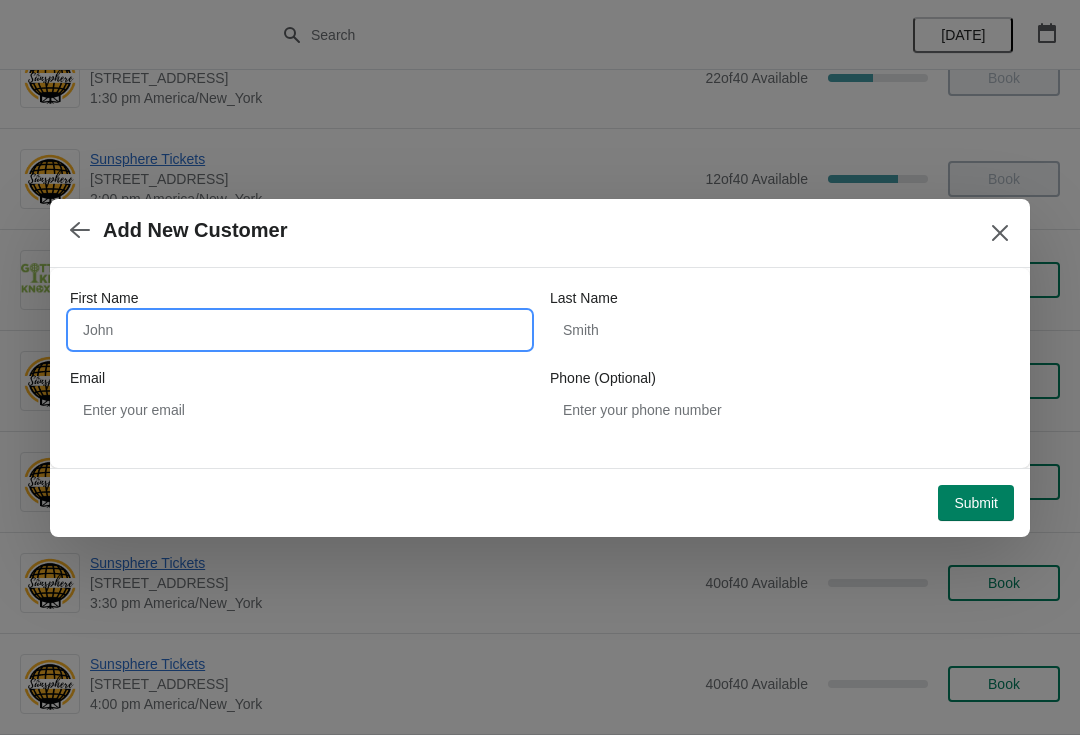click on "First Name" at bounding box center (300, 330) 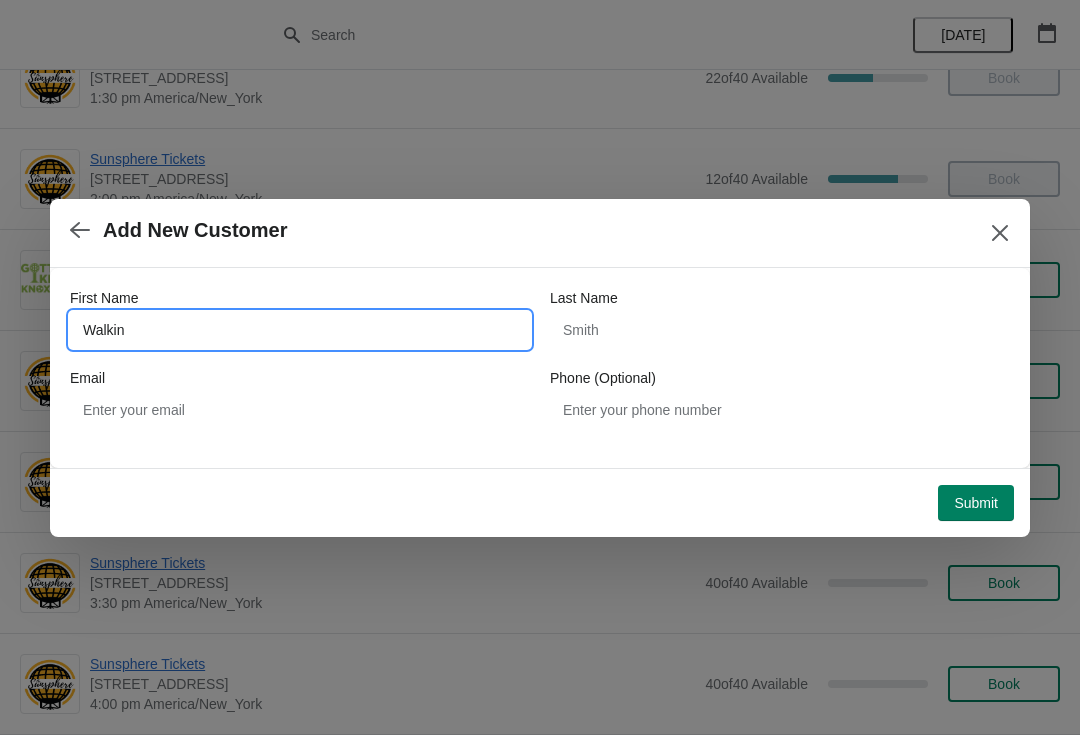 type on "Walkin" 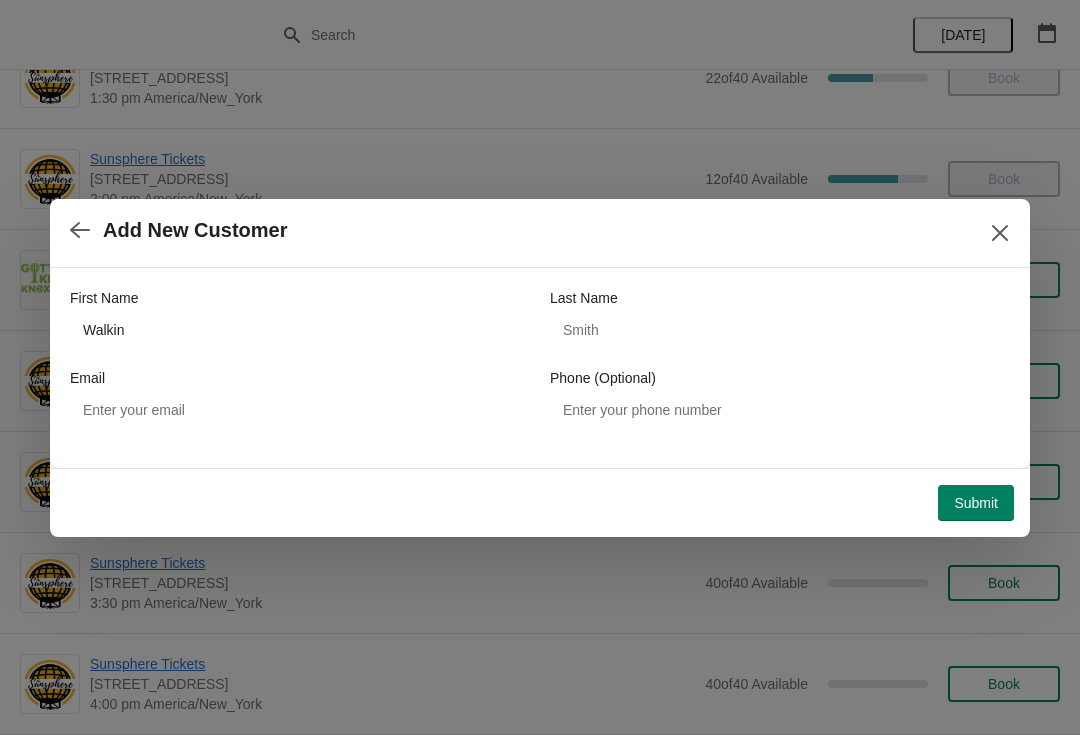 click on "Submit" at bounding box center (976, 503) 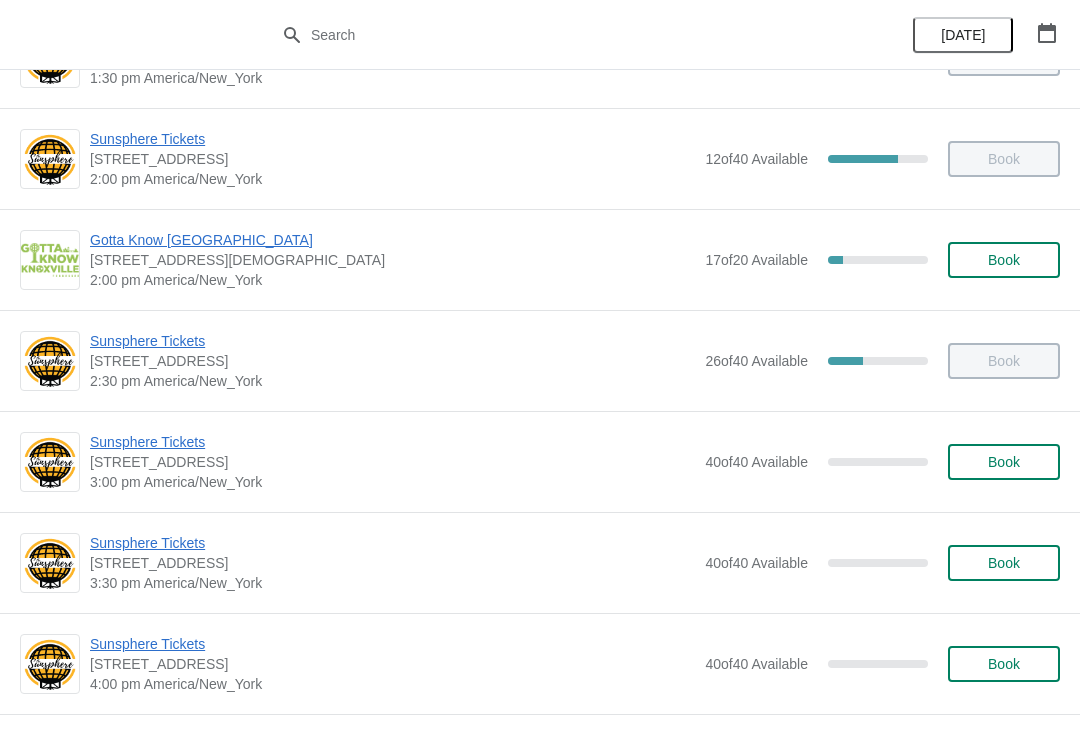 scroll, scrollTop: 784, scrollLeft: 0, axis: vertical 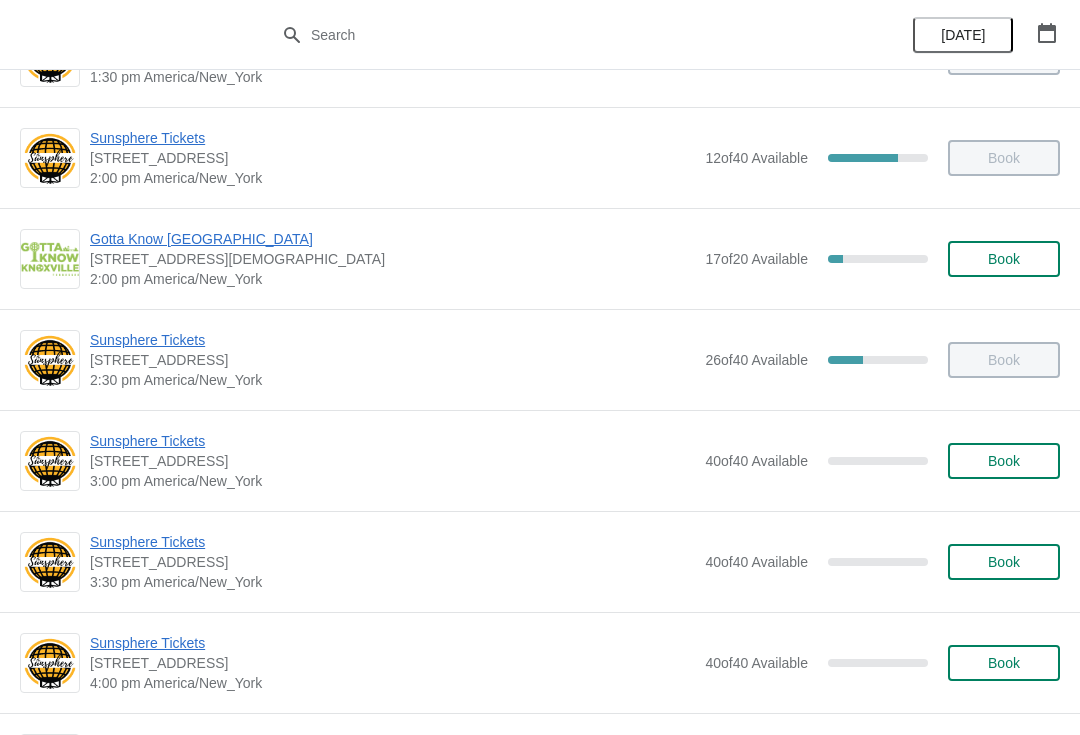click on "Book" at bounding box center [1004, 461] 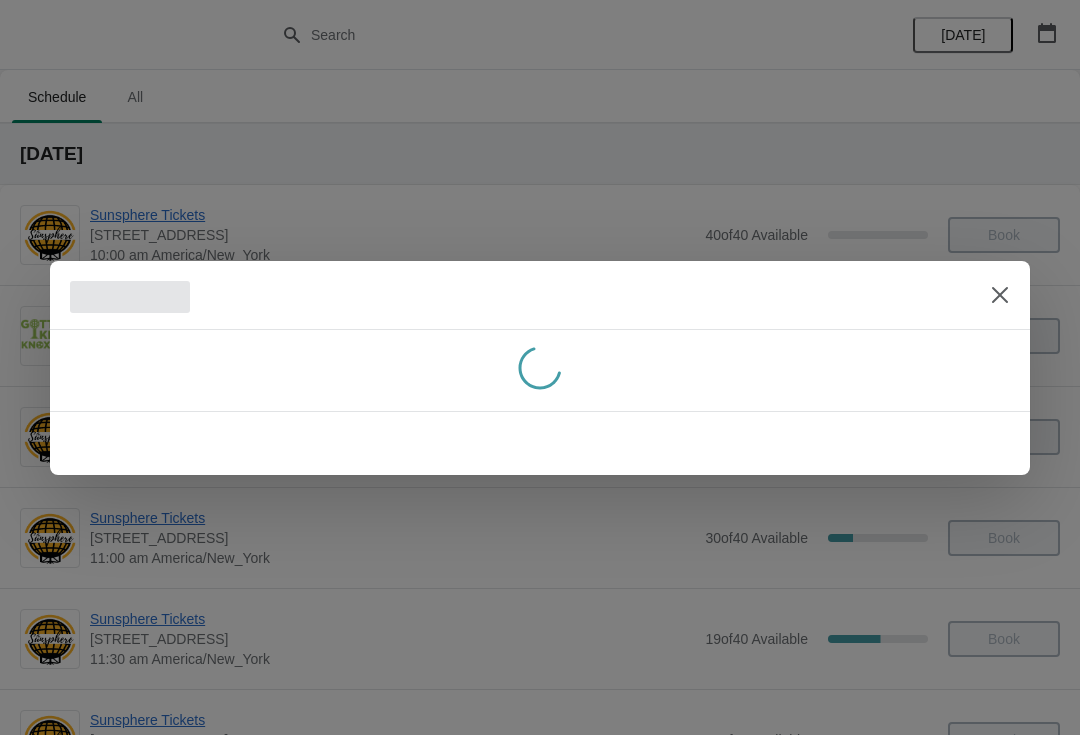 scroll, scrollTop: 784, scrollLeft: 0, axis: vertical 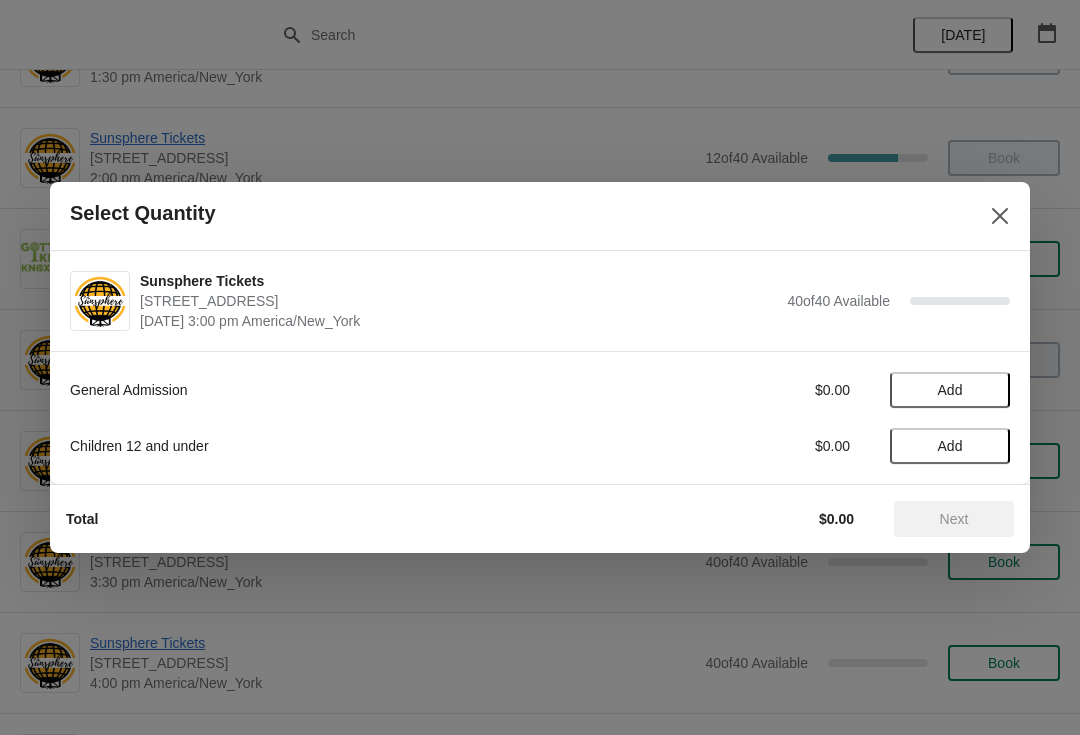 click on "Add" at bounding box center (950, 390) 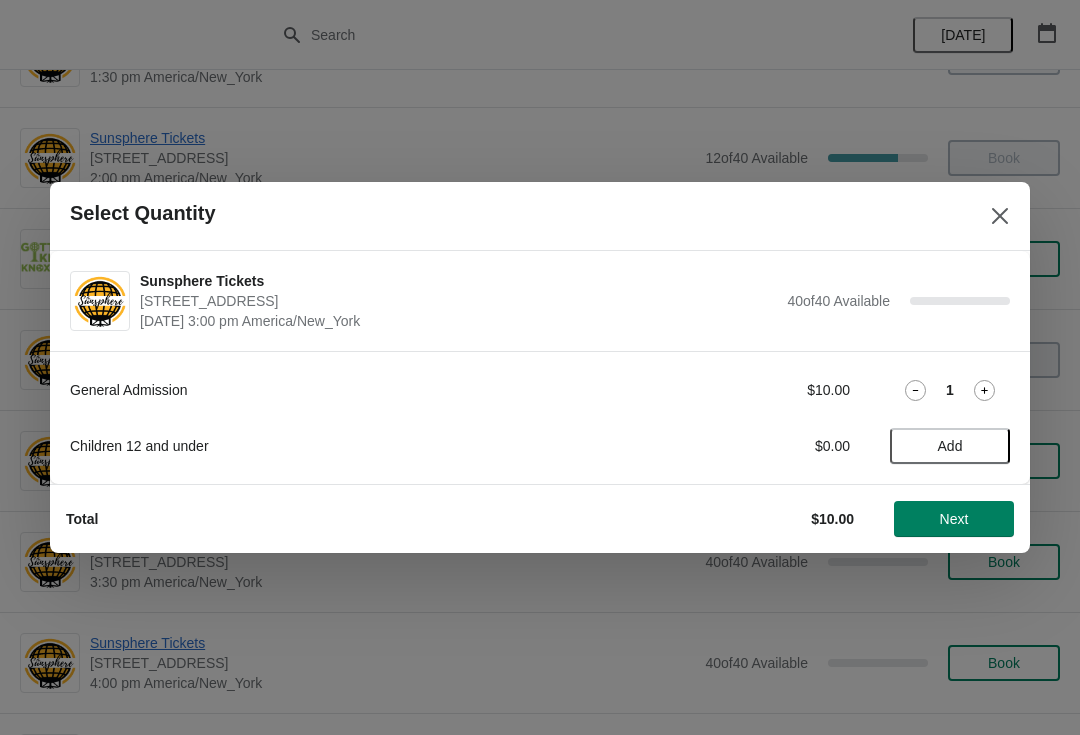 click 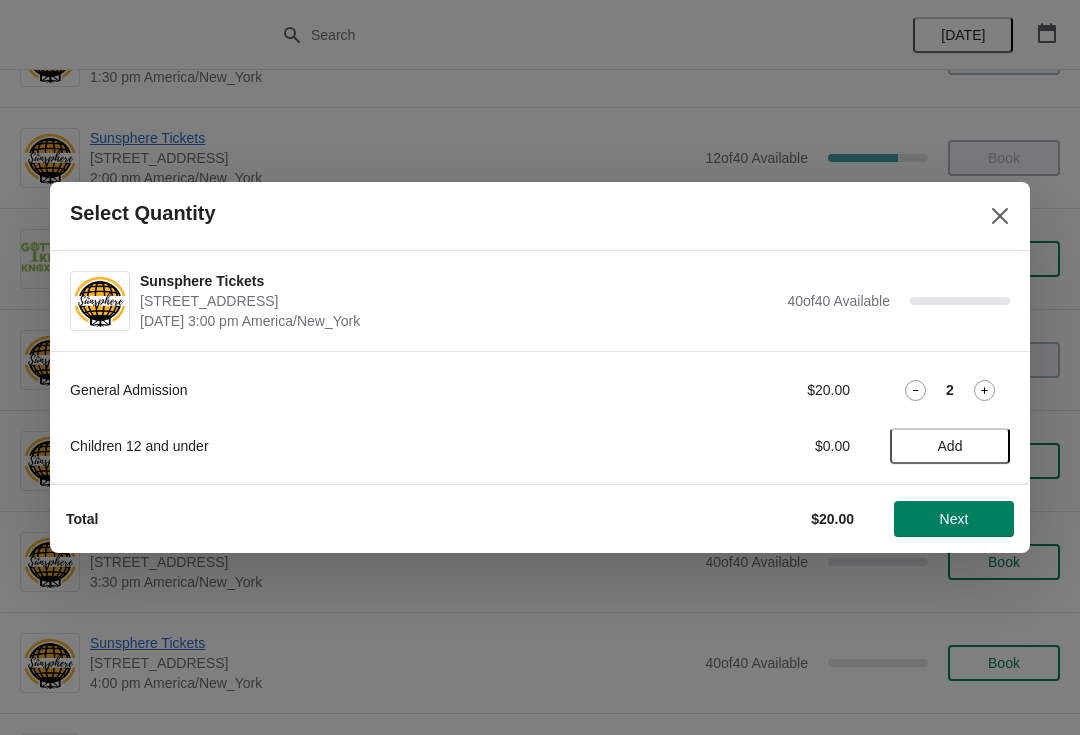 click 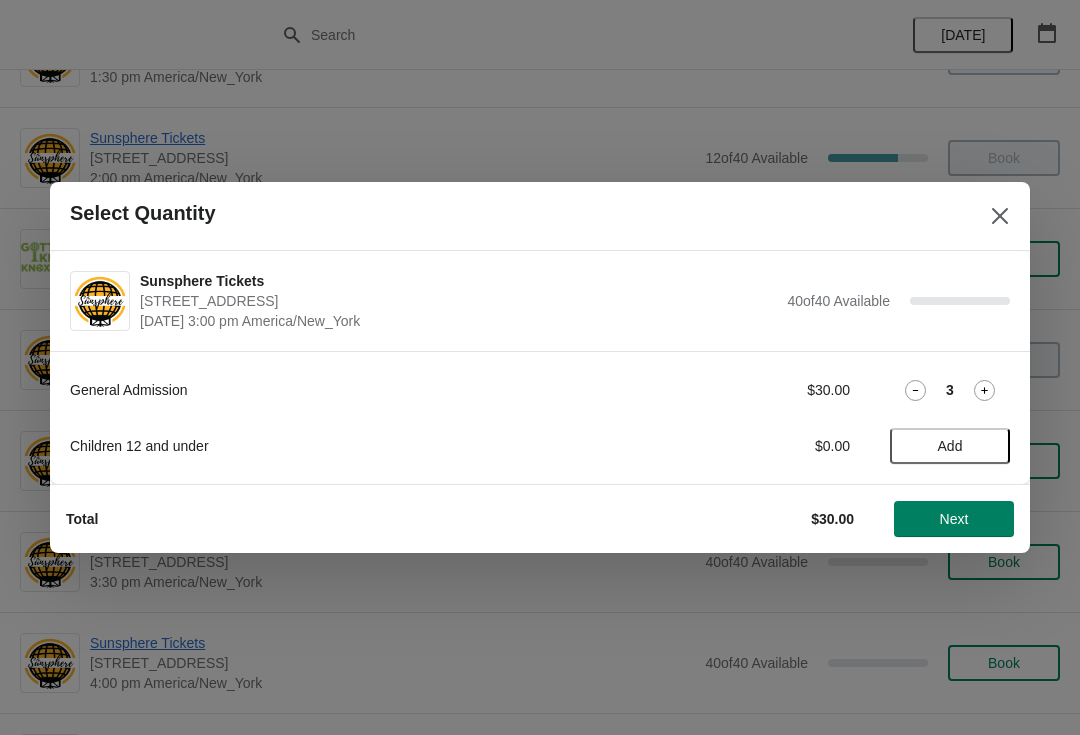 click on "Total $30.00 Next" at bounding box center (532, 511) 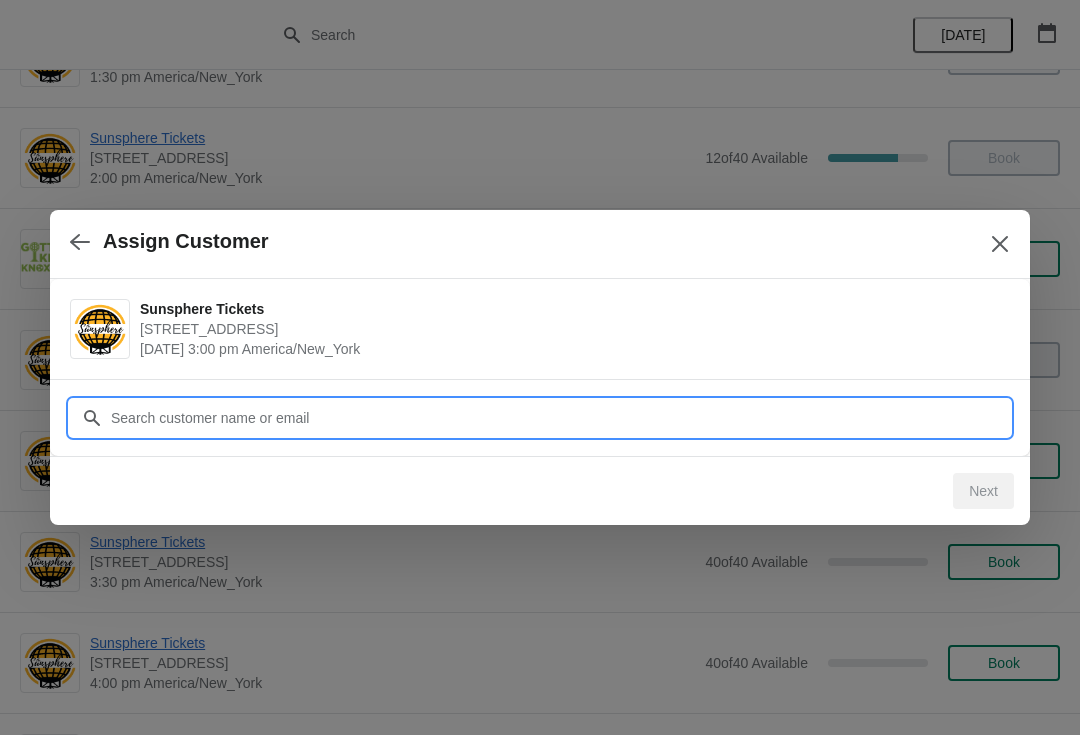 click on "Customer" at bounding box center [560, 418] 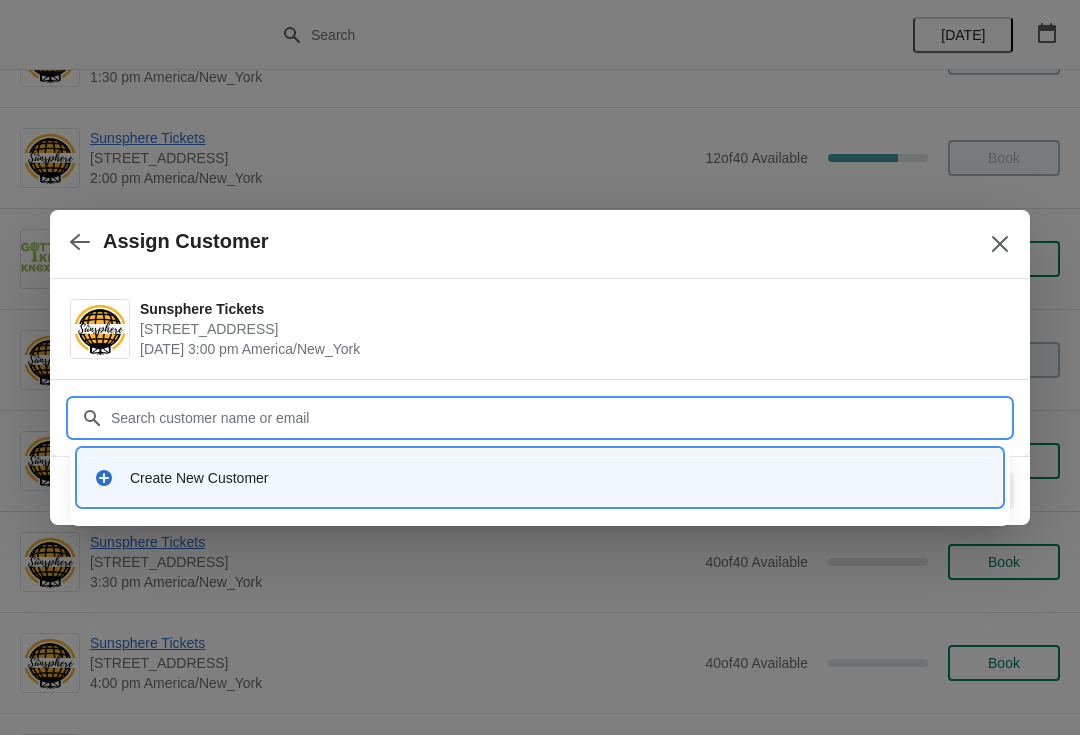 click on "Create New Customer" at bounding box center (558, 478) 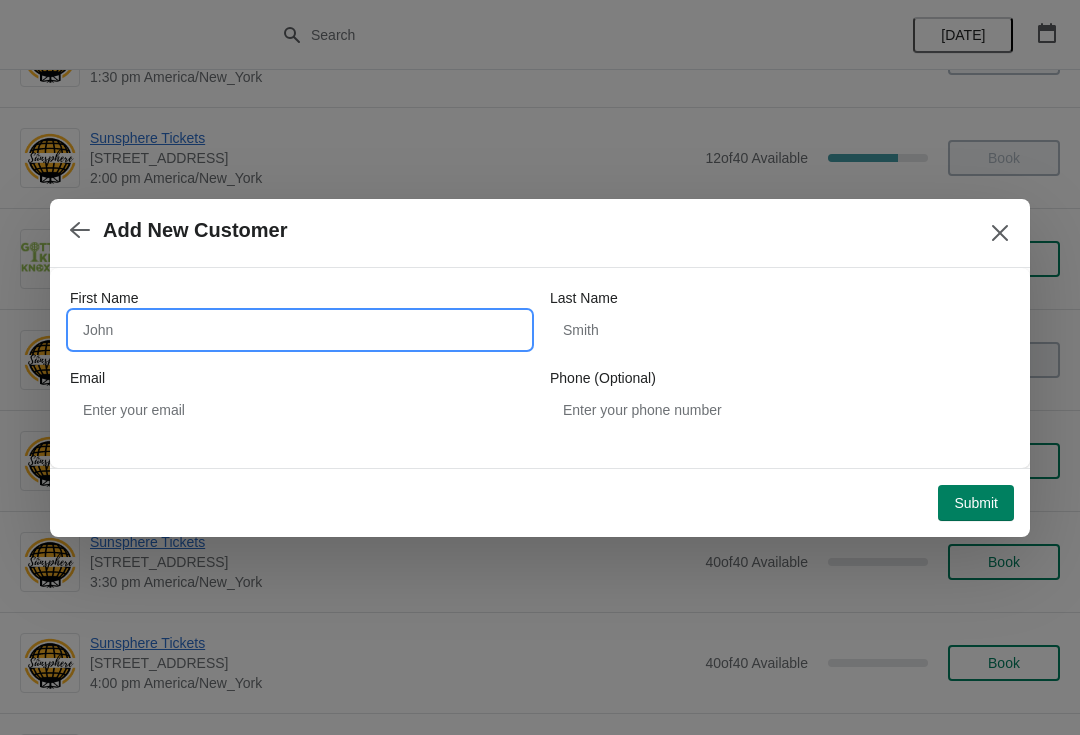 click on "First Name" at bounding box center [300, 330] 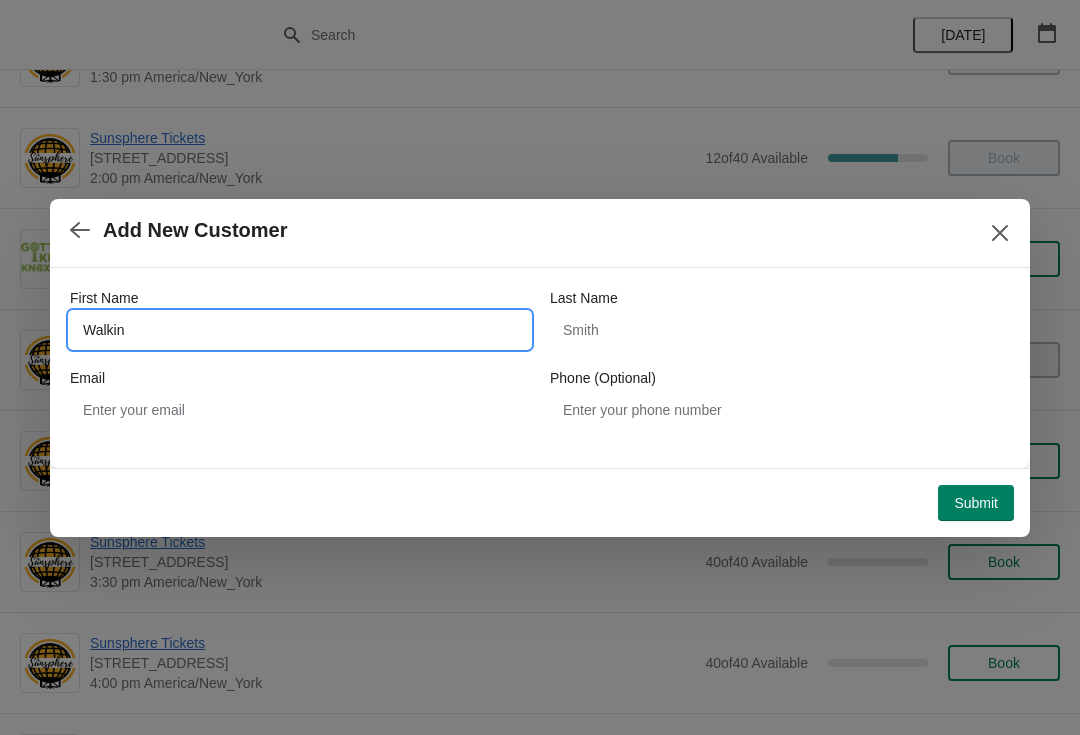 type on "Walkin" 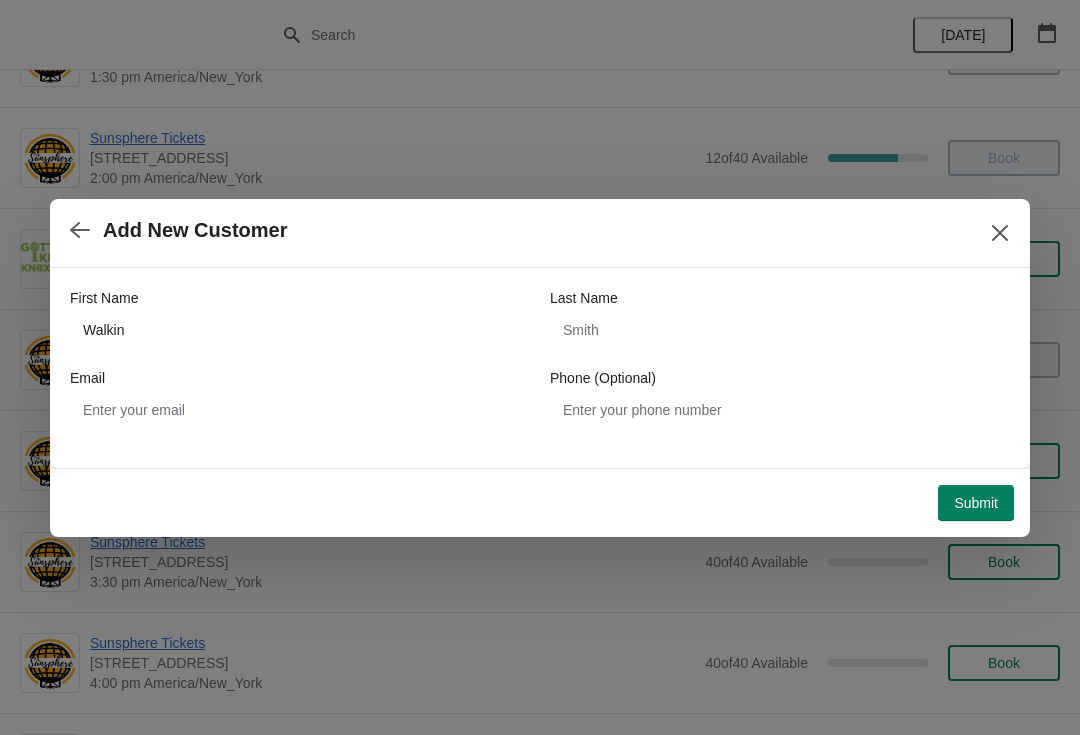 click on "Submit" at bounding box center [976, 503] 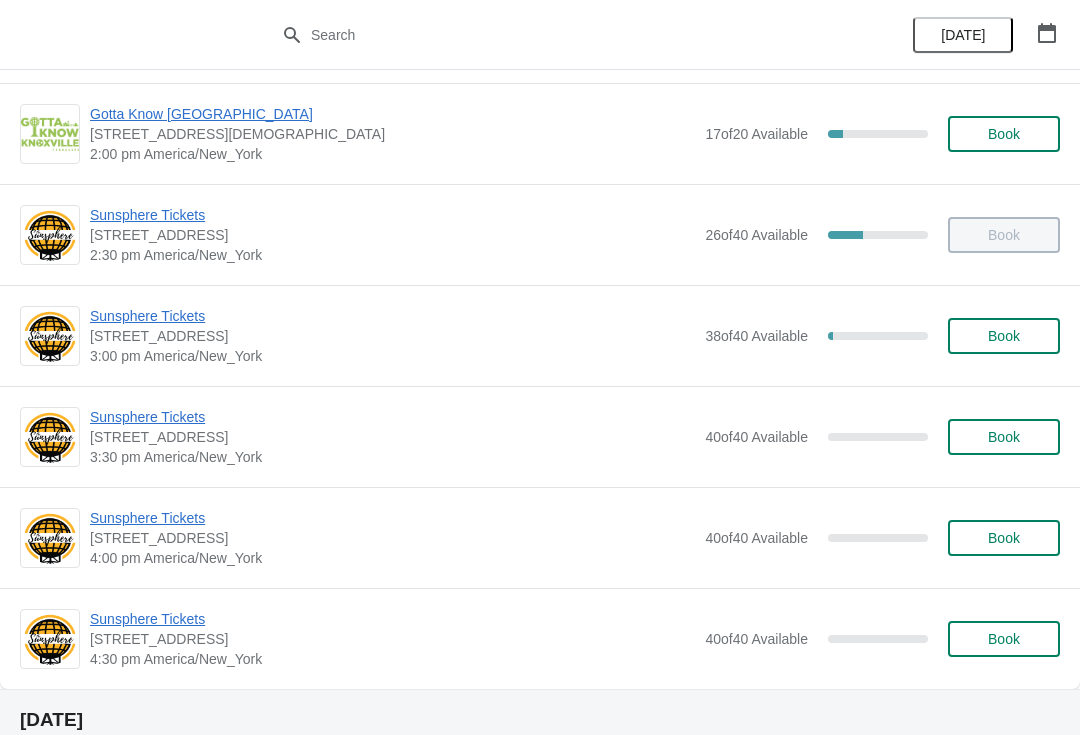 scroll, scrollTop: 910, scrollLeft: 0, axis: vertical 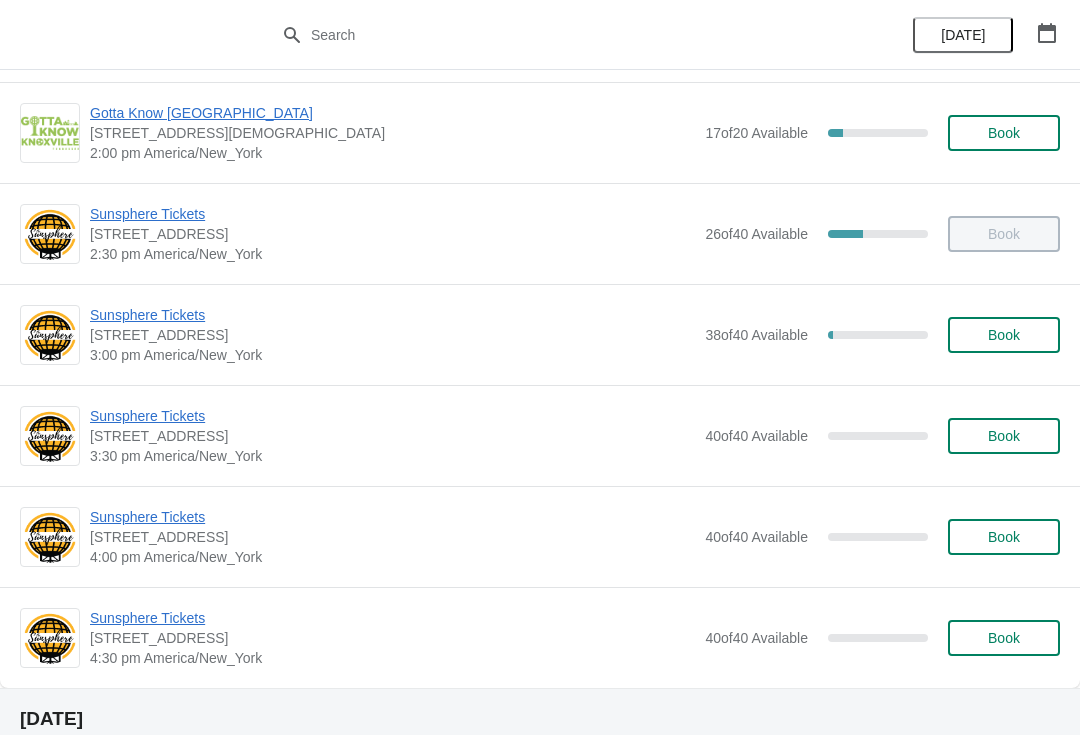 click on "Book" at bounding box center [1004, 335] 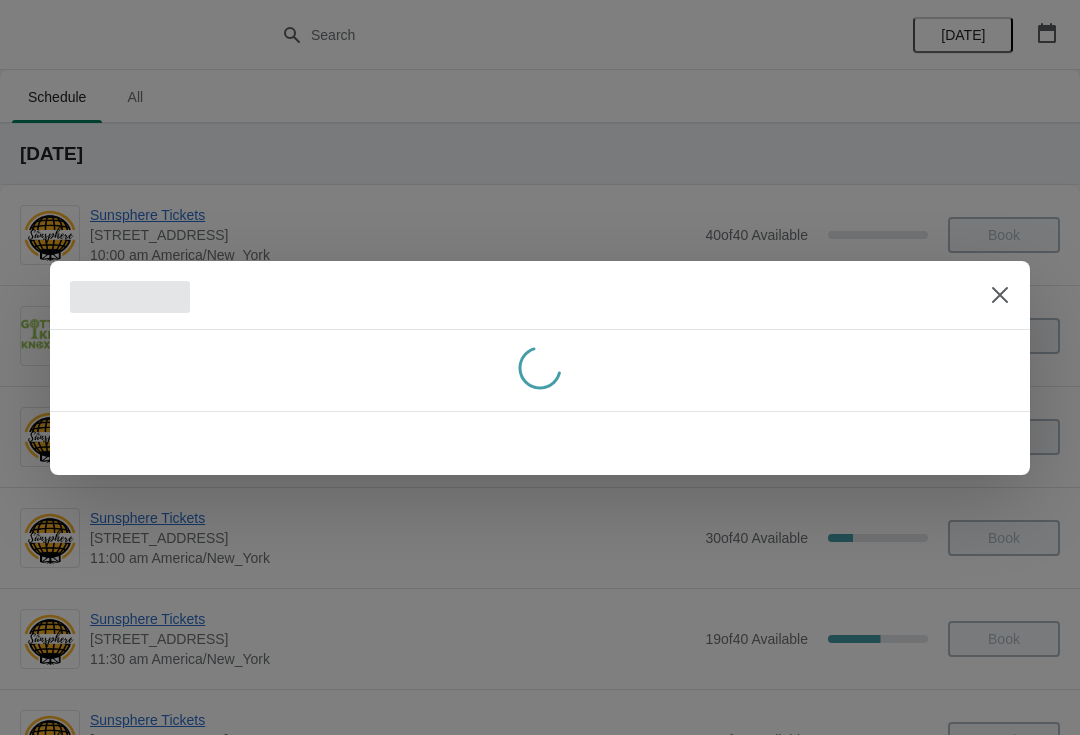 scroll, scrollTop: 0, scrollLeft: 0, axis: both 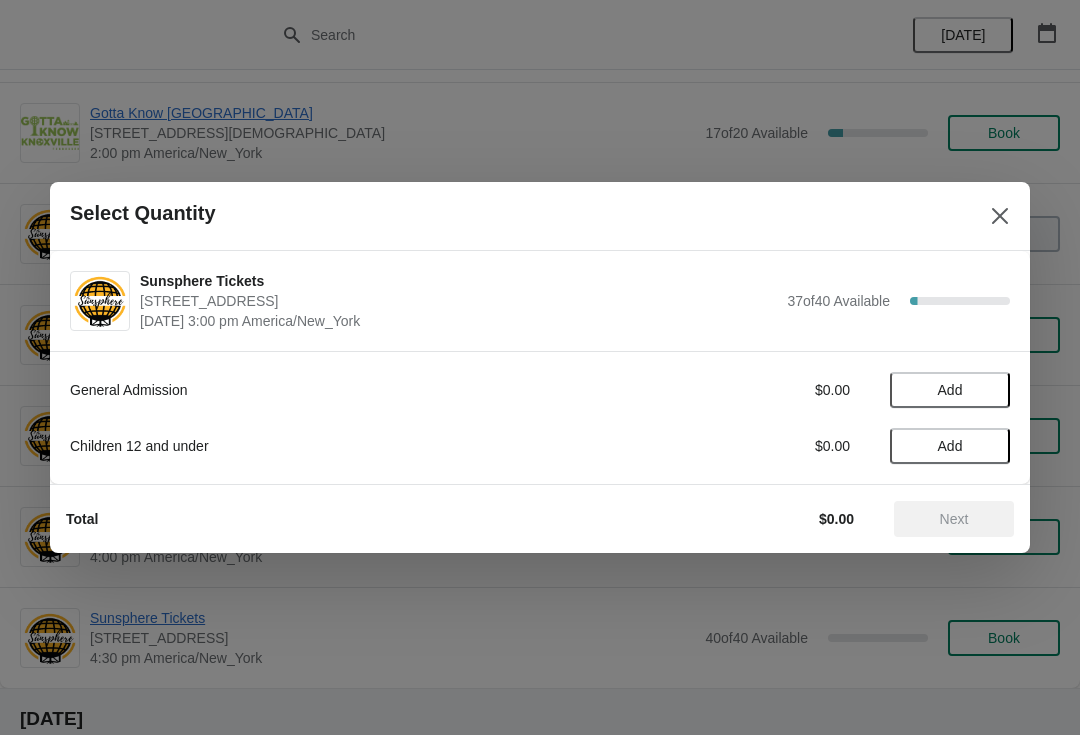 click on "Add" at bounding box center (950, 390) 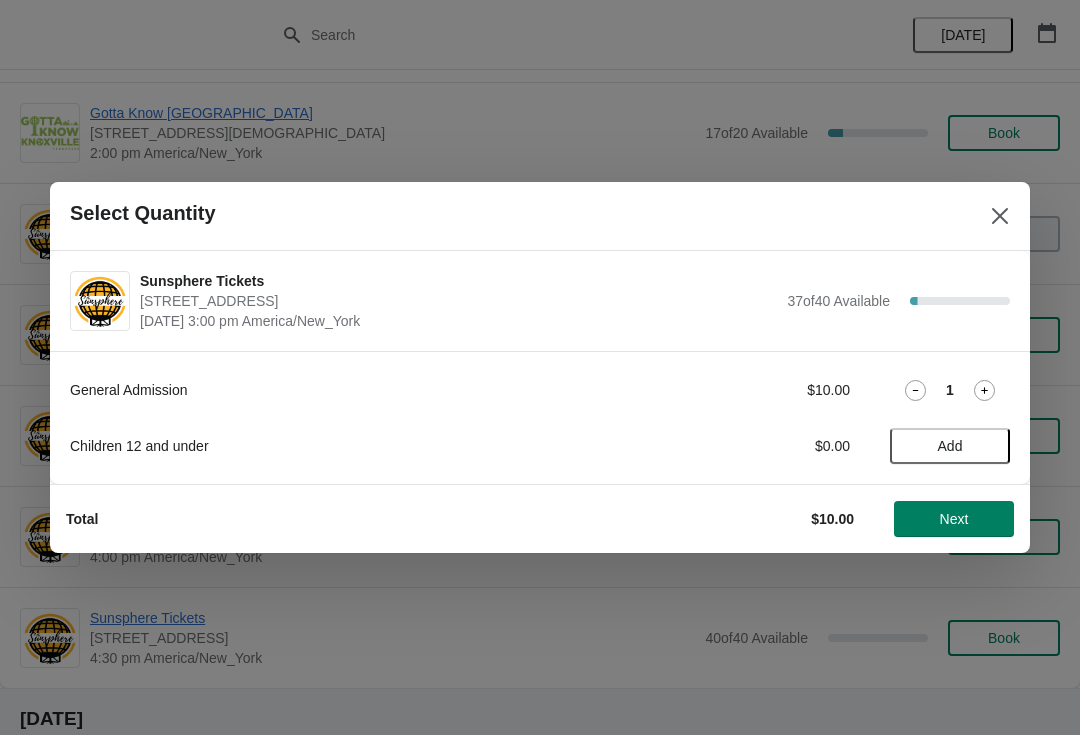 click 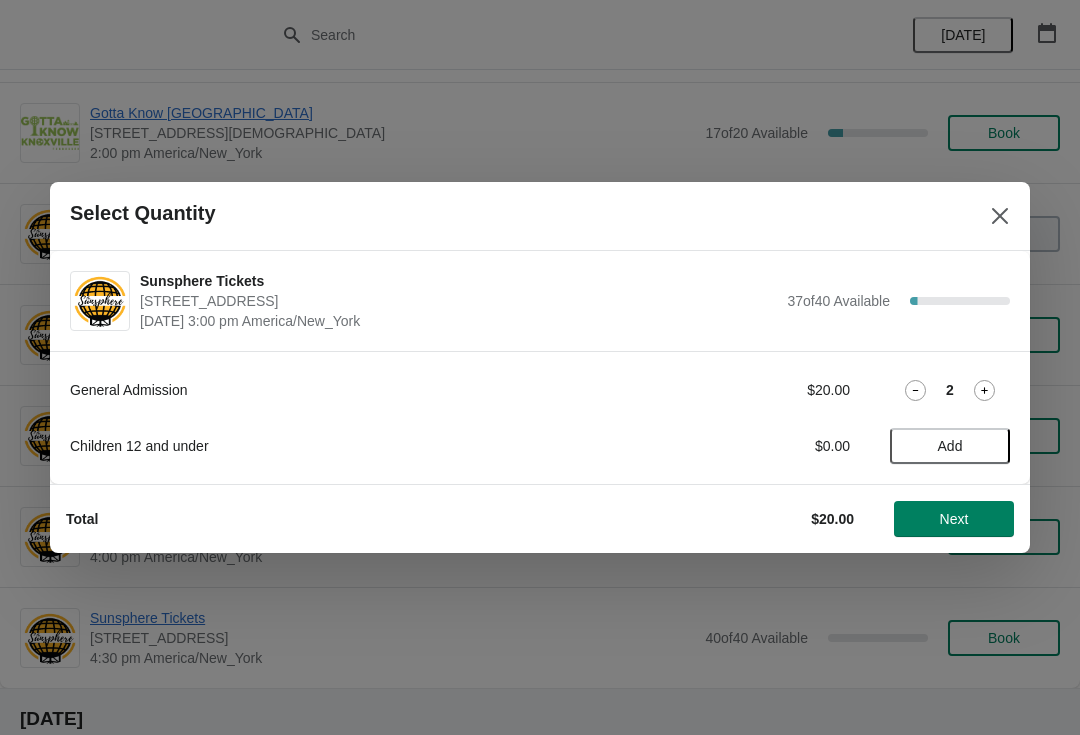 click on "Next" at bounding box center (954, 519) 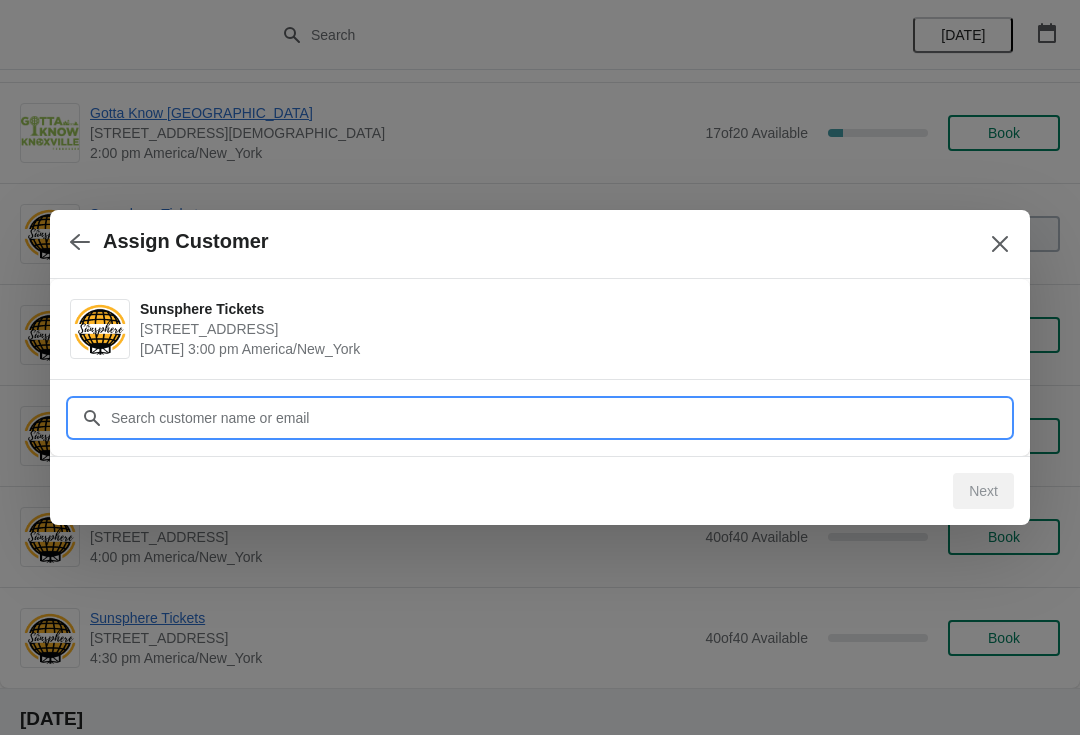 click on "Customer" at bounding box center (560, 418) 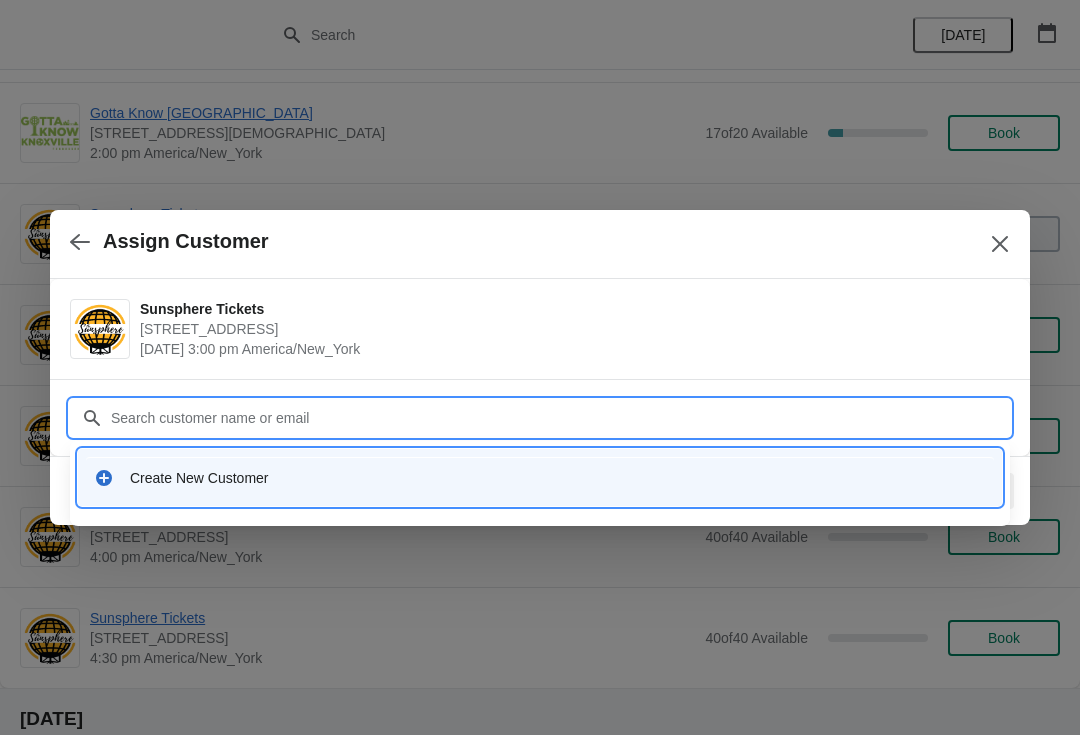 click on "Create New Customer" at bounding box center (558, 478) 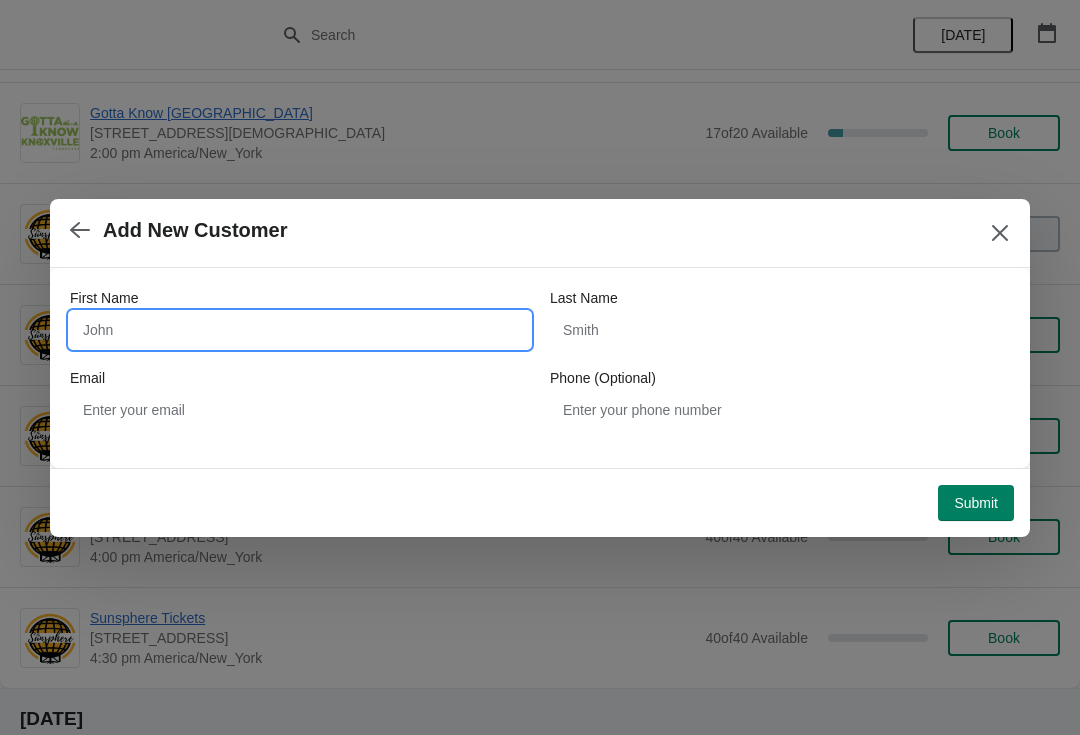 click on "First Name" at bounding box center (300, 330) 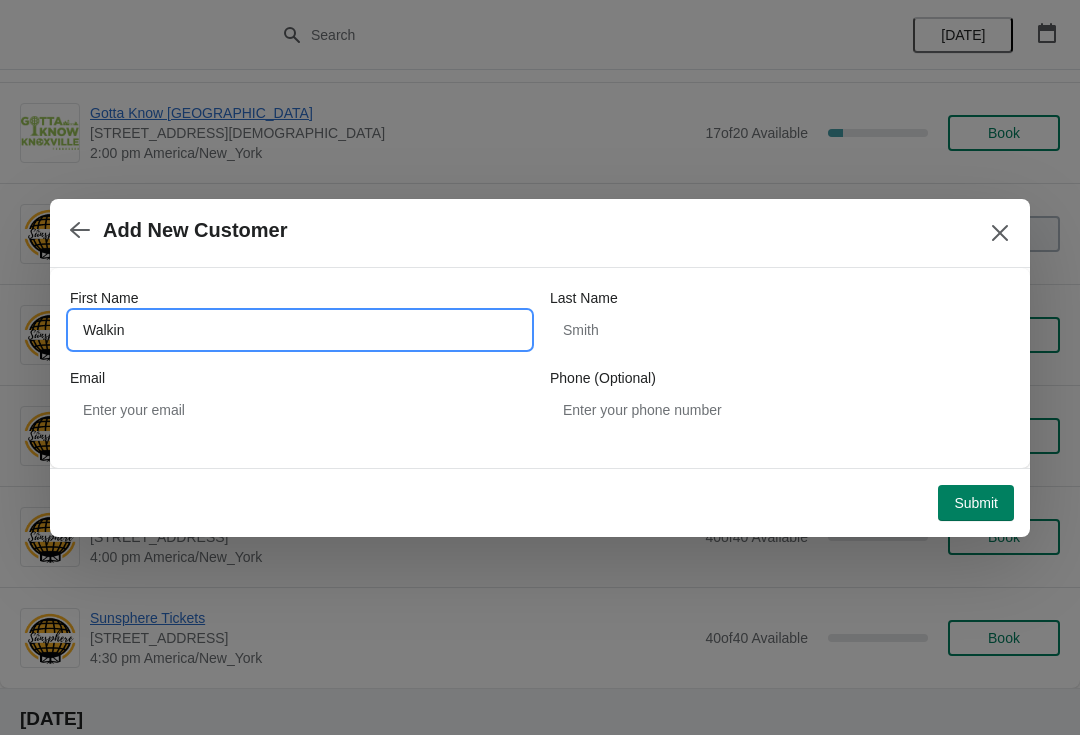 type on "Walkin" 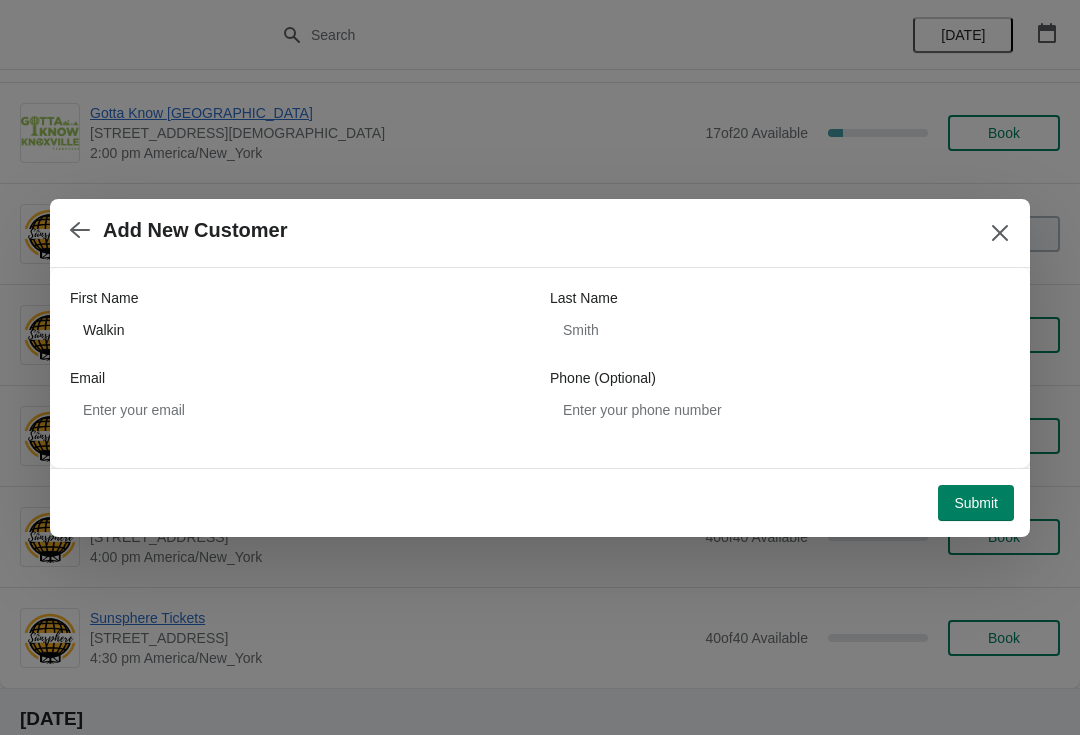 click on "Submit" at bounding box center (976, 503) 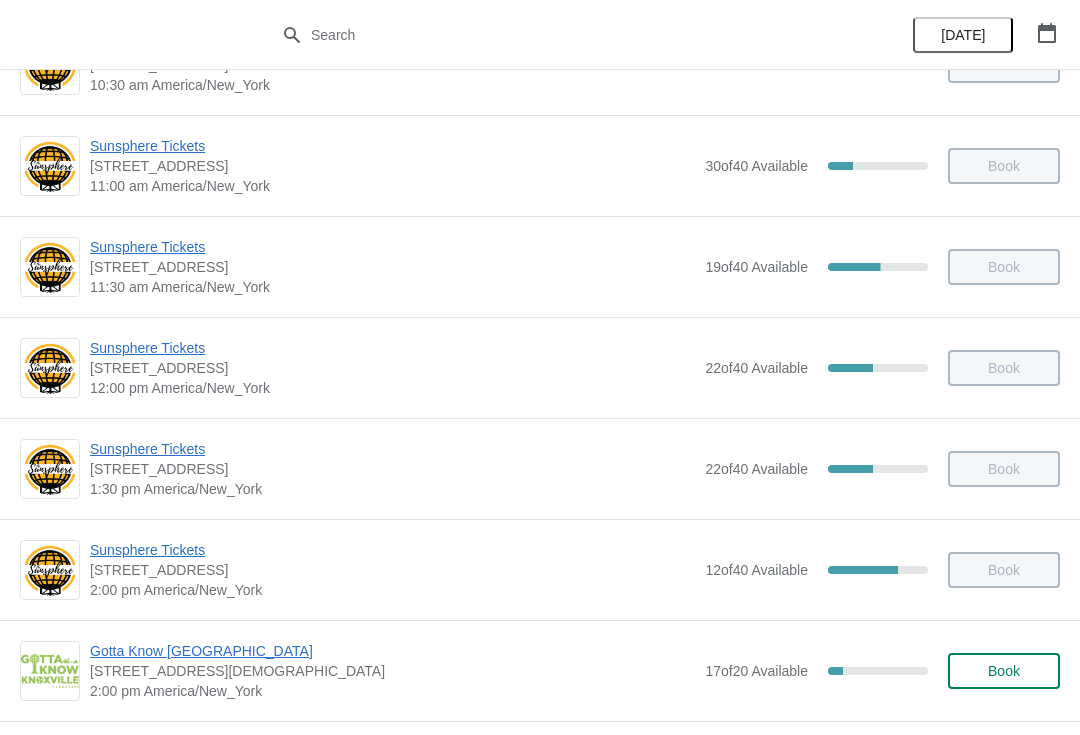 scroll, scrollTop: 409, scrollLeft: 0, axis: vertical 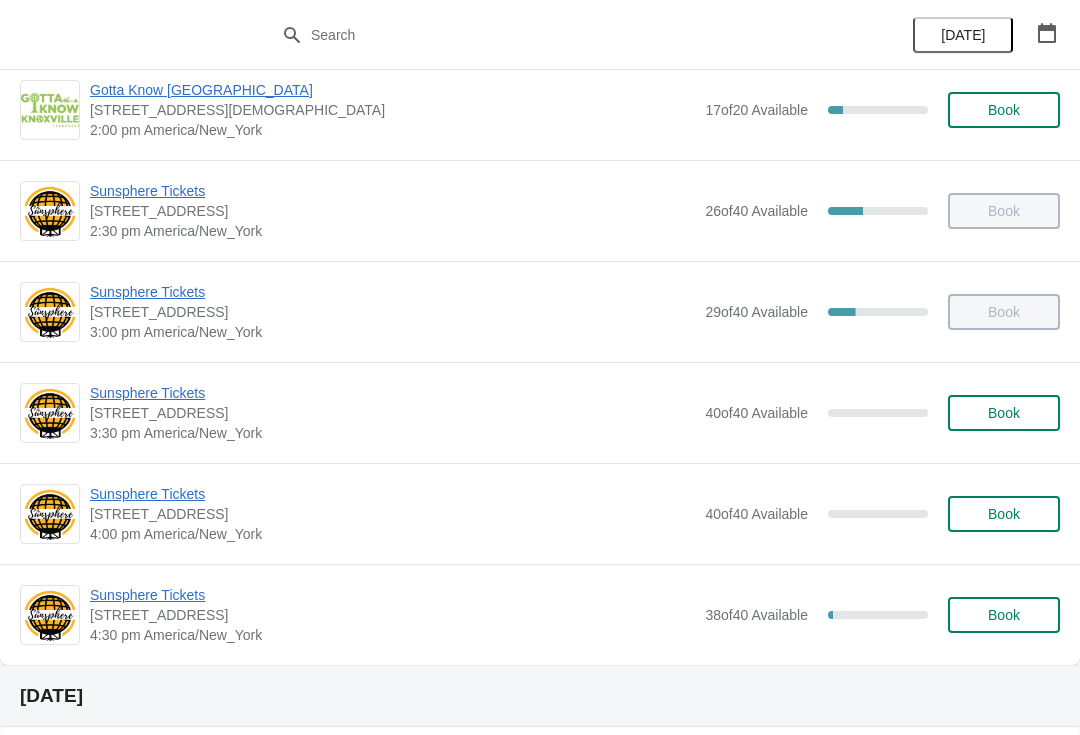click on "Book" at bounding box center [1004, 413] 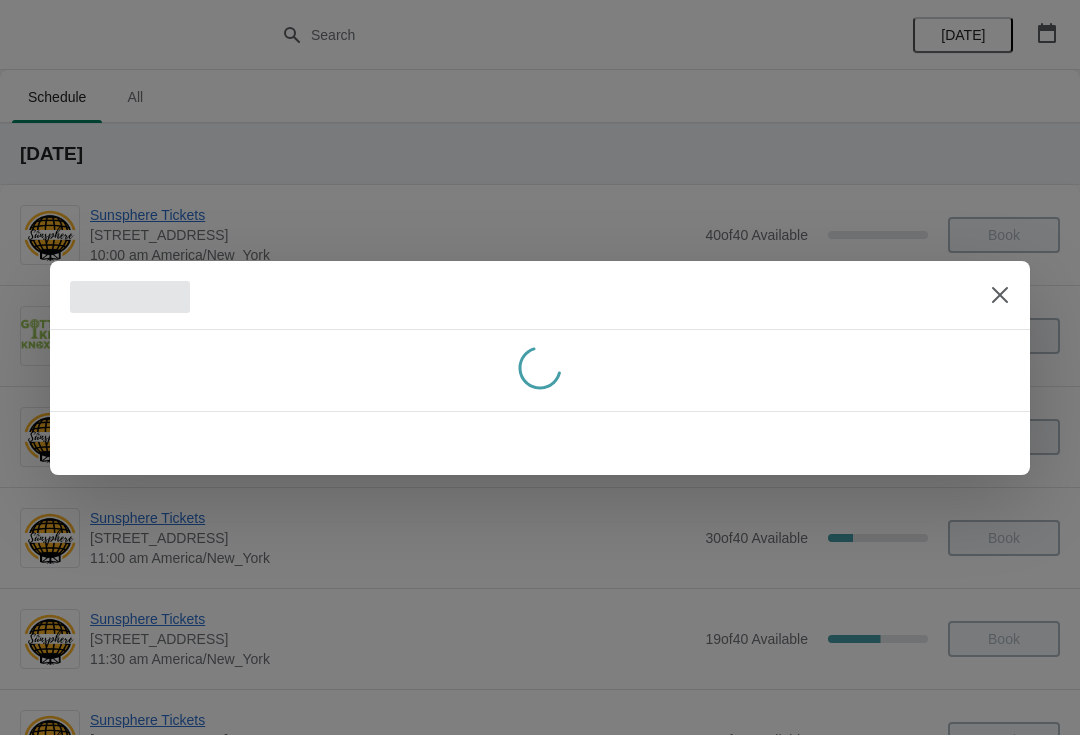 scroll, scrollTop: 0, scrollLeft: 0, axis: both 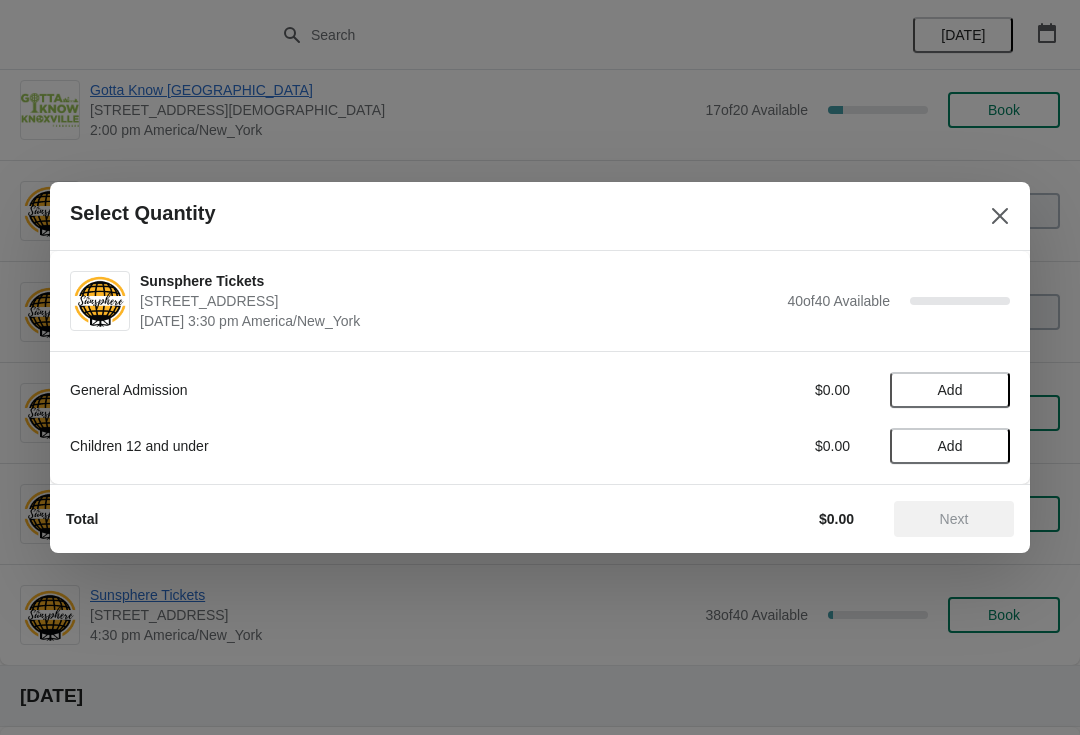 click on "Add" at bounding box center [950, 390] 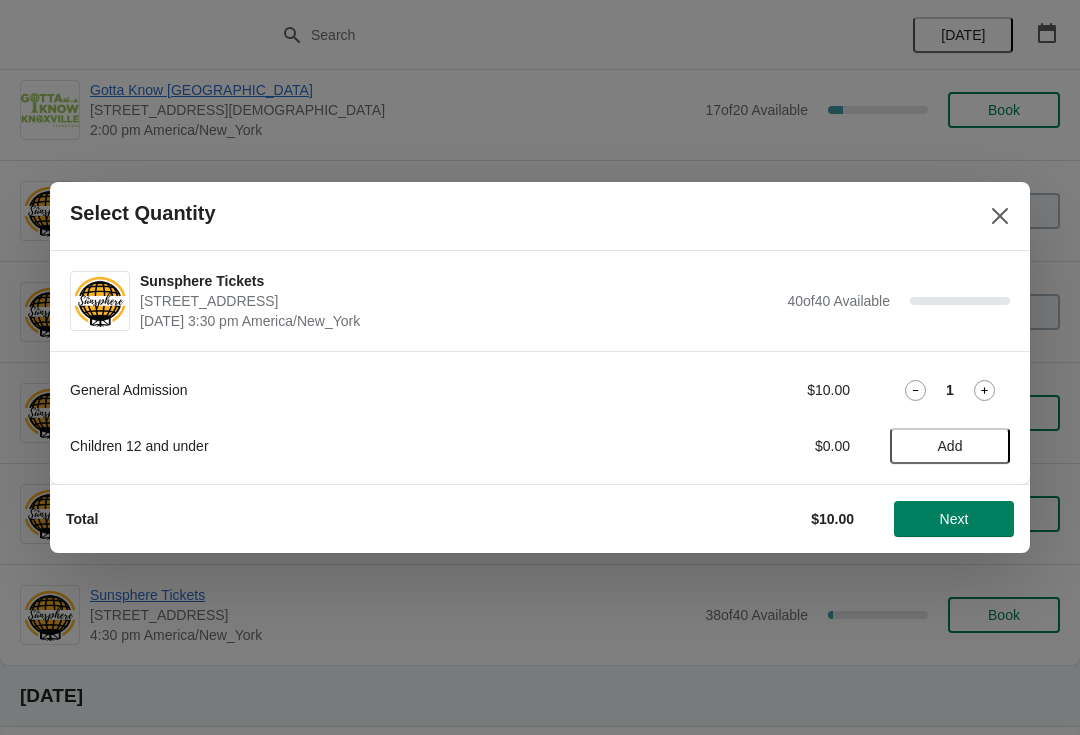 click 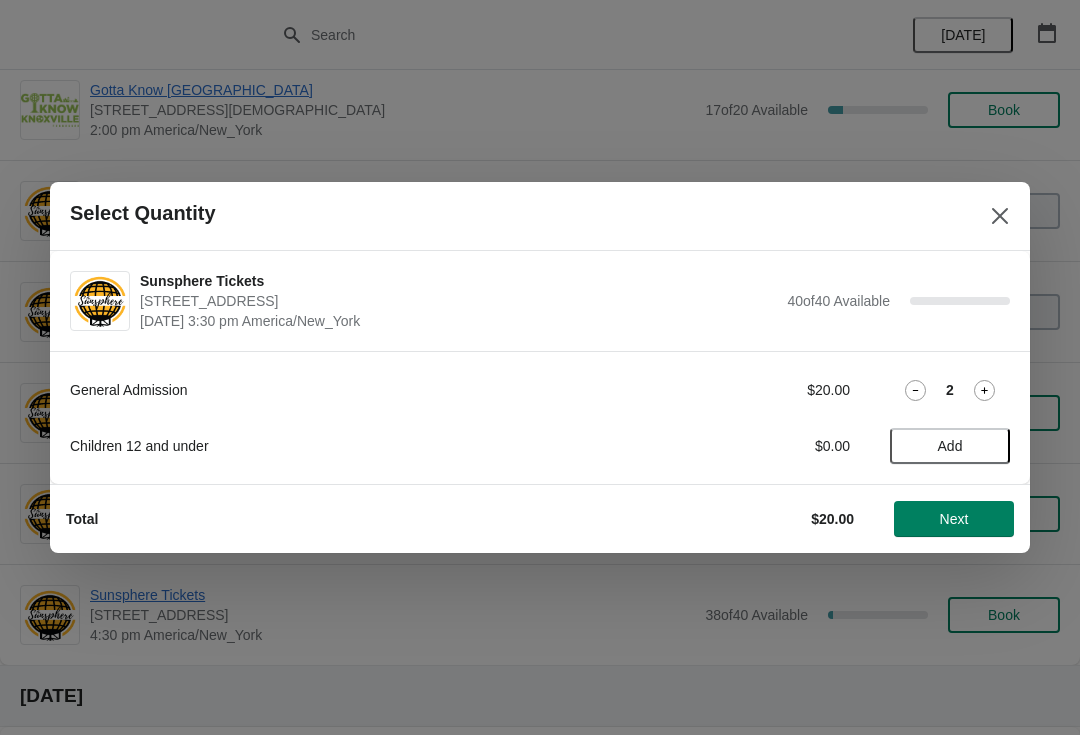 click 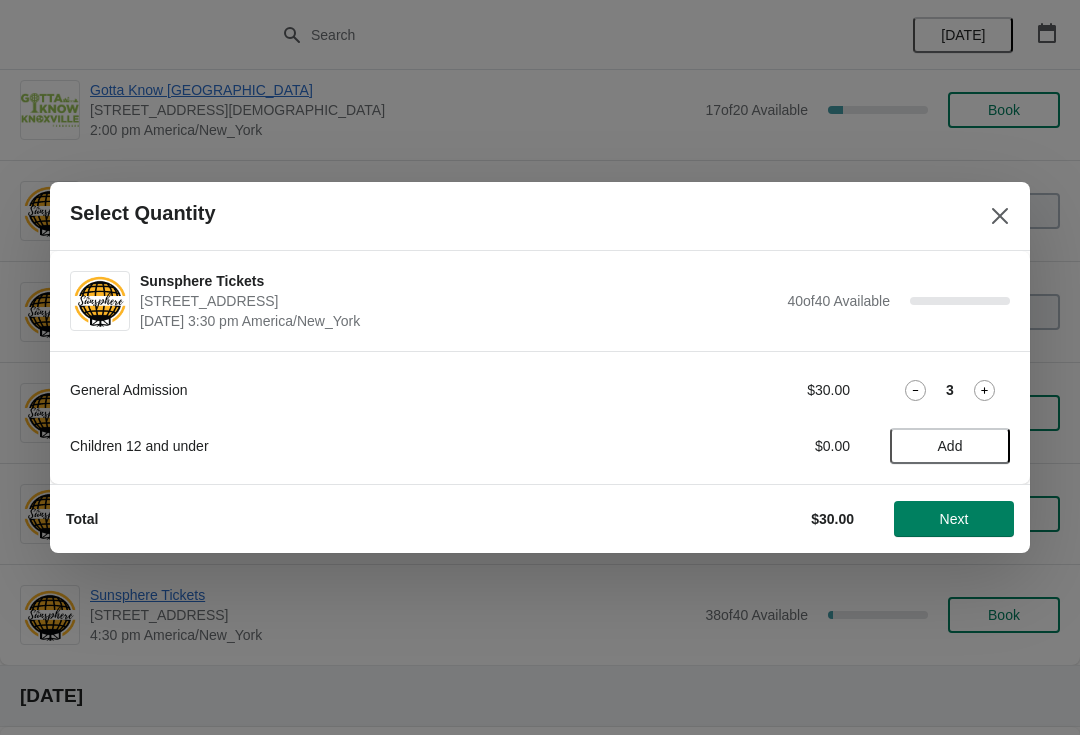 click on "Next" at bounding box center (954, 519) 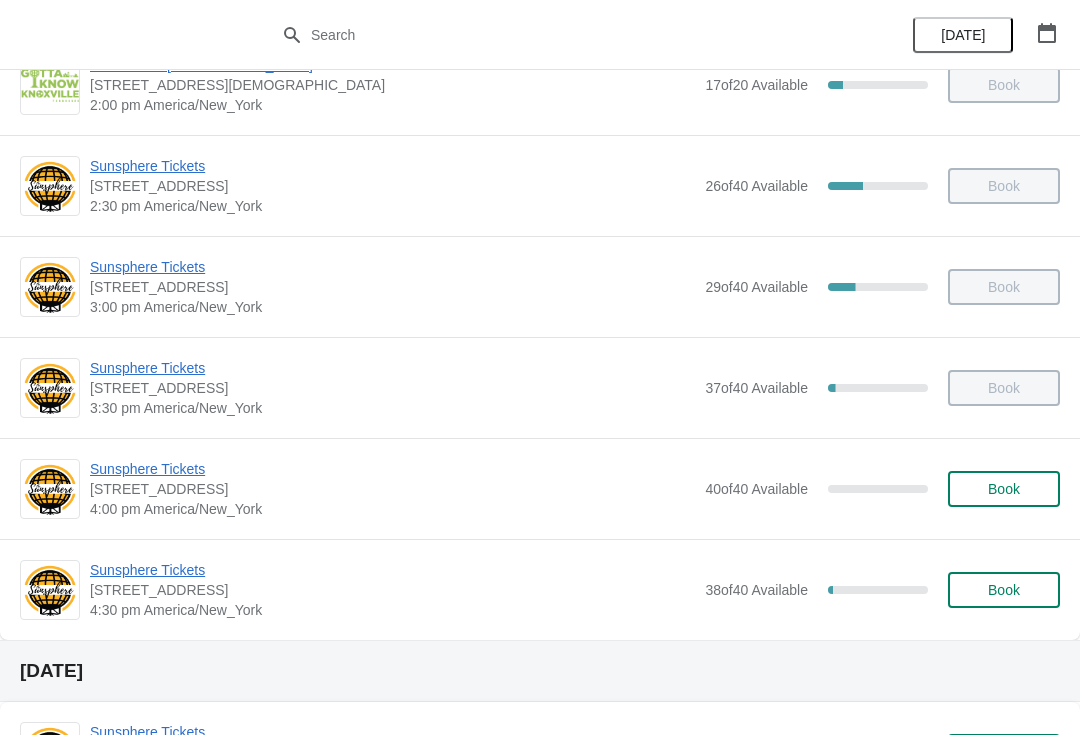 scroll, scrollTop: 977, scrollLeft: 0, axis: vertical 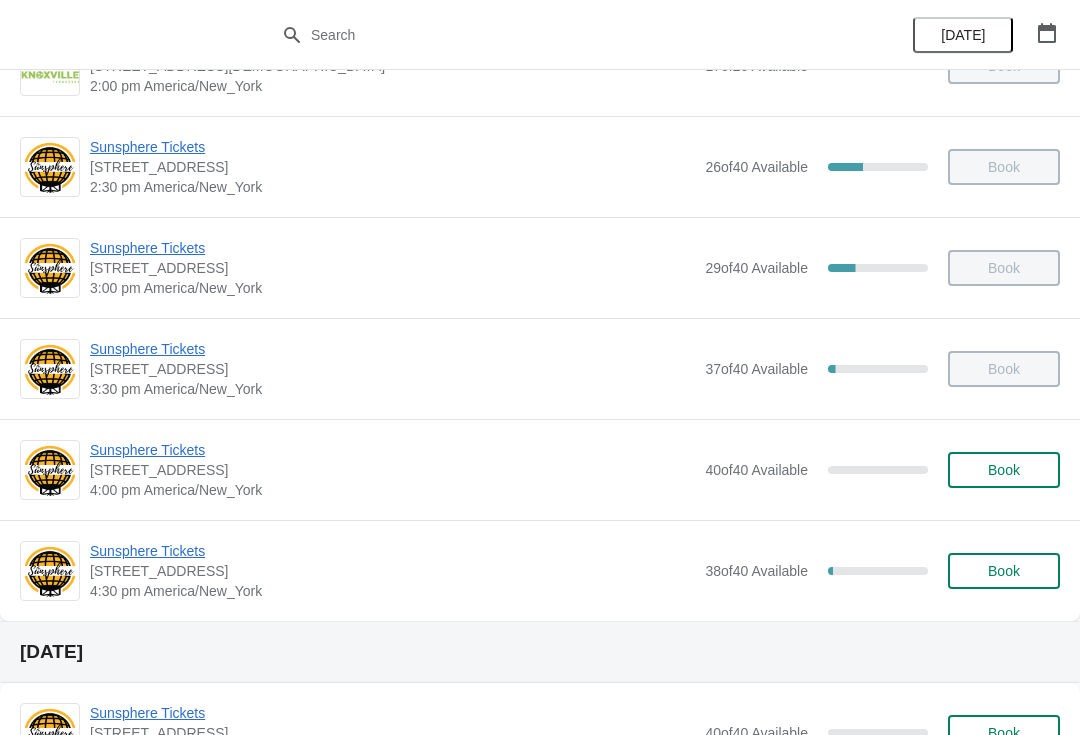 click on "Book" at bounding box center (1004, 470) 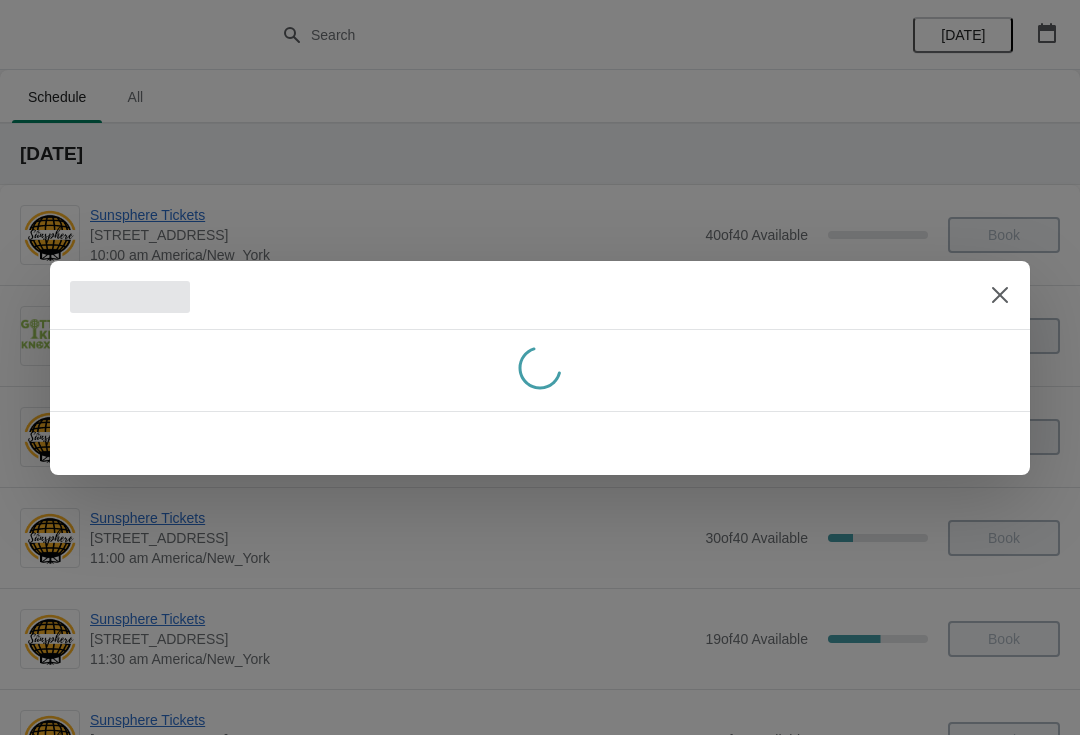 scroll, scrollTop: 0, scrollLeft: 0, axis: both 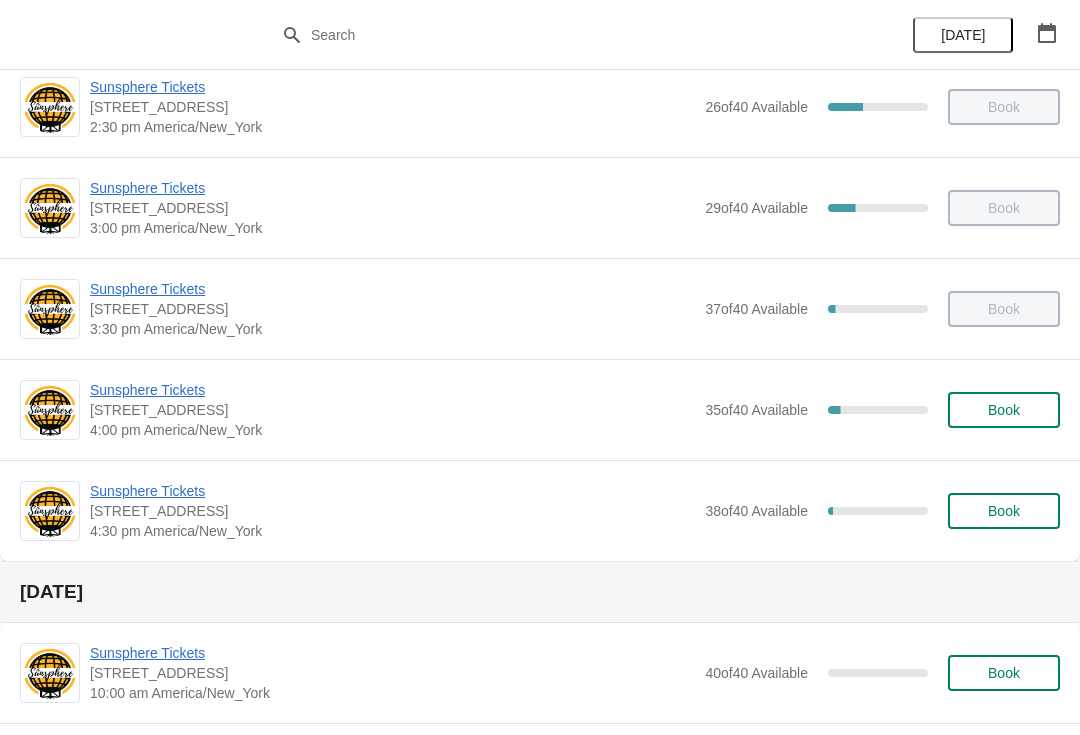 click on "Book" at bounding box center (1004, 410) 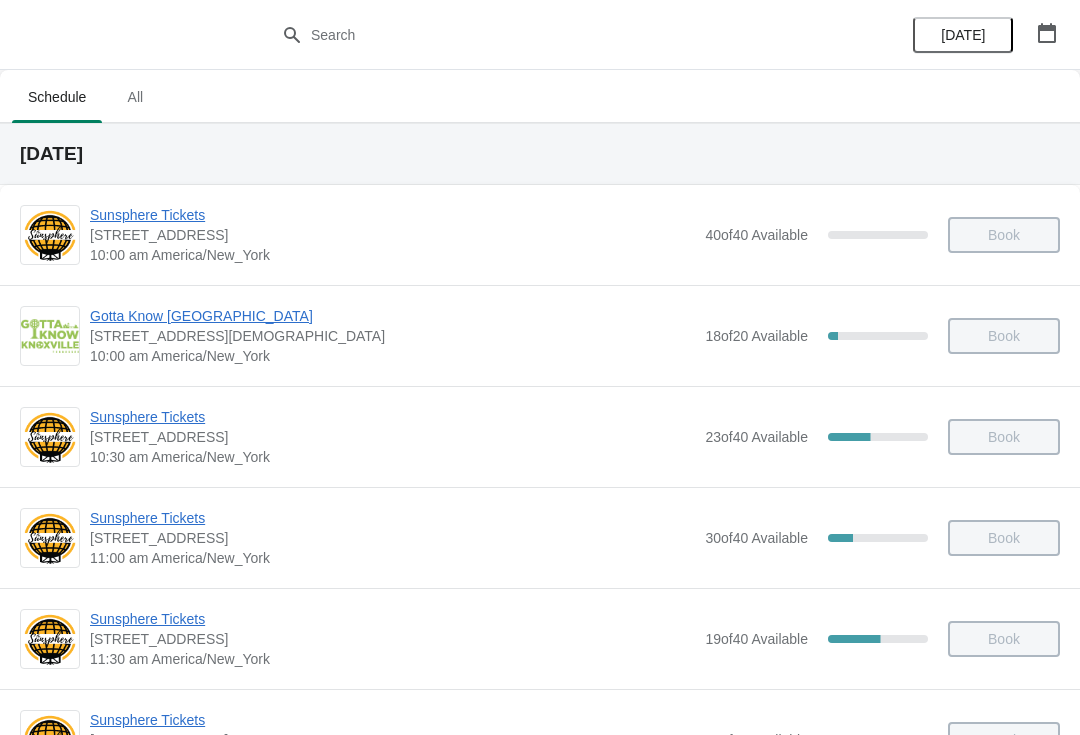 scroll, scrollTop: 1037, scrollLeft: 0, axis: vertical 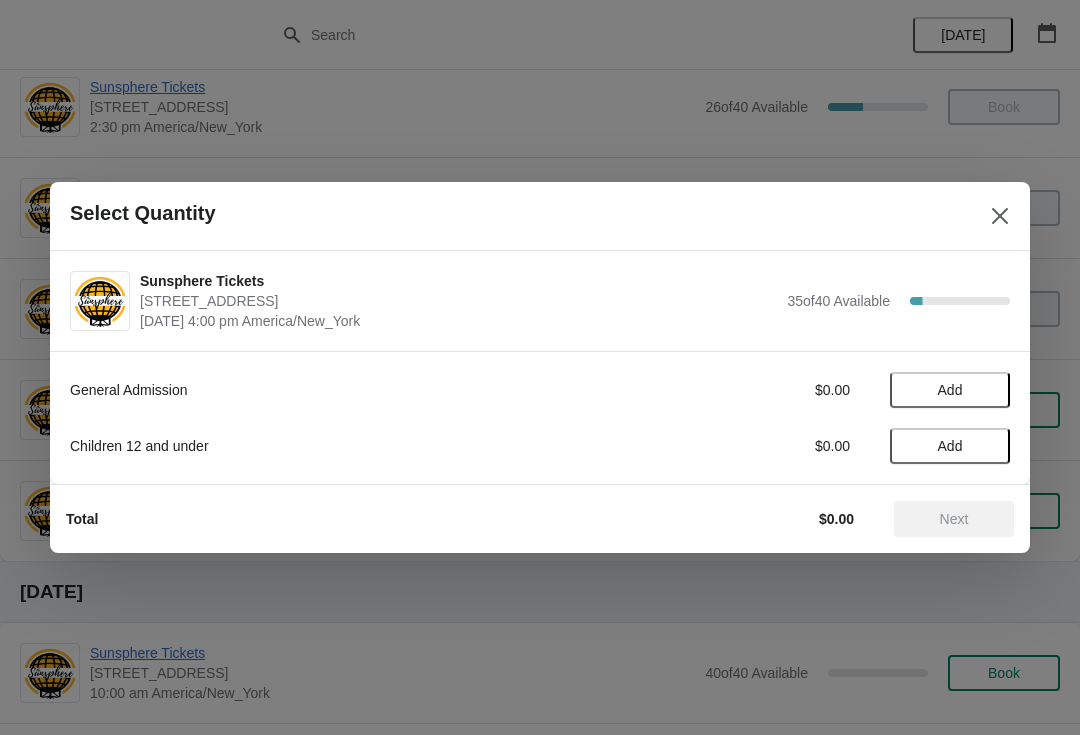 click on "Add" at bounding box center [950, 390] 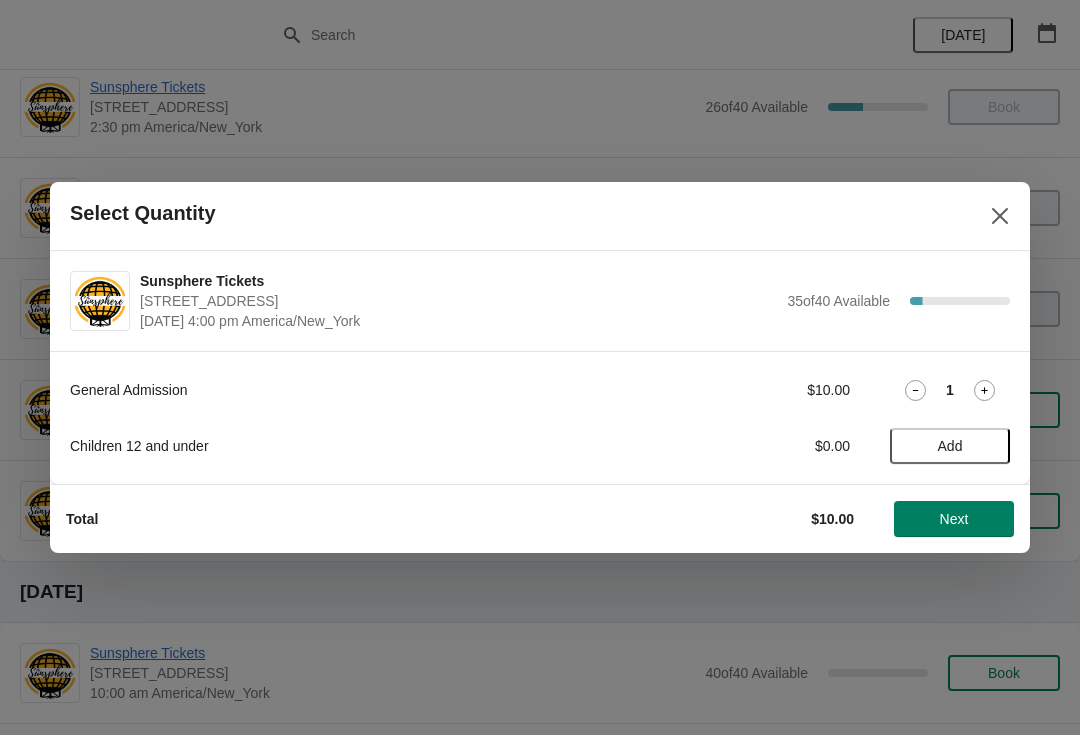 click 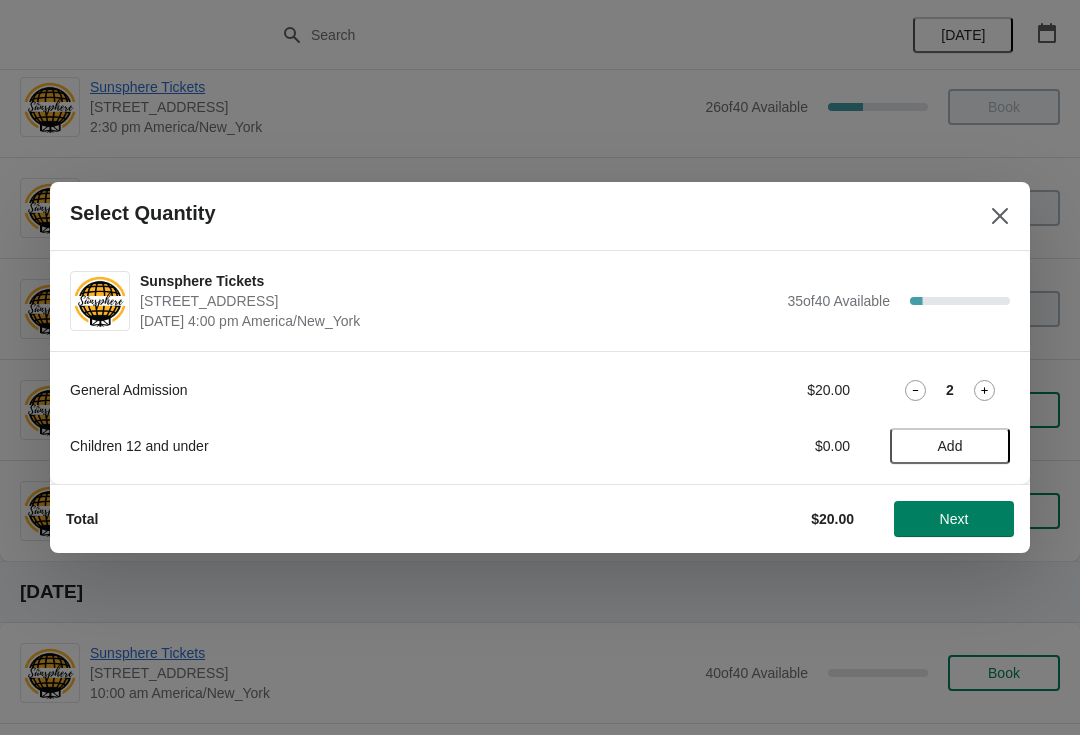 click on "Next" at bounding box center (954, 519) 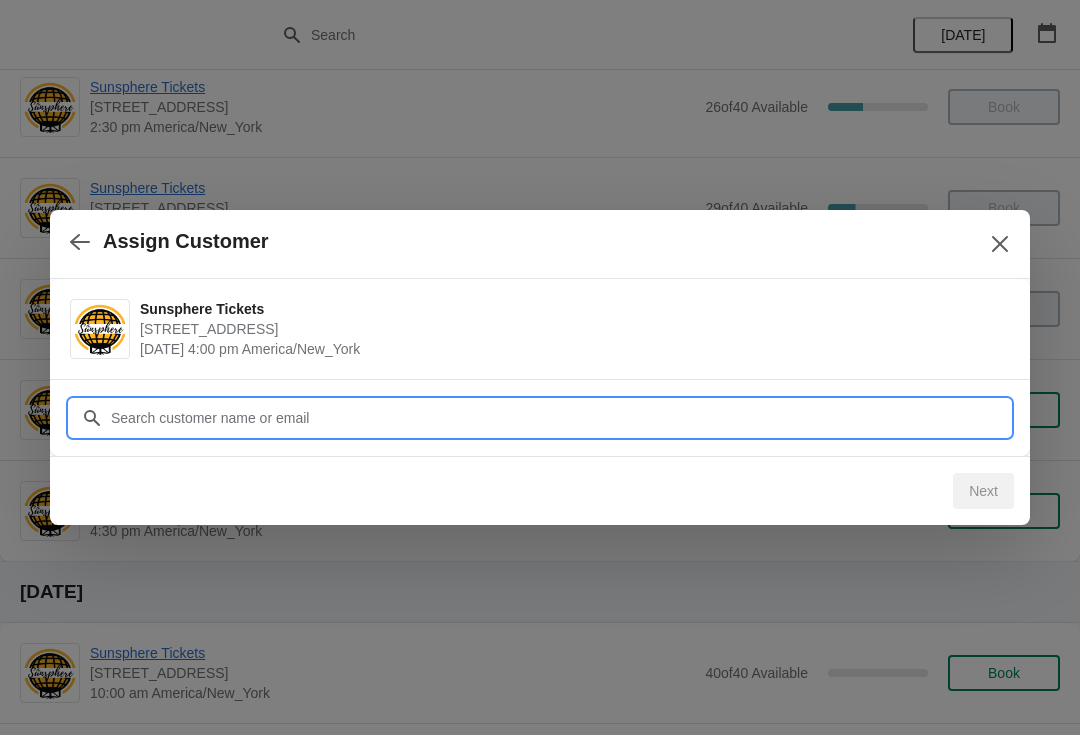 click on "Customer" at bounding box center [560, 418] 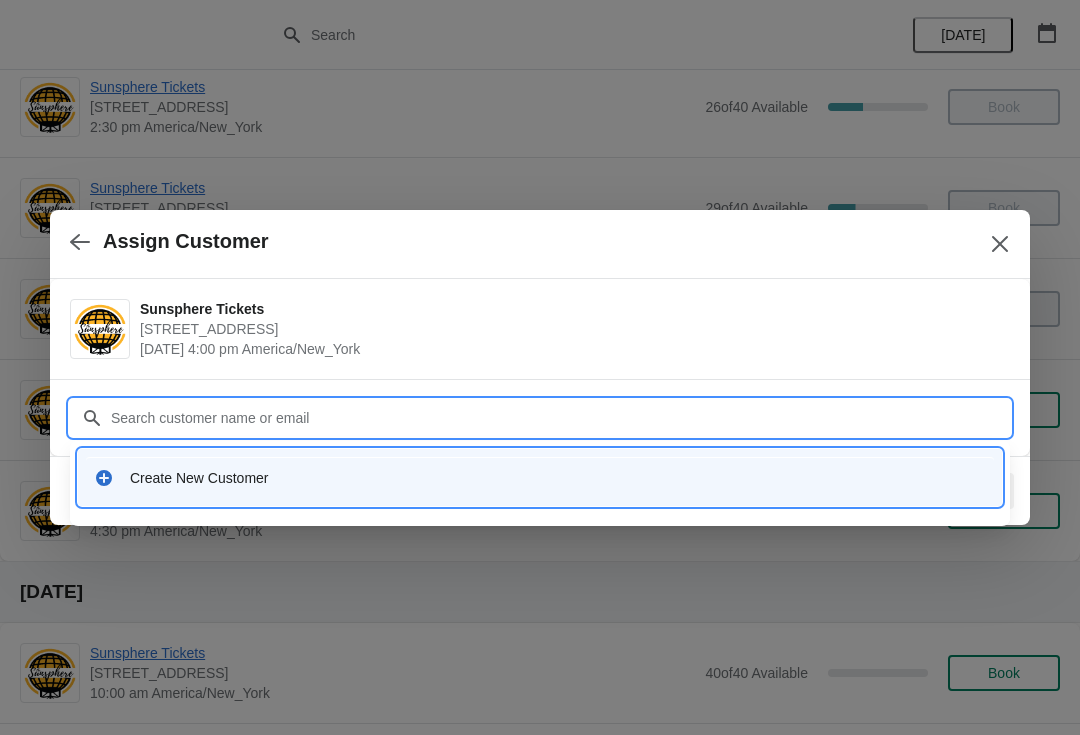 click on "Create New Customer" at bounding box center (540, 477) 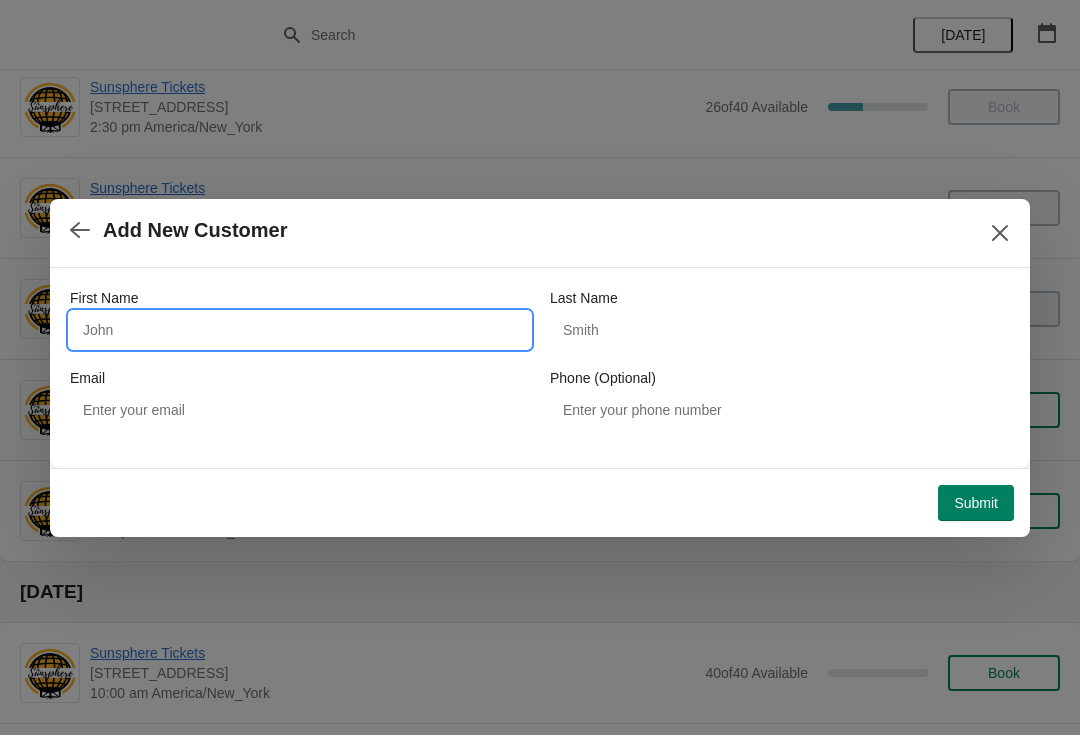 click on "First Name" at bounding box center (300, 330) 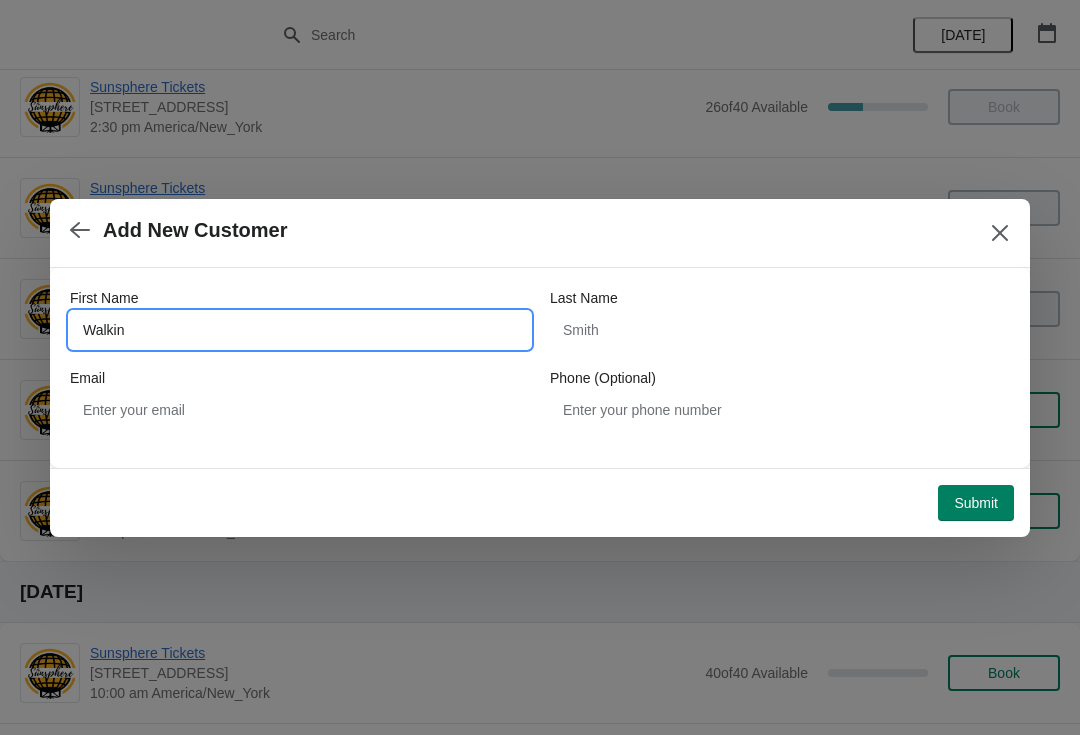 type on "Walkin" 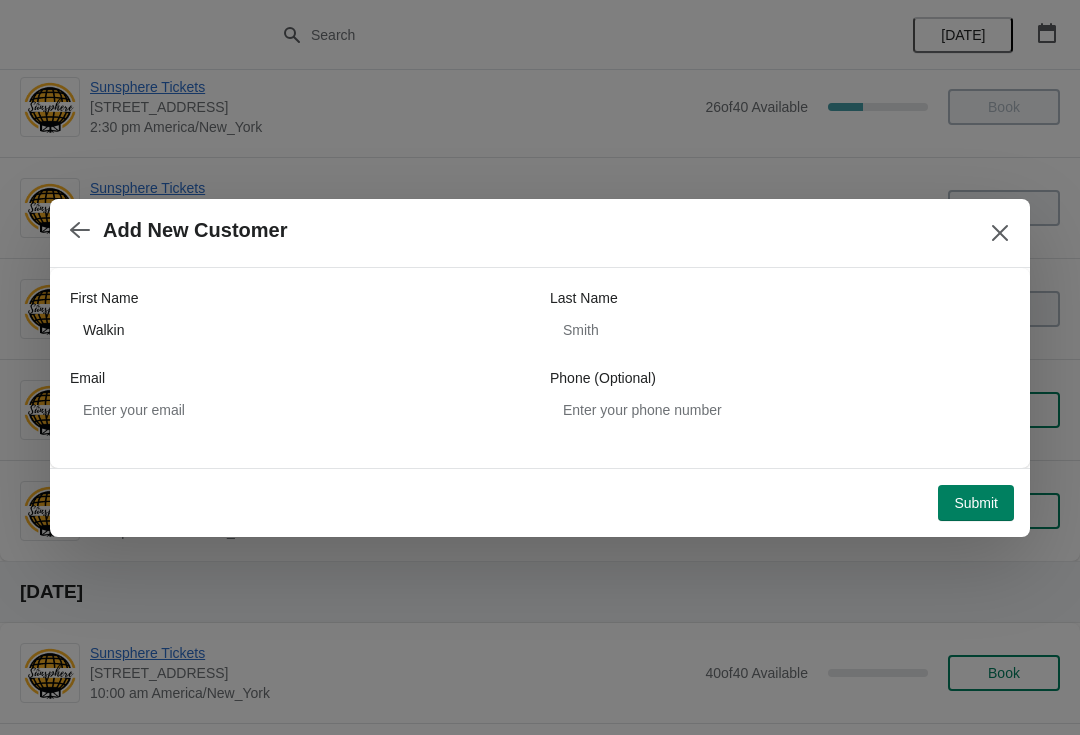 click on "Submit" at bounding box center (976, 503) 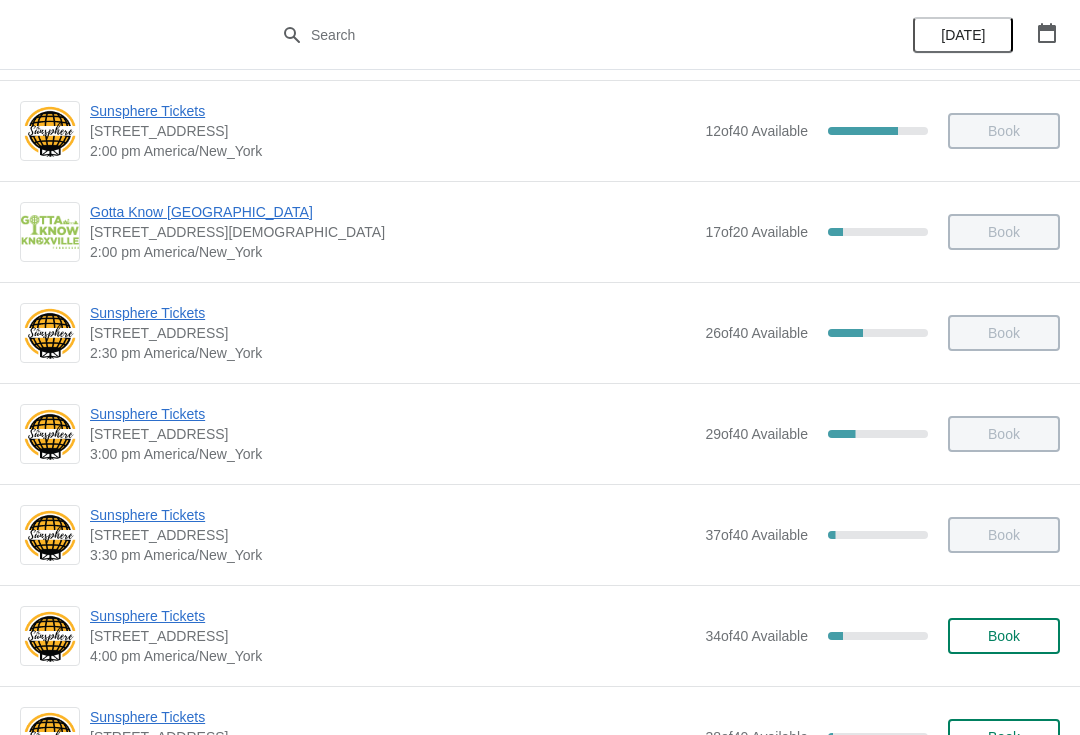 scroll, scrollTop: 883, scrollLeft: 0, axis: vertical 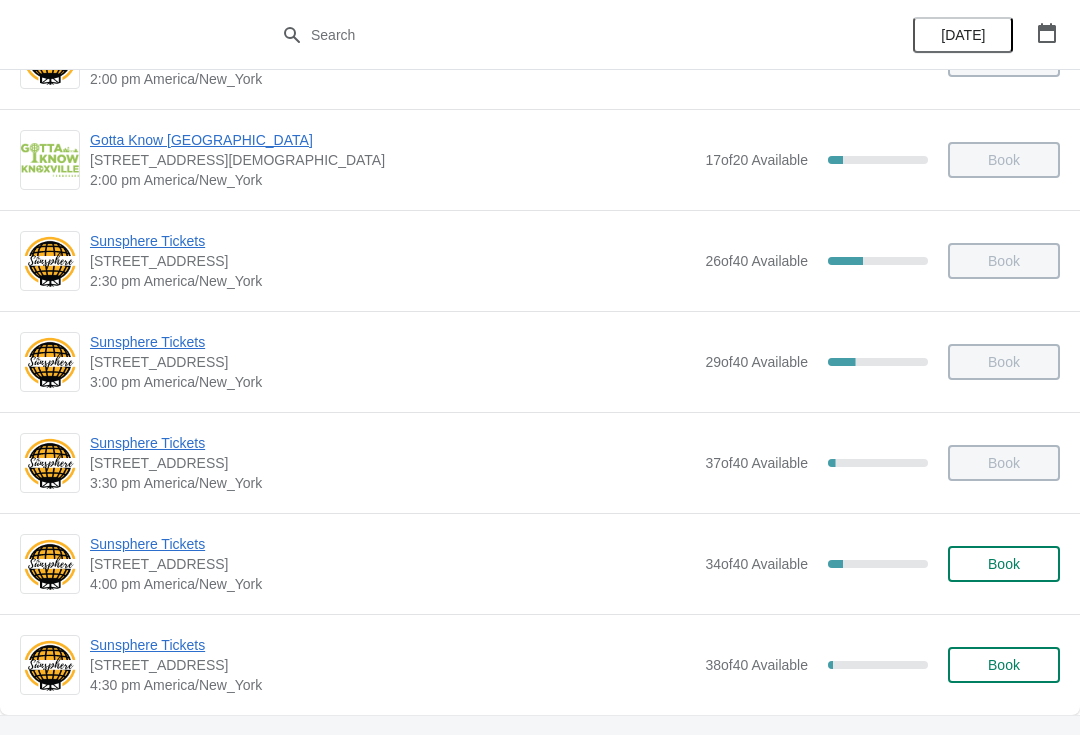 click on "Book" at bounding box center [1004, 564] 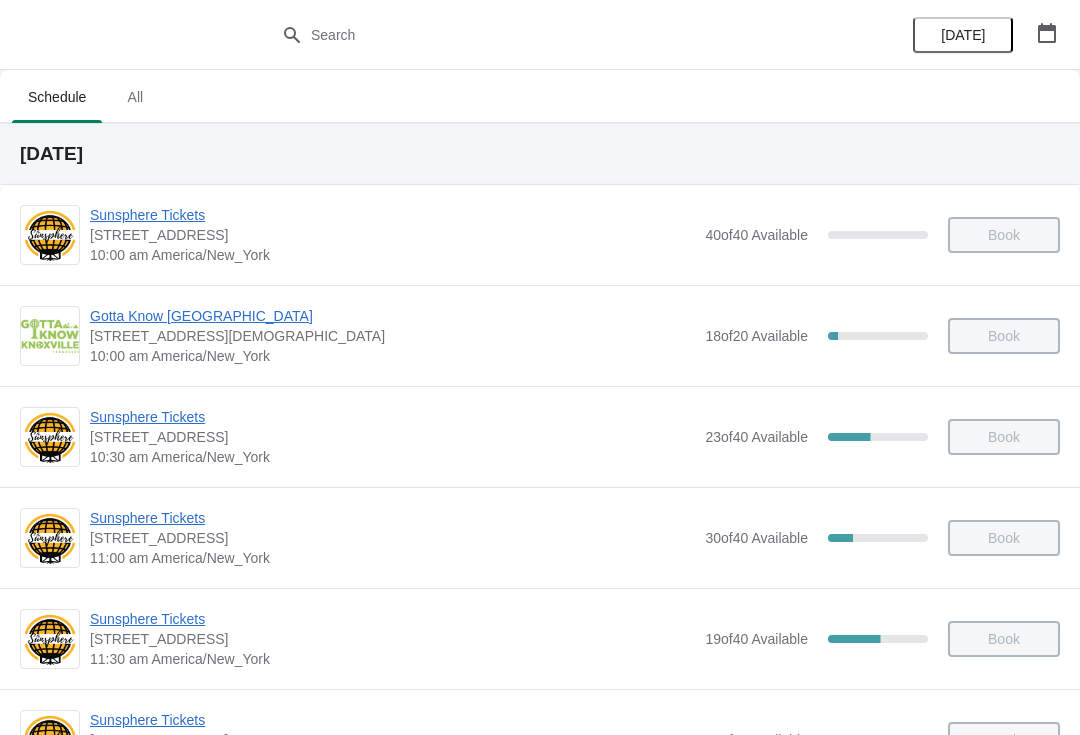 scroll, scrollTop: 883, scrollLeft: 0, axis: vertical 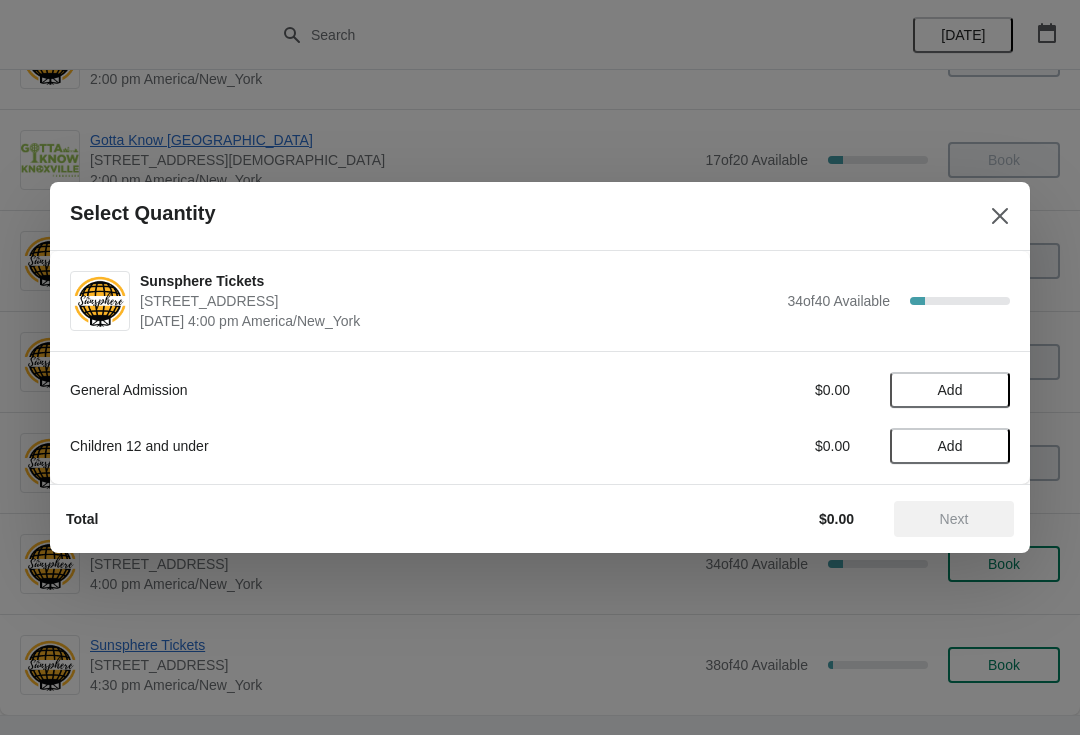 click on "Add" at bounding box center (950, 390) 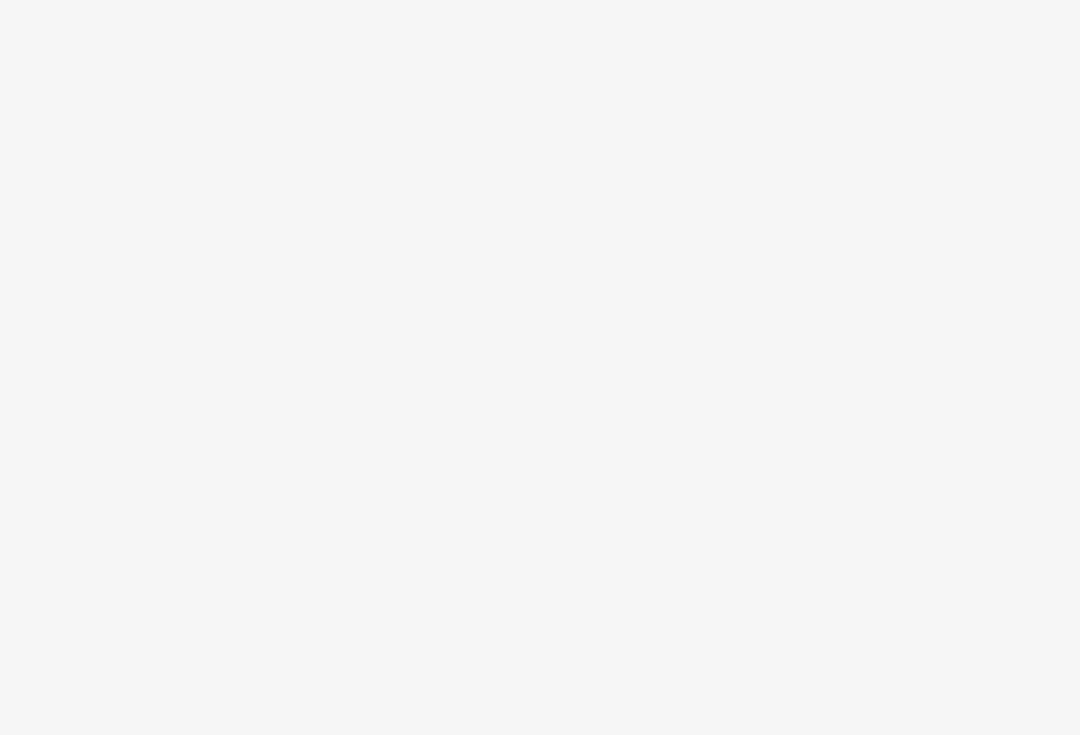 scroll, scrollTop: 0, scrollLeft: 0, axis: both 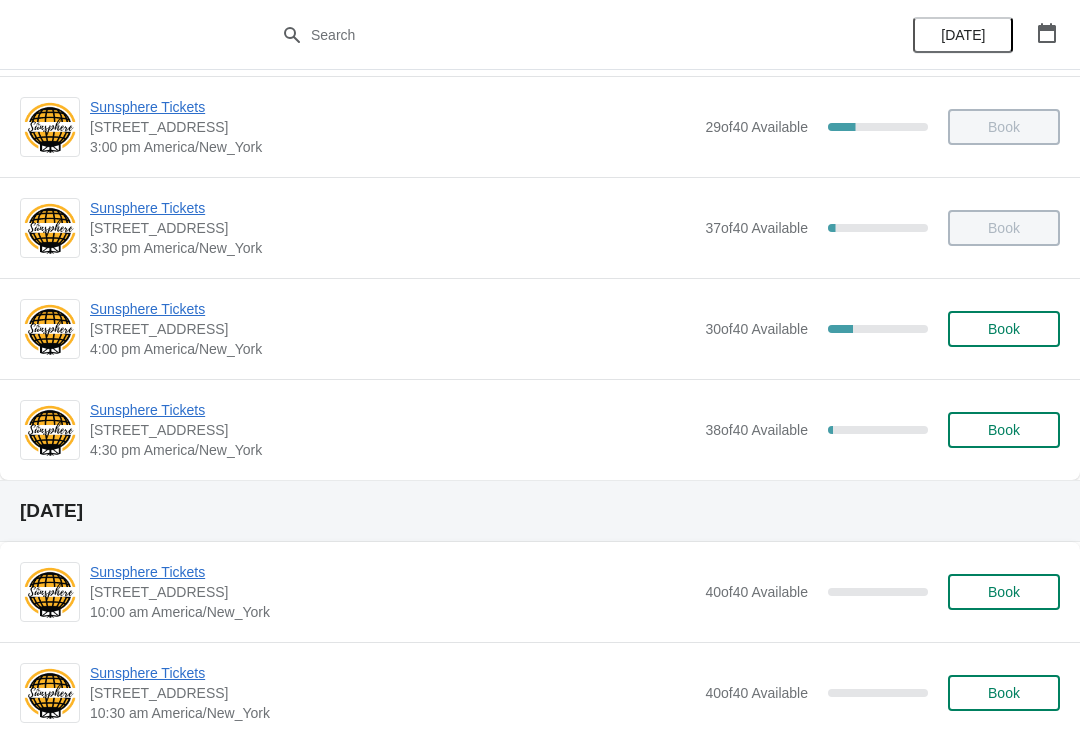 click on "Sunsphere Tickets" at bounding box center [392, 410] 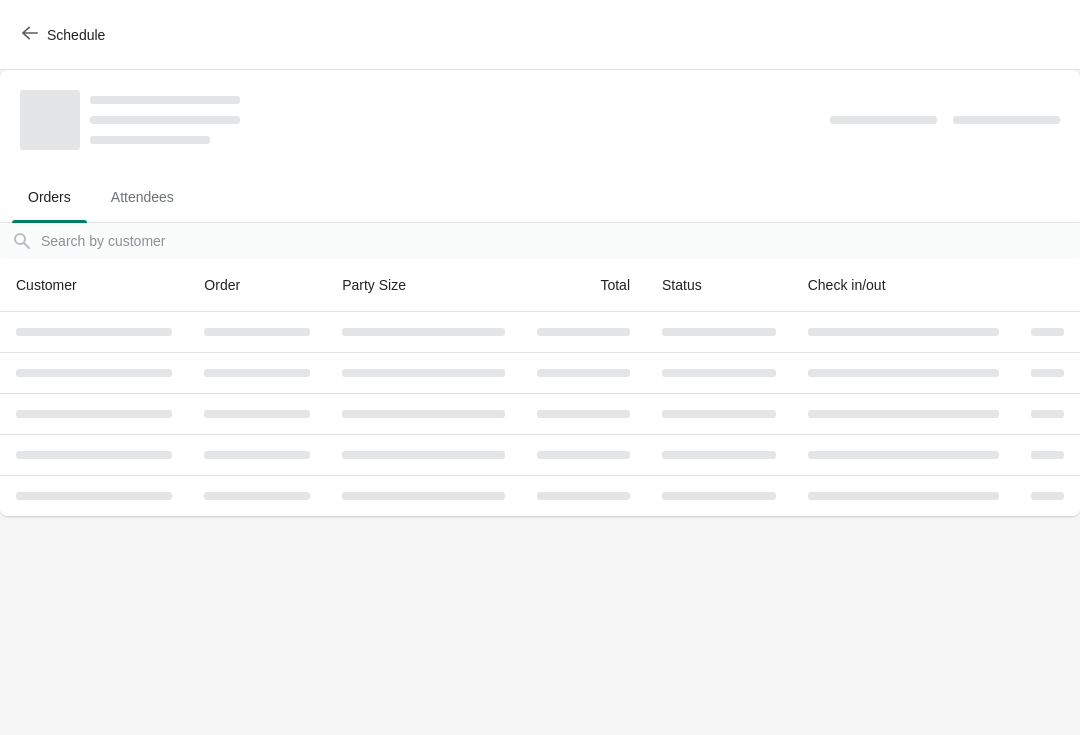 scroll, scrollTop: 0, scrollLeft: 0, axis: both 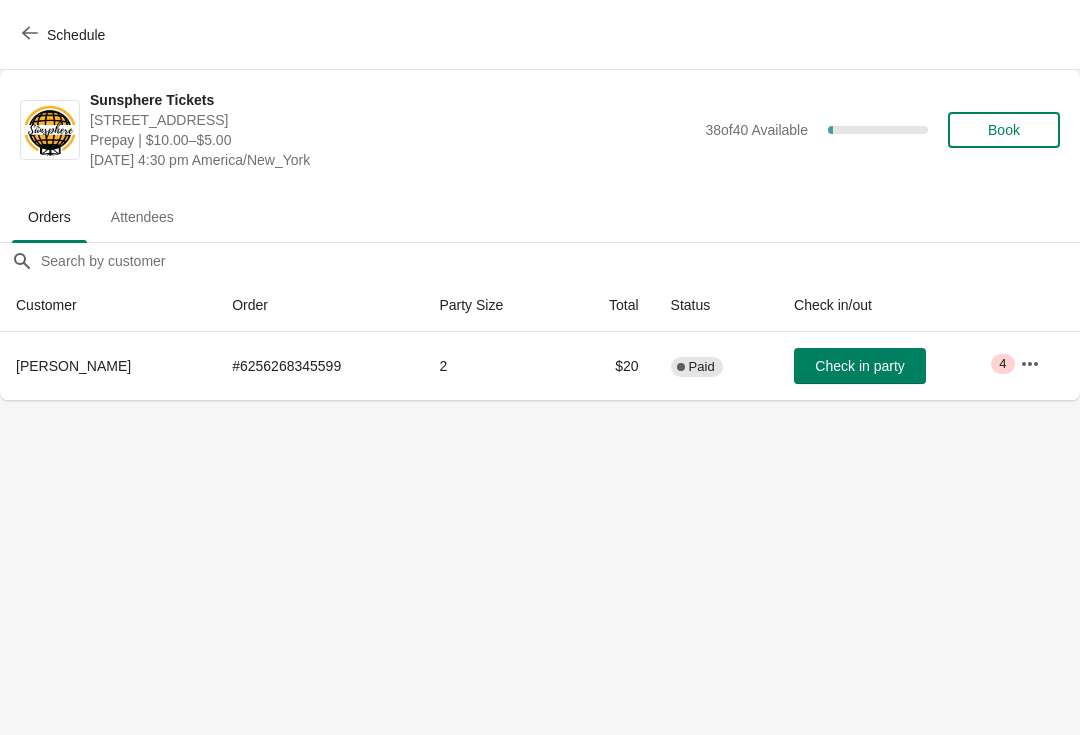 click on "Check in party" at bounding box center (859, 366) 